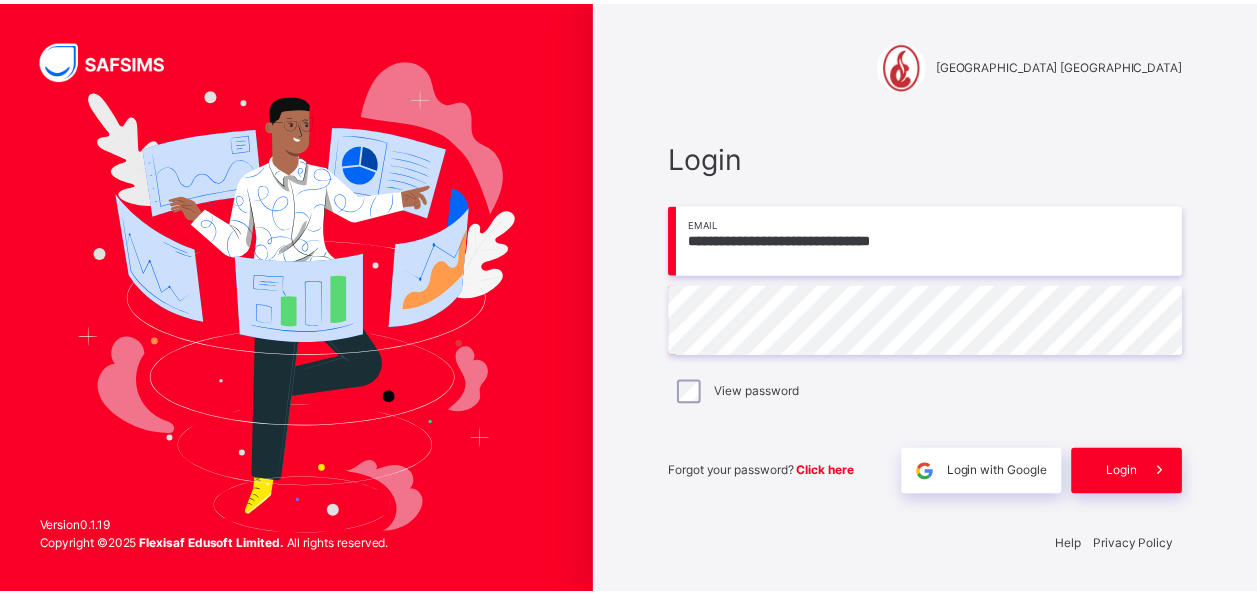 scroll, scrollTop: 0, scrollLeft: 0, axis: both 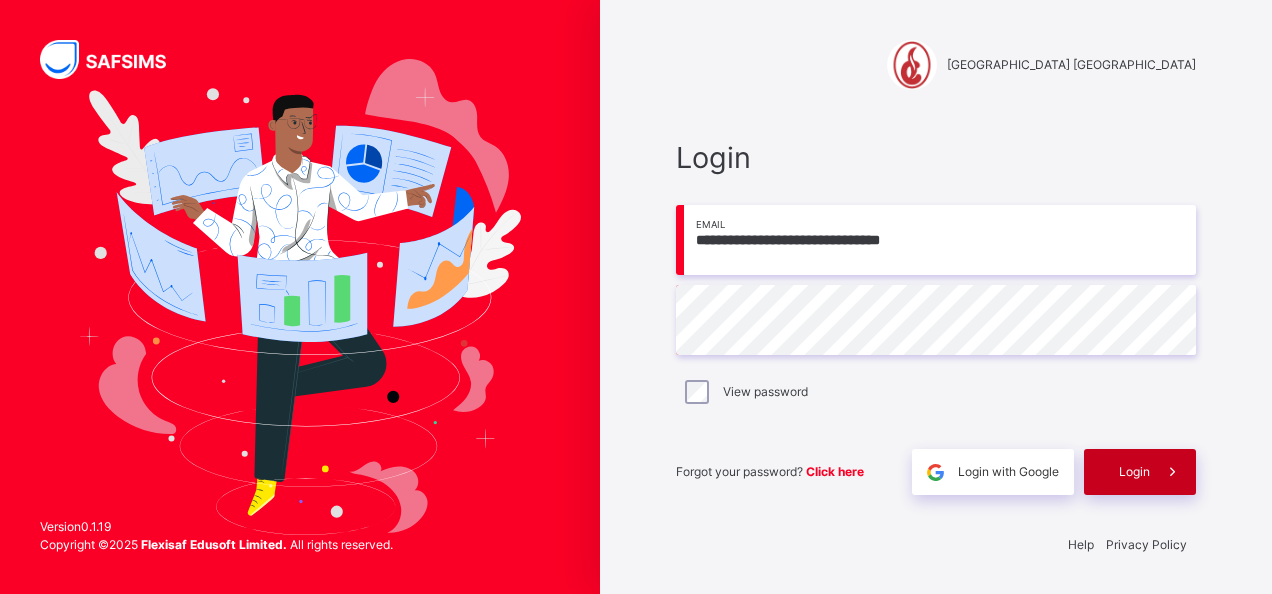 click on "Login" at bounding box center (1134, 472) 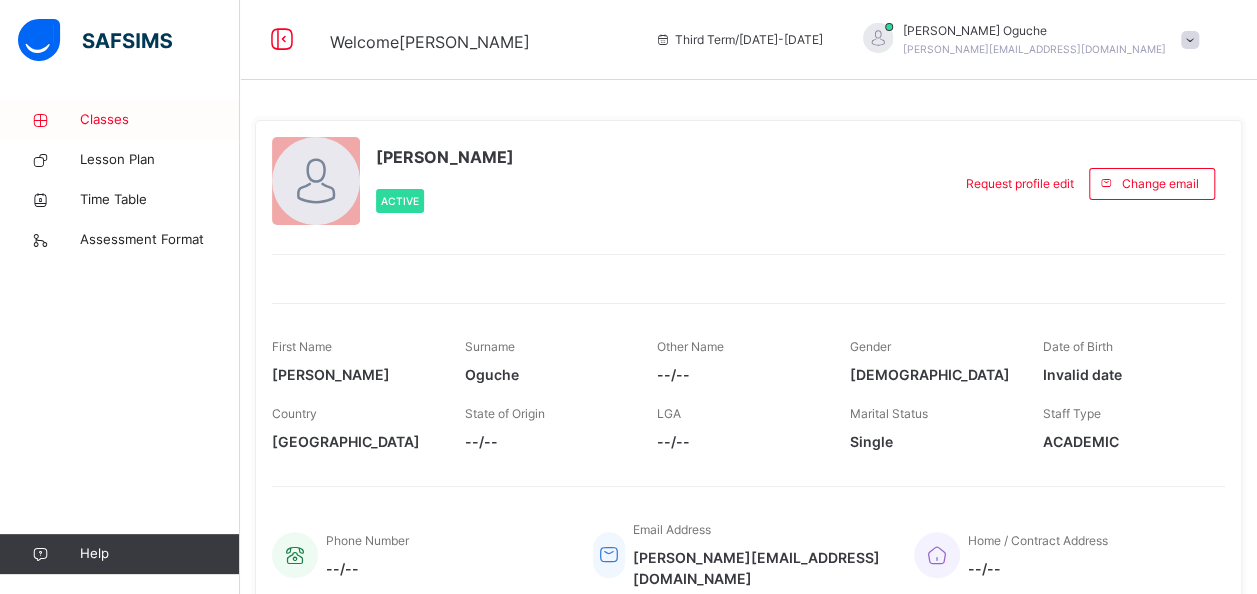 click on "Classes" at bounding box center [160, 120] 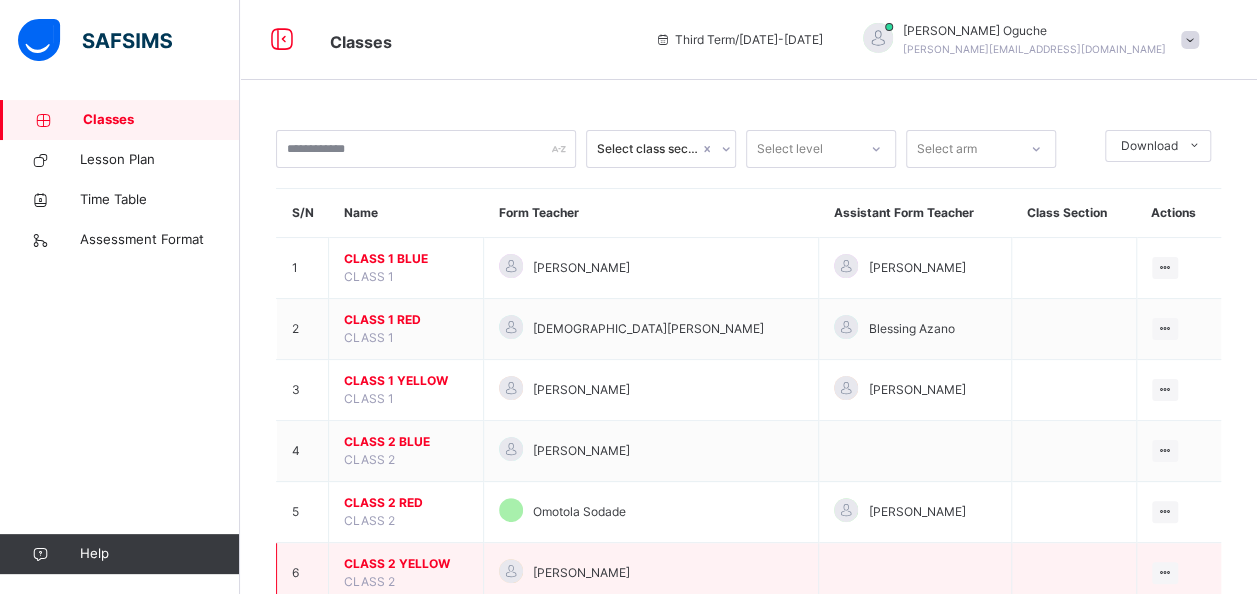 click on "CLASS 2   YELLOW" at bounding box center [406, 564] 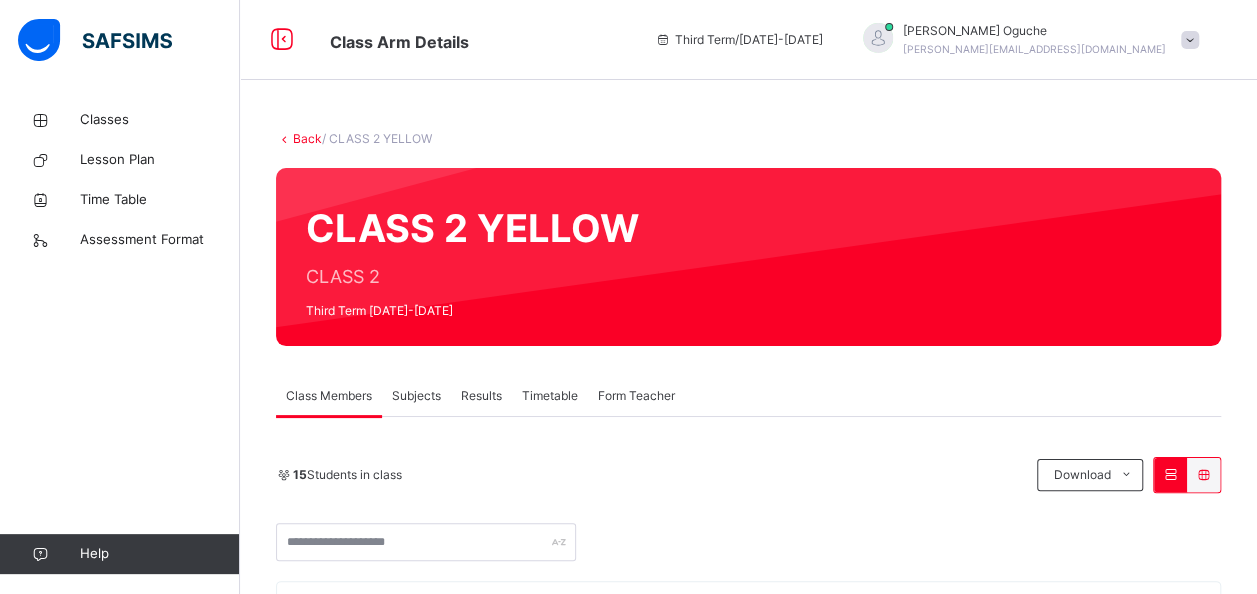 click on "Subjects" at bounding box center (416, 396) 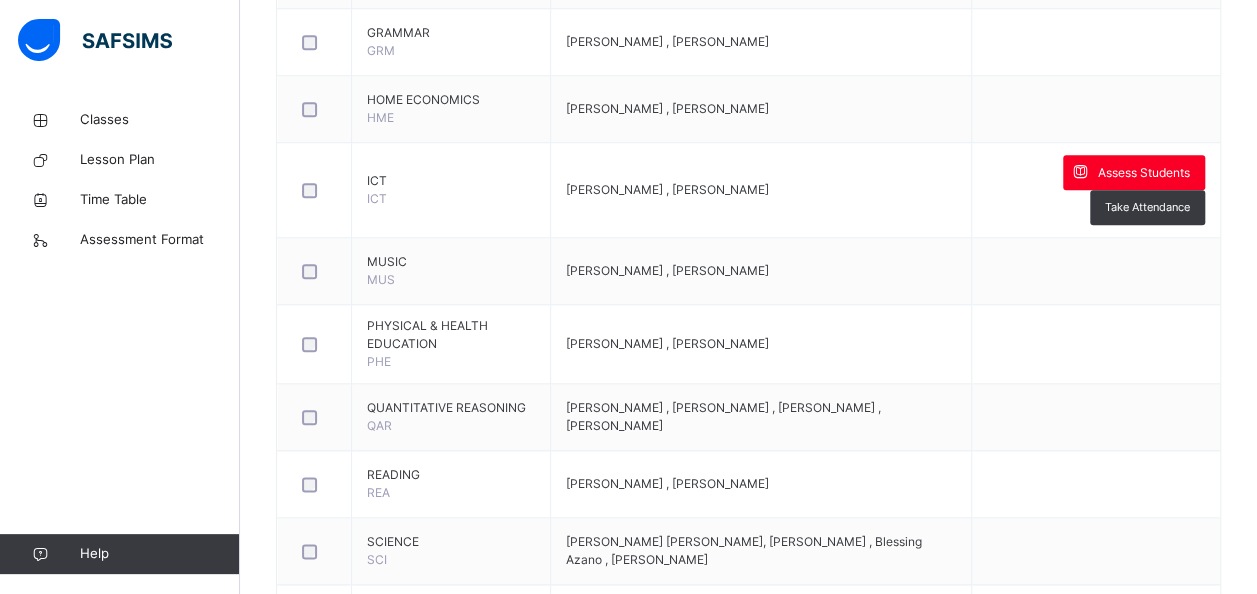 scroll, scrollTop: 1040, scrollLeft: 0, axis: vertical 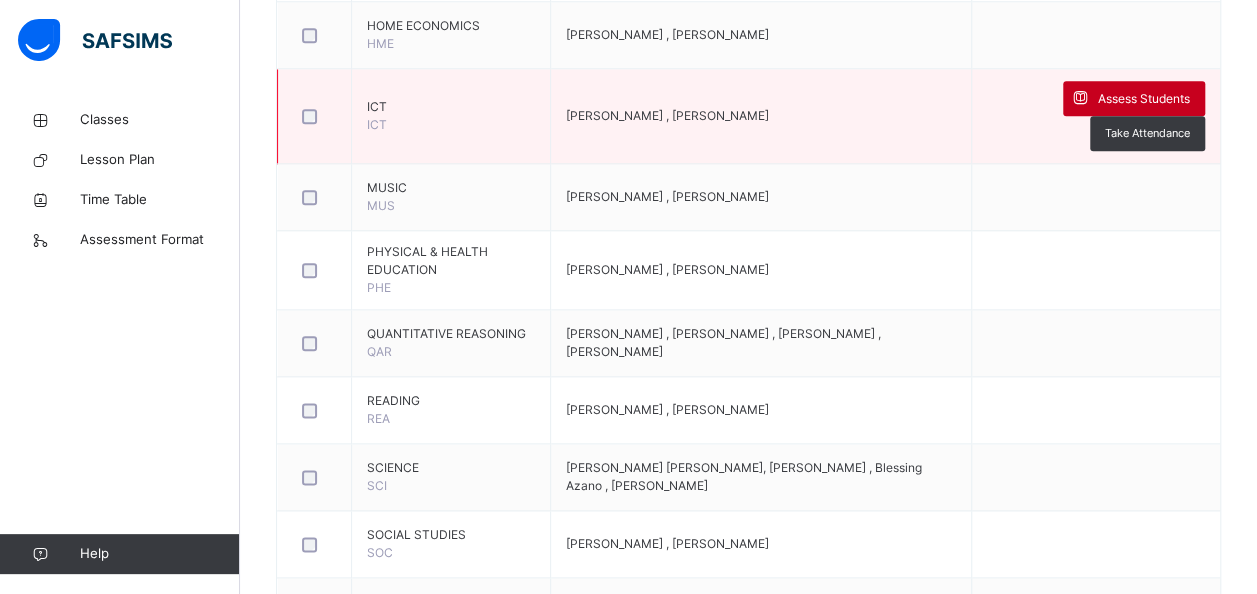 click on "Assess Students" at bounding box center [1144, 99] 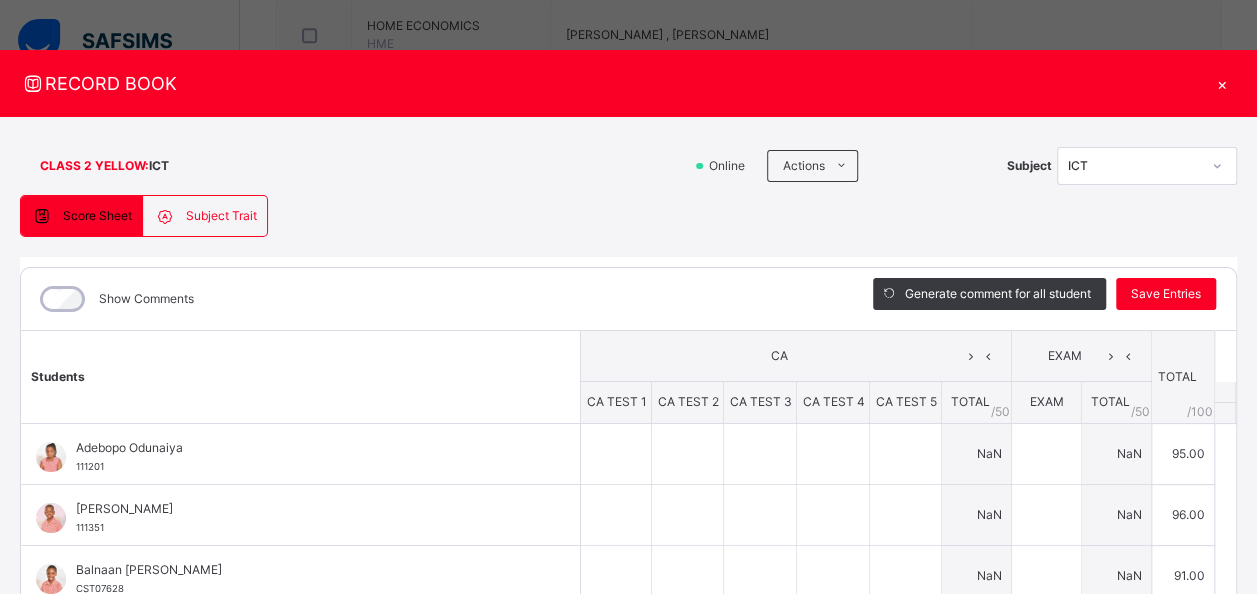 type on "*" 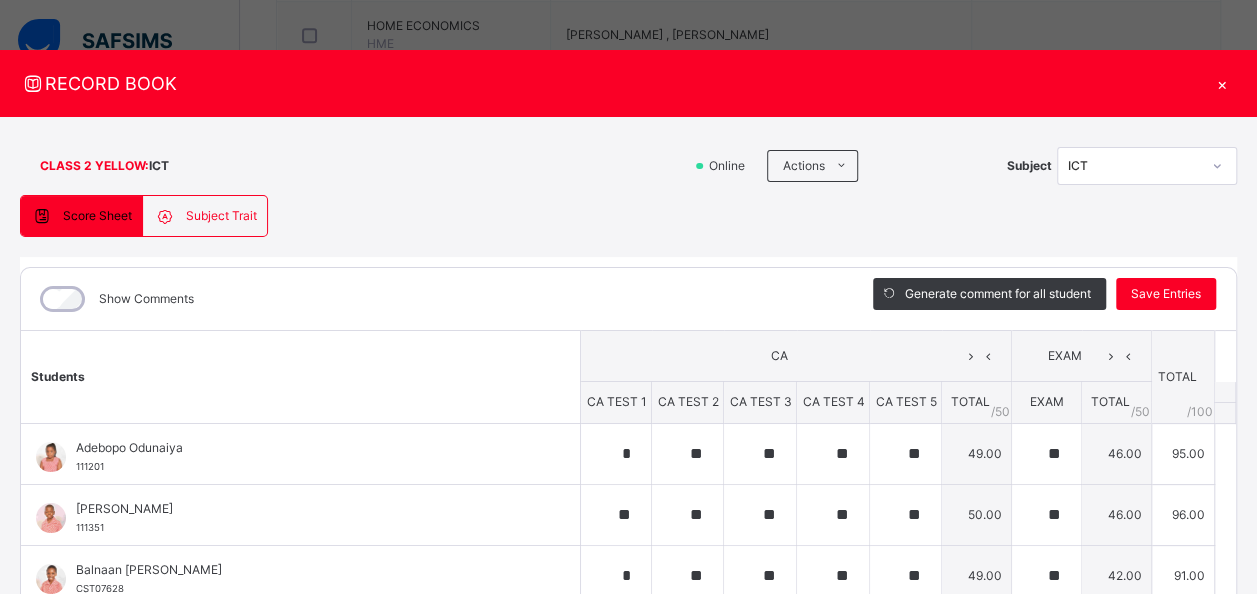 scroll, scrollTop: 238, scrollLeft: 0, axis: vertical 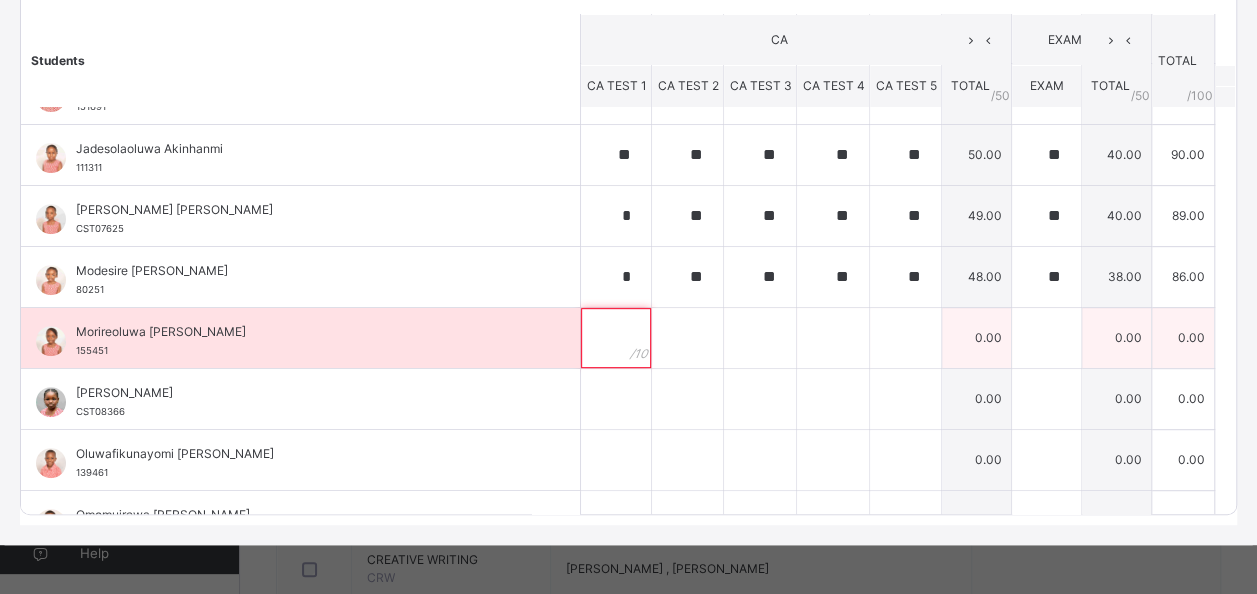 click at bounding box center [616, 338] 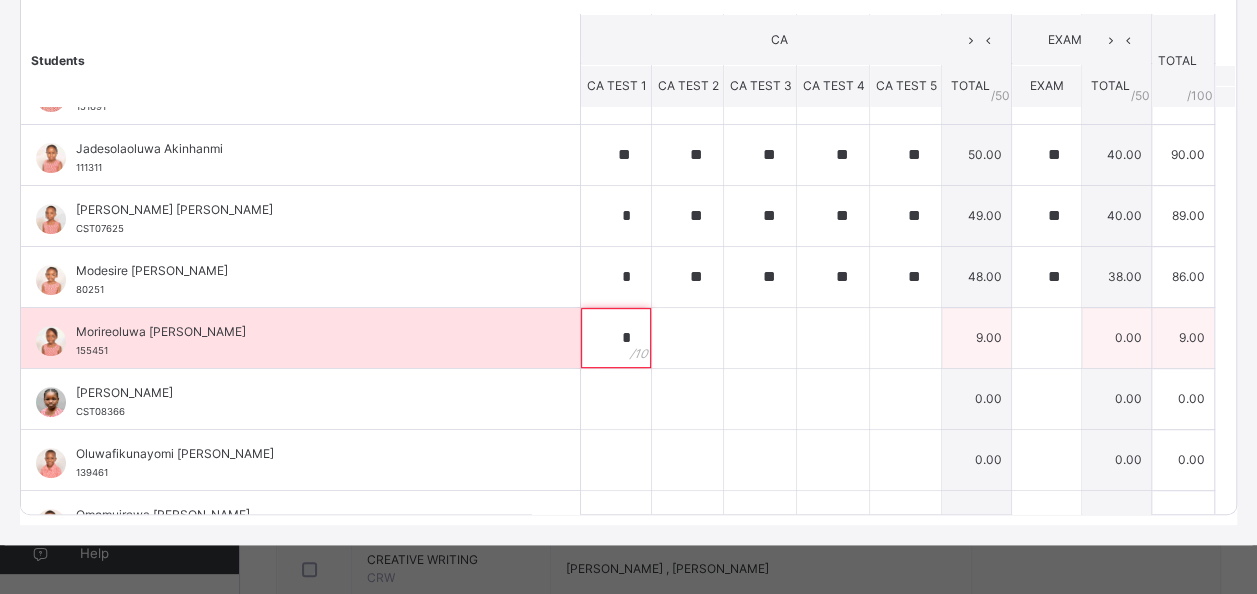type on "*" 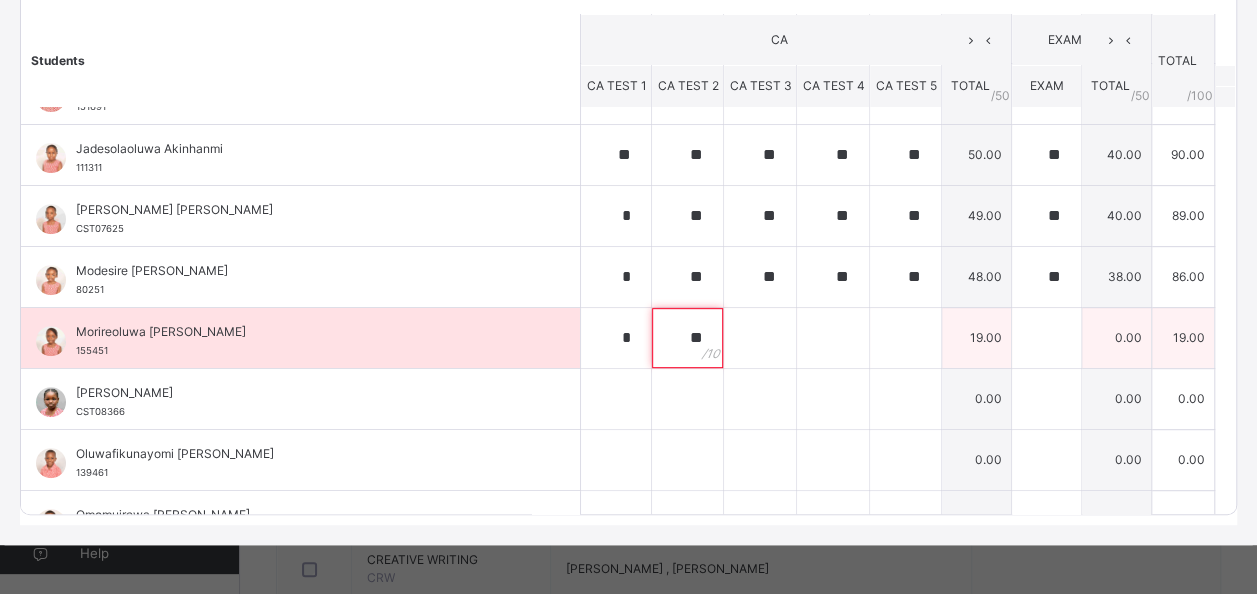 type on "**" 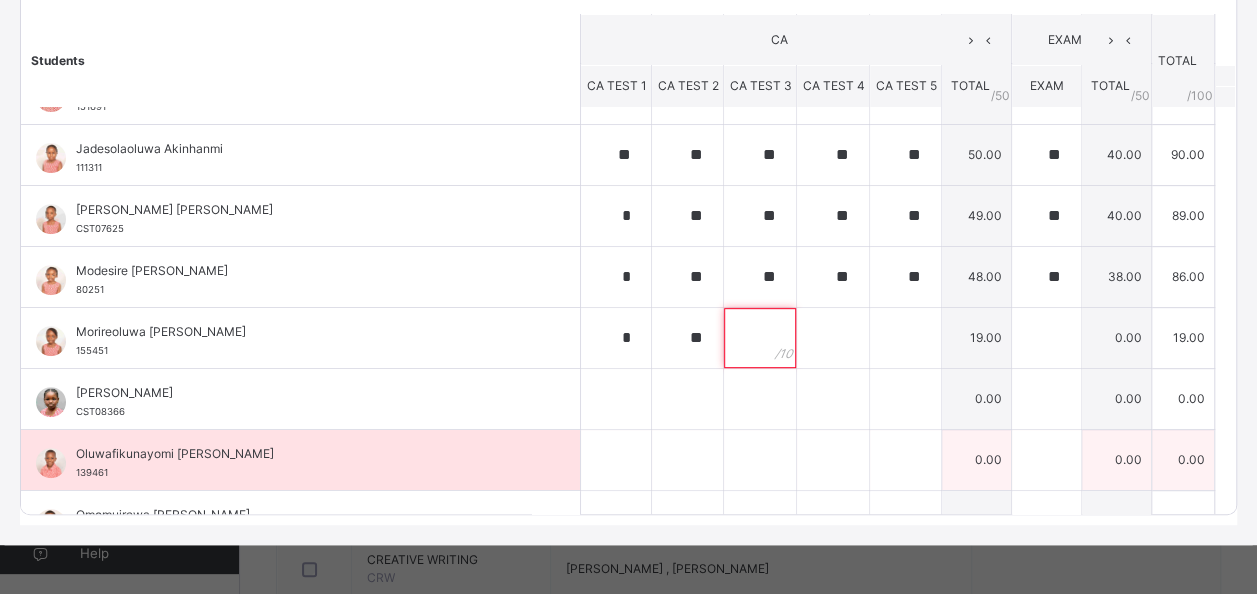 paste on "**" 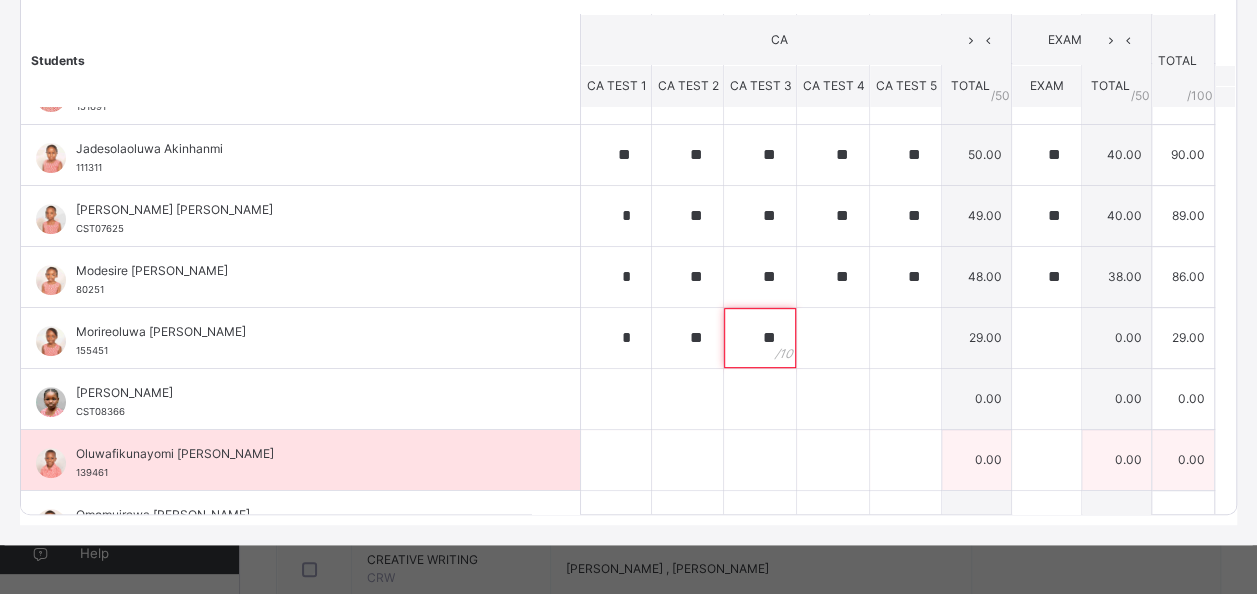type on "**" 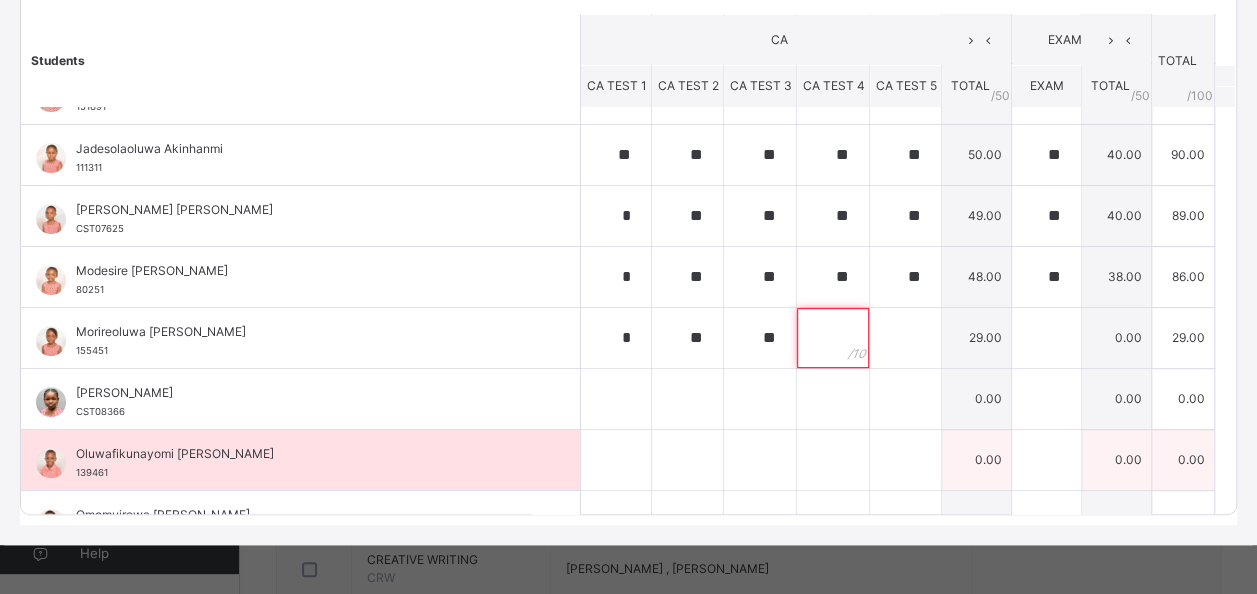 paste on "**" 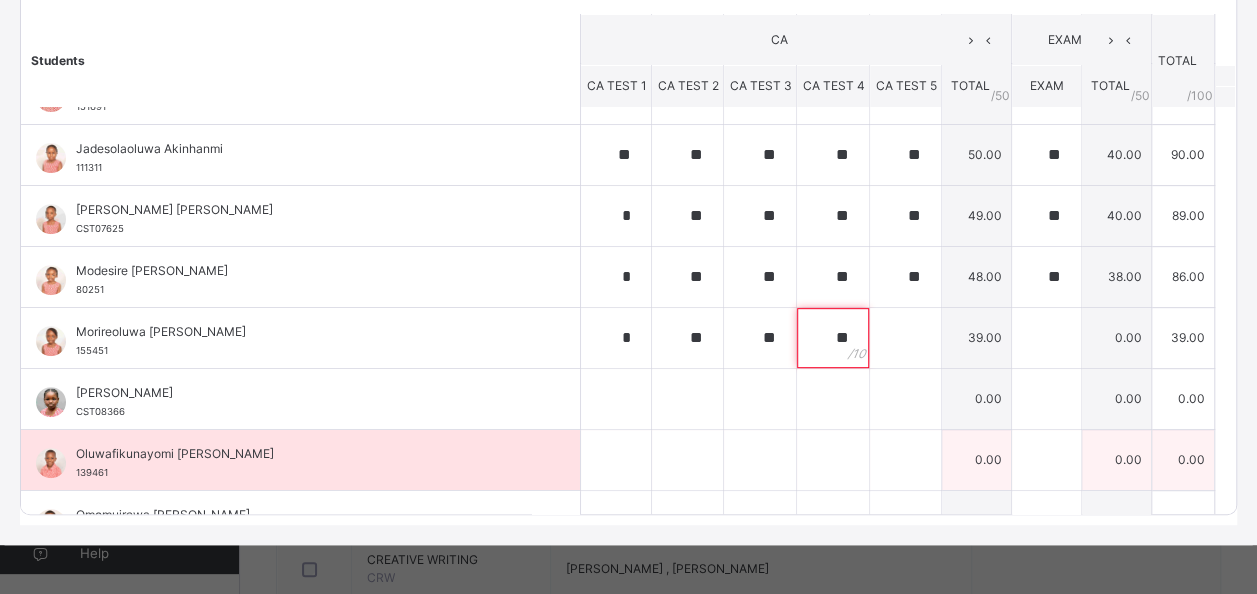 type on "**" 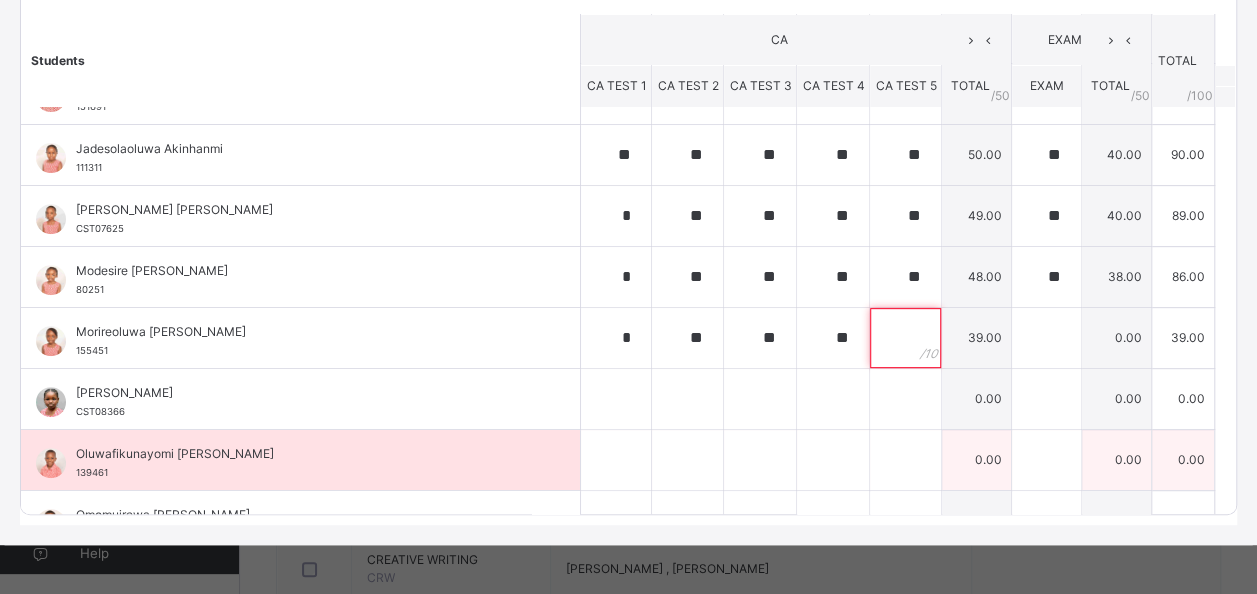 paste on "**" 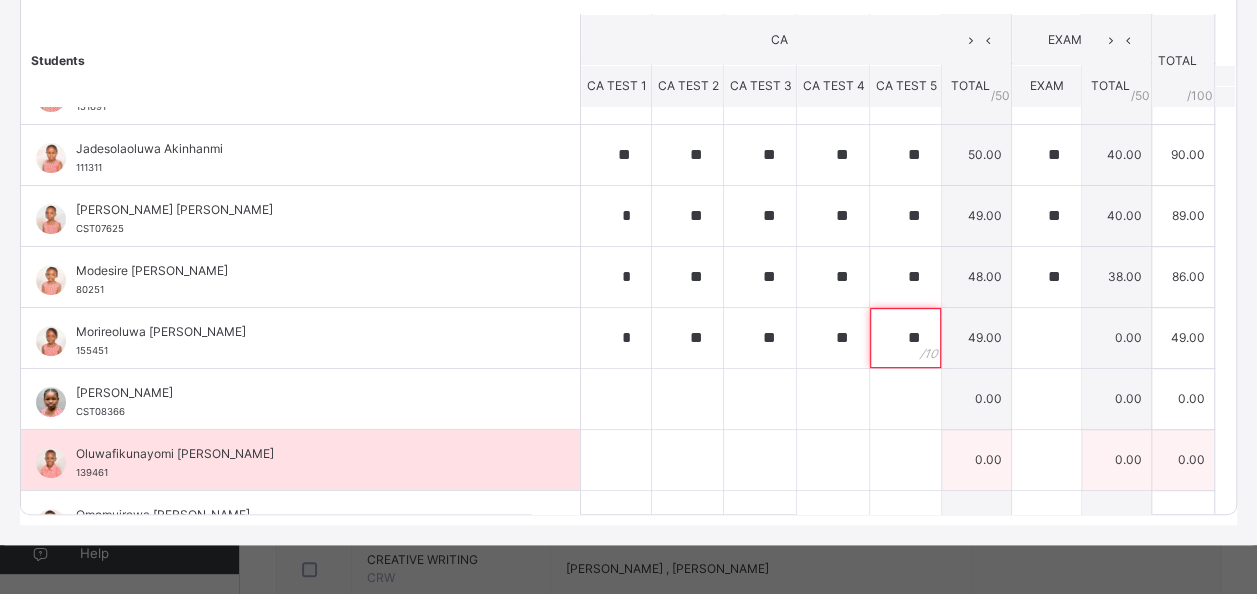 type on "**" 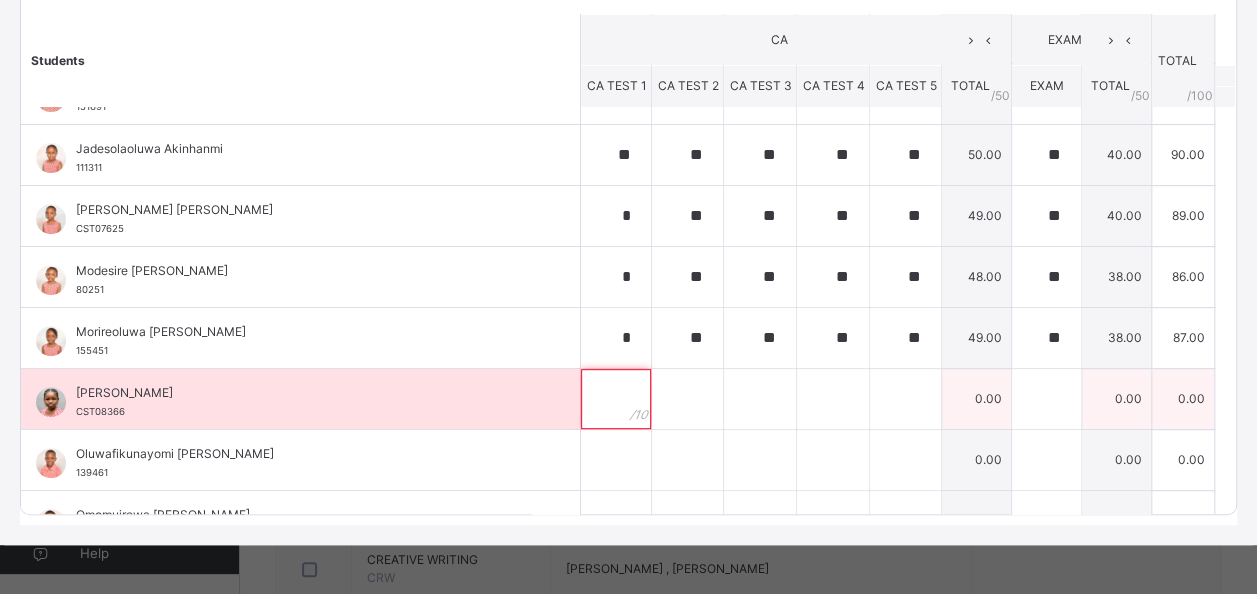 click at bounding box center [616, 399] 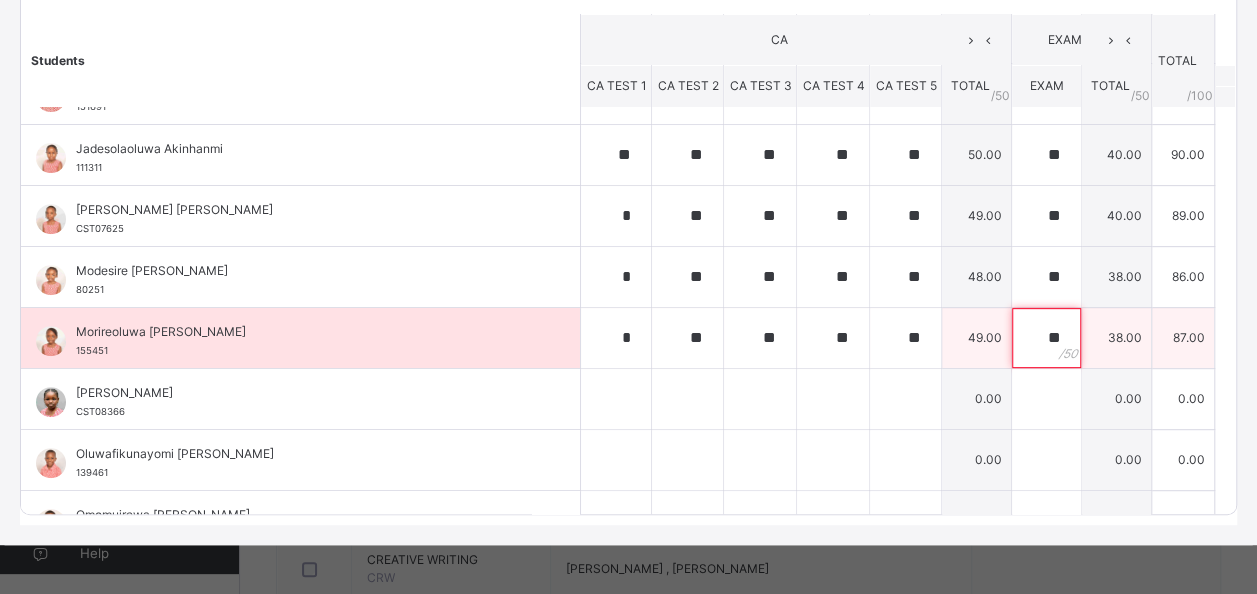 click on "**" at bounding box center (1046, 338) 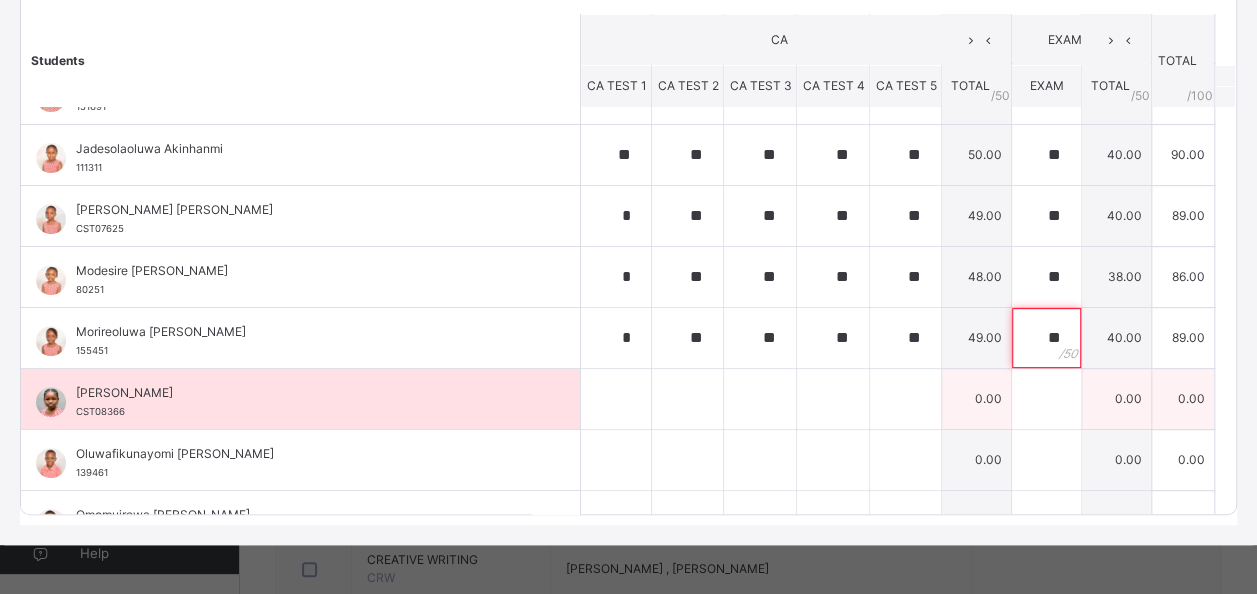type on "**" 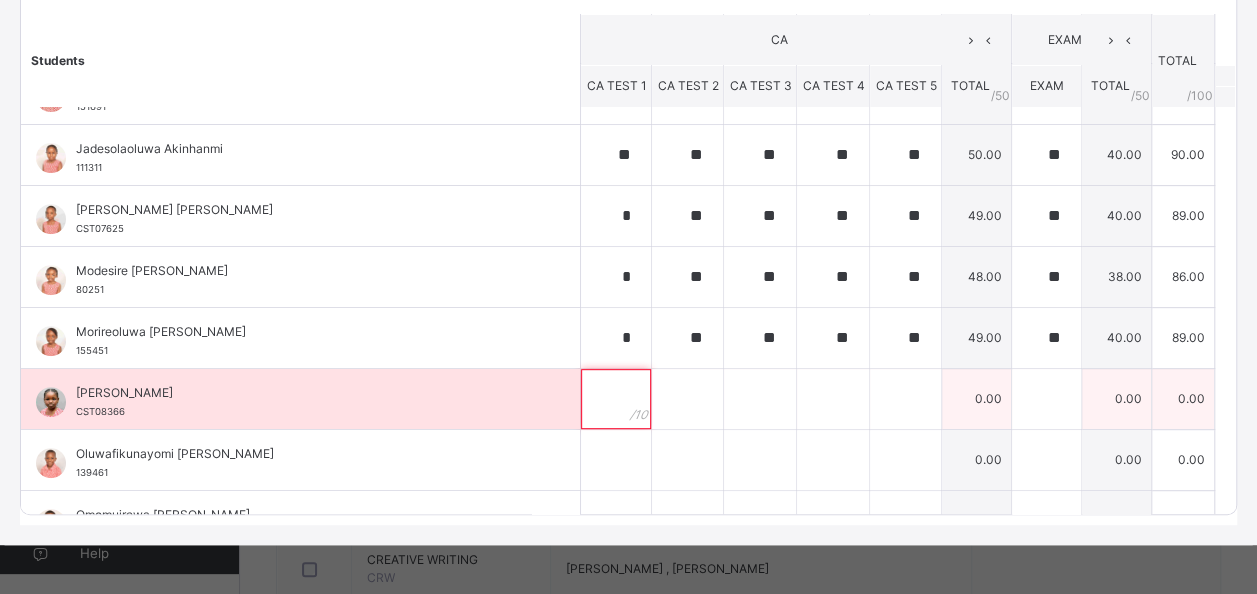 click at bounding box center [616, 399] 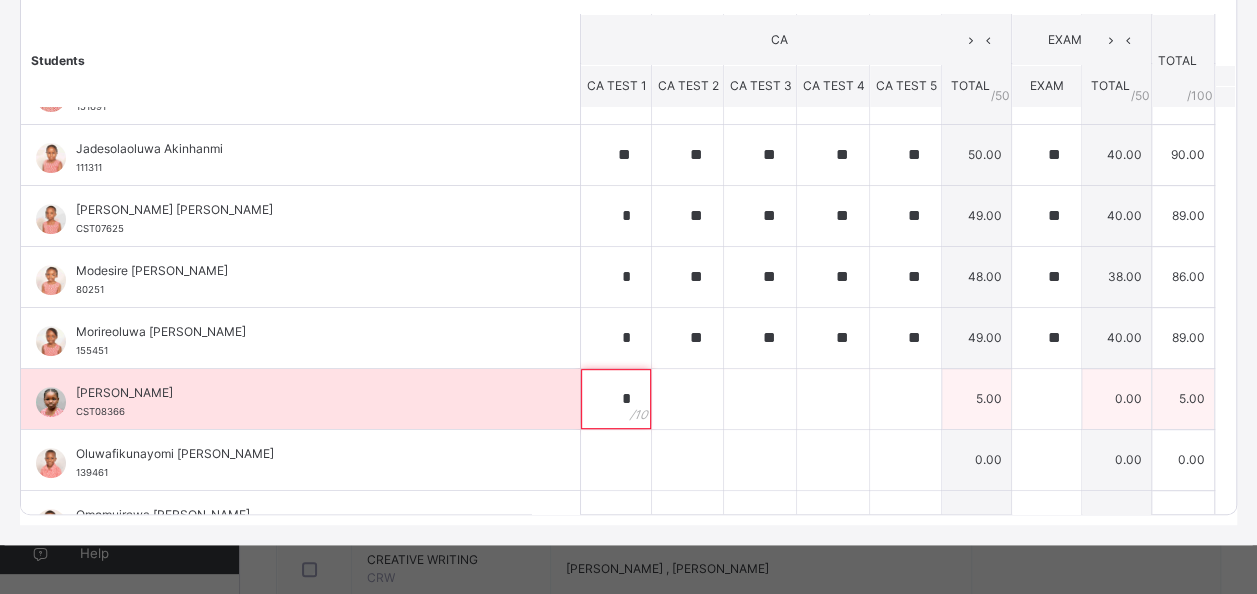 type on "*" 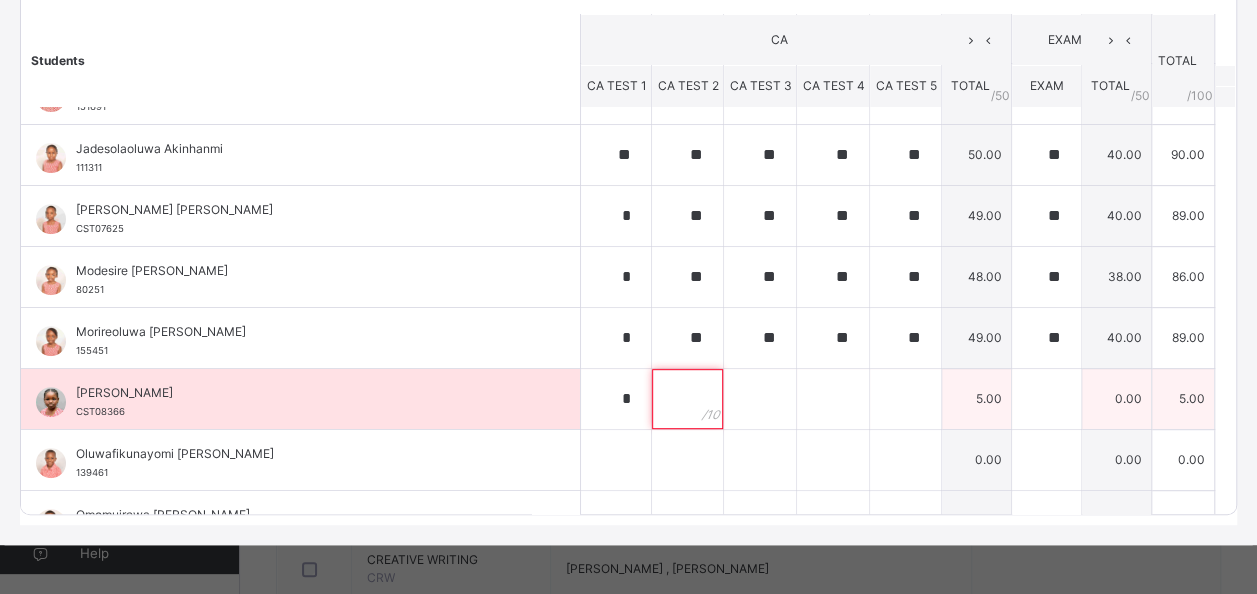 paste on "**" 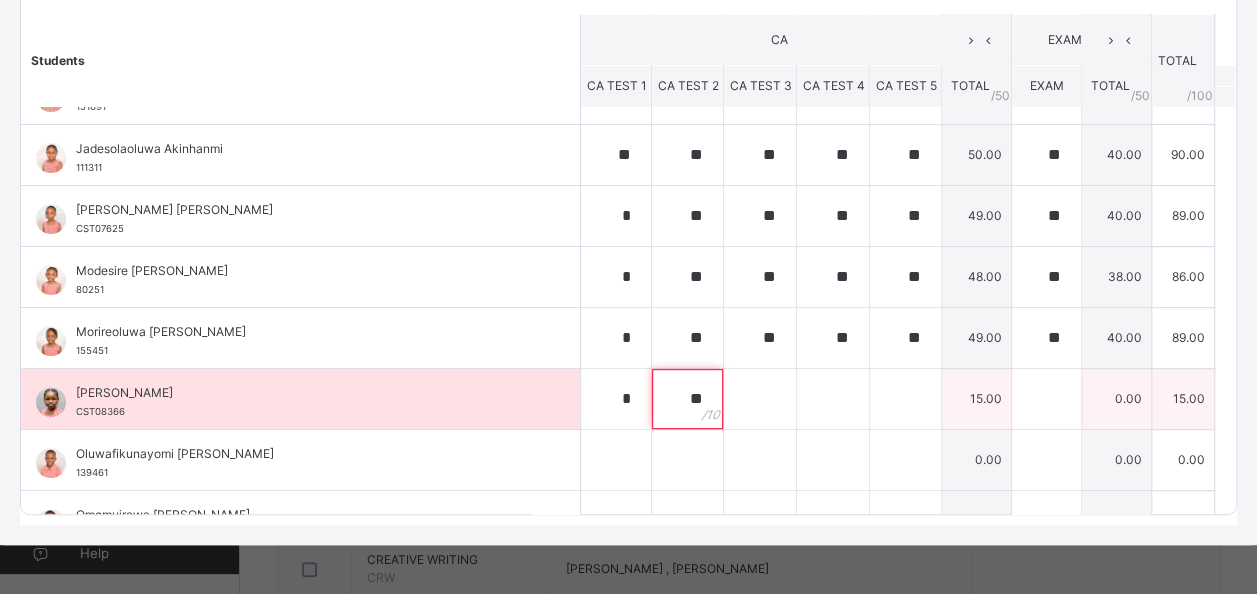 type on "**" 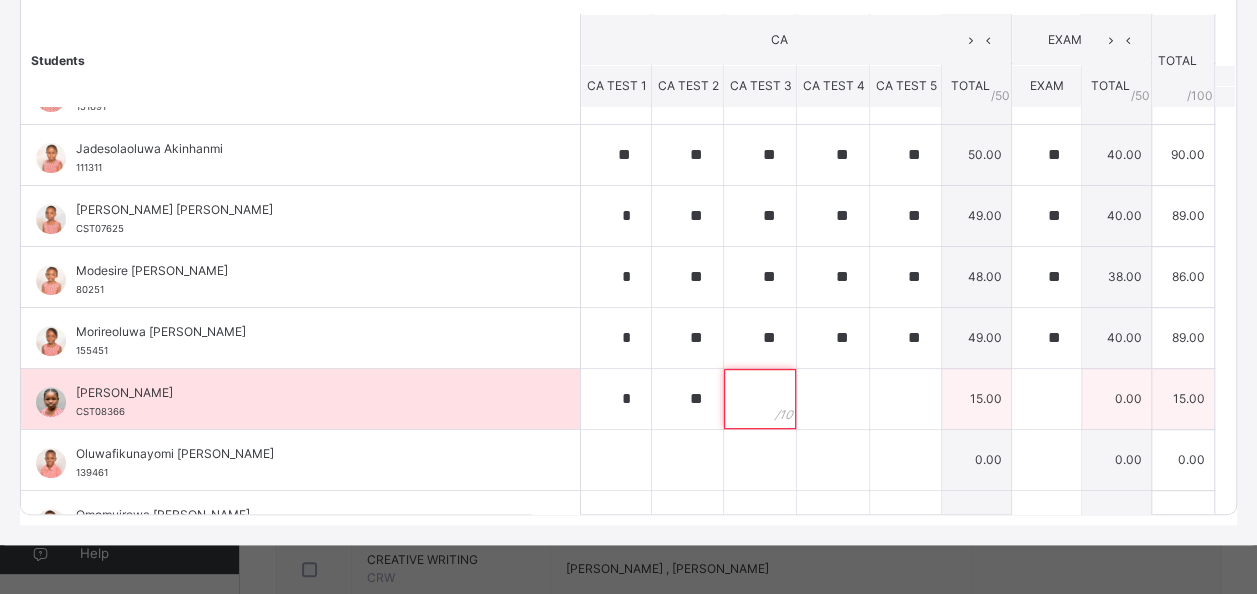 paste on "**" 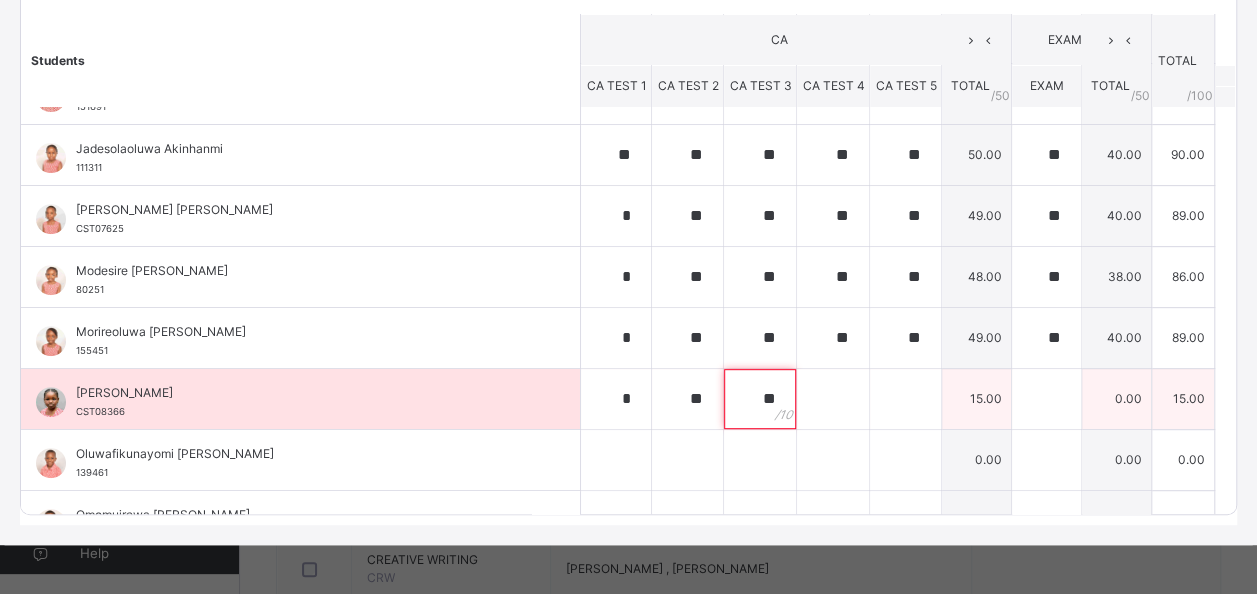 type on "**" 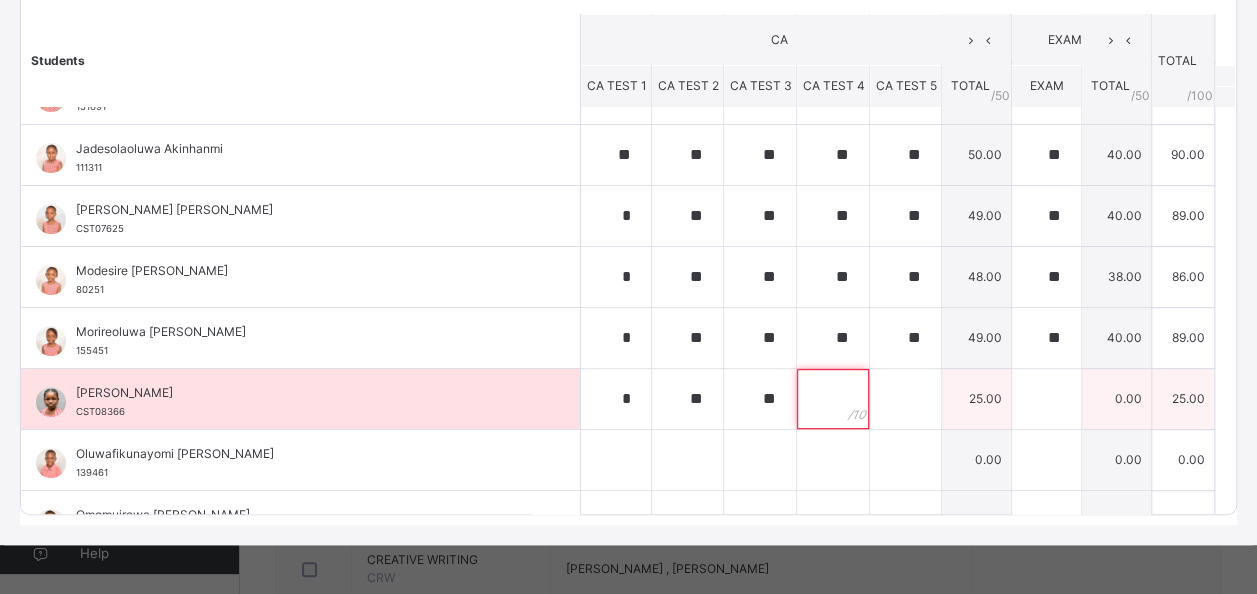 paste on "**" 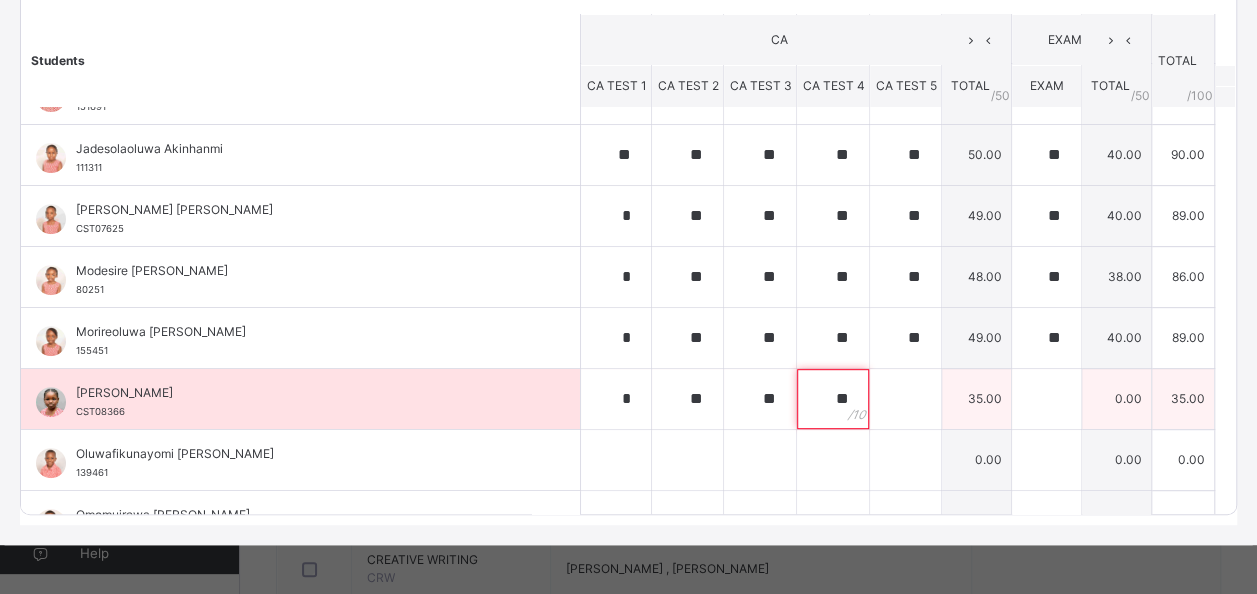 type on "**" 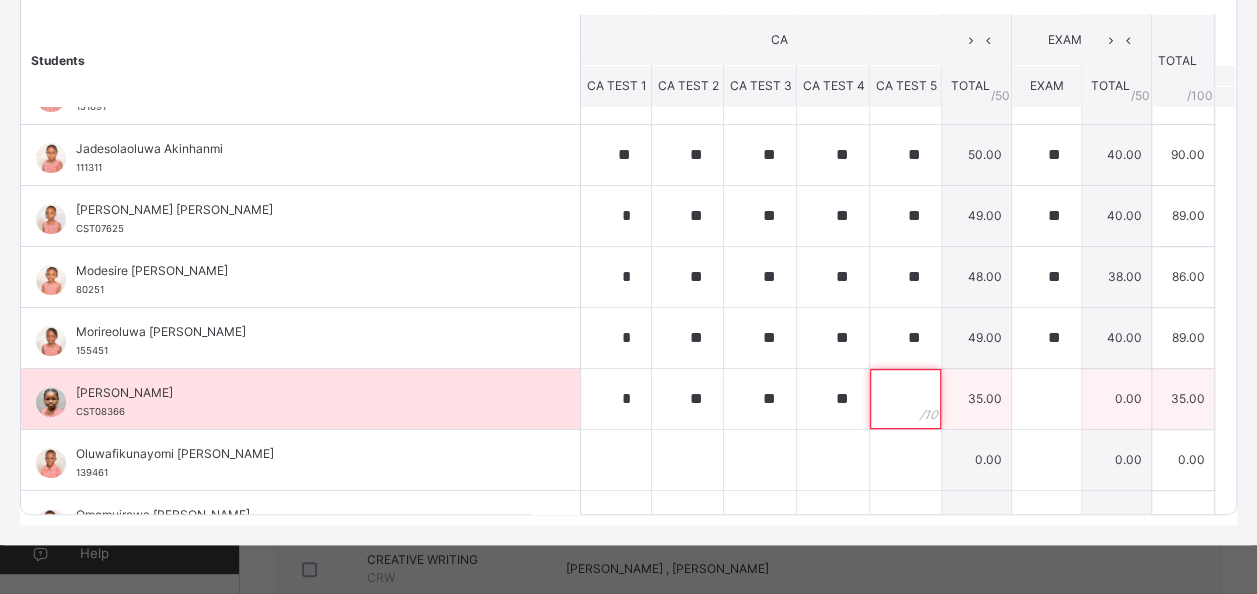 paste on "**" 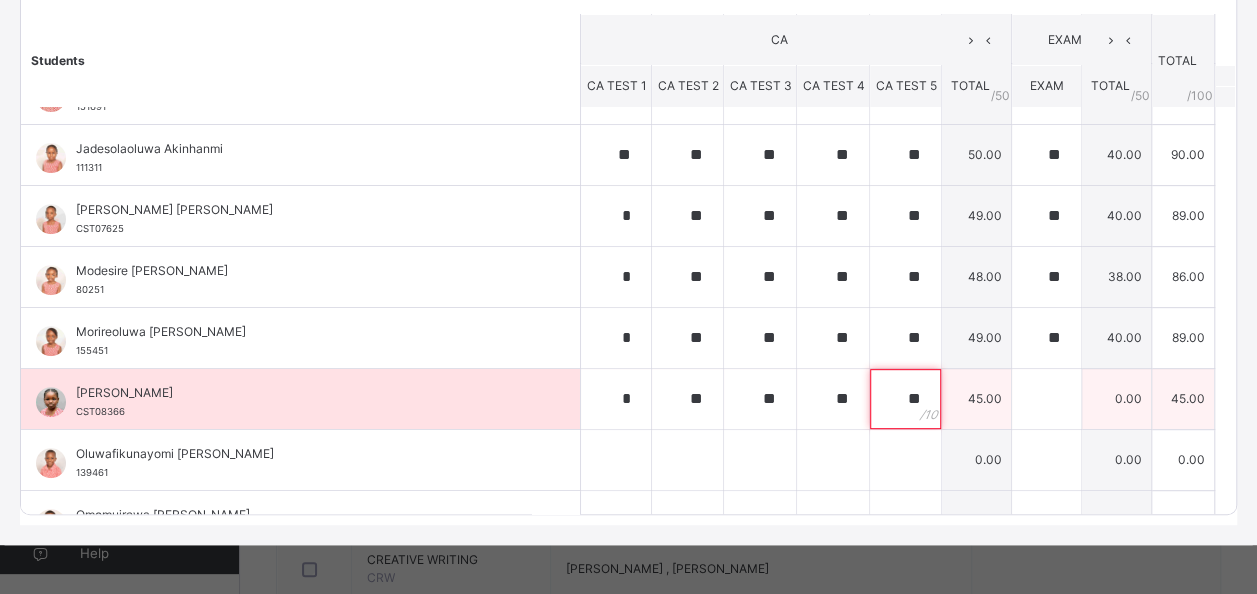 type on "**" 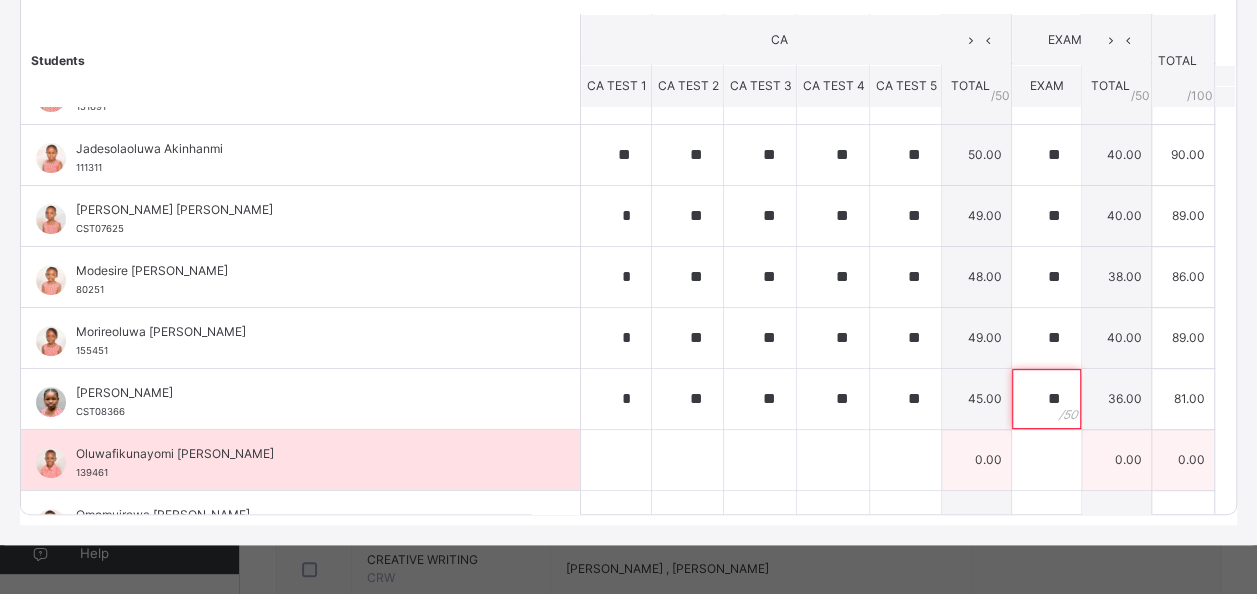 type on "**" 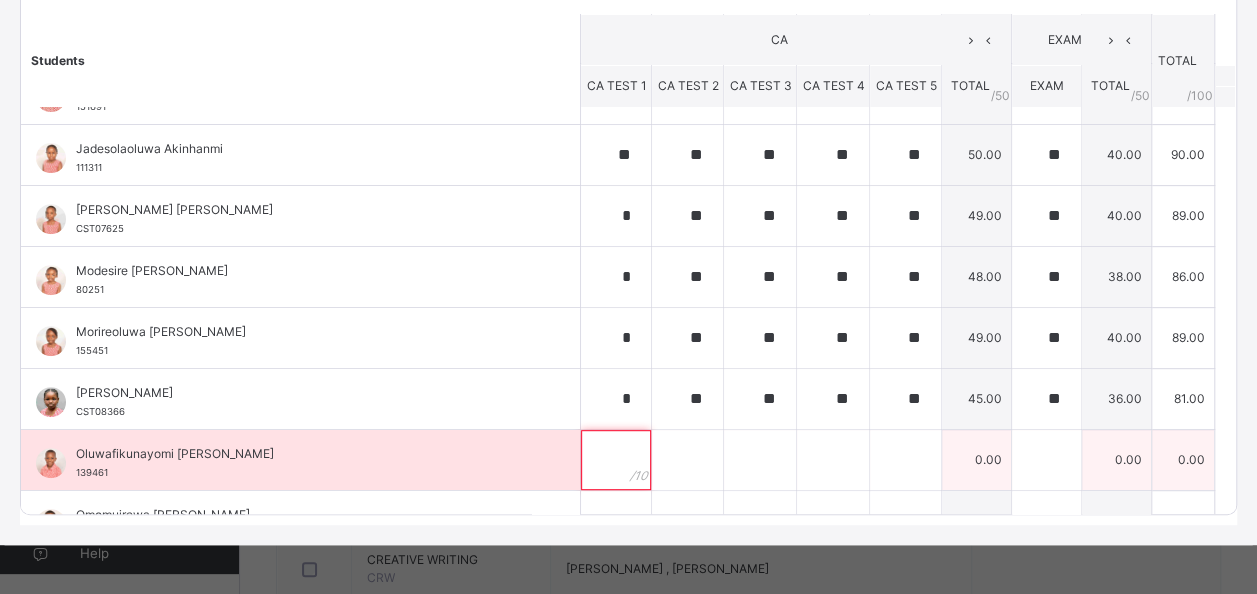 click at bounding box center (616, 460) 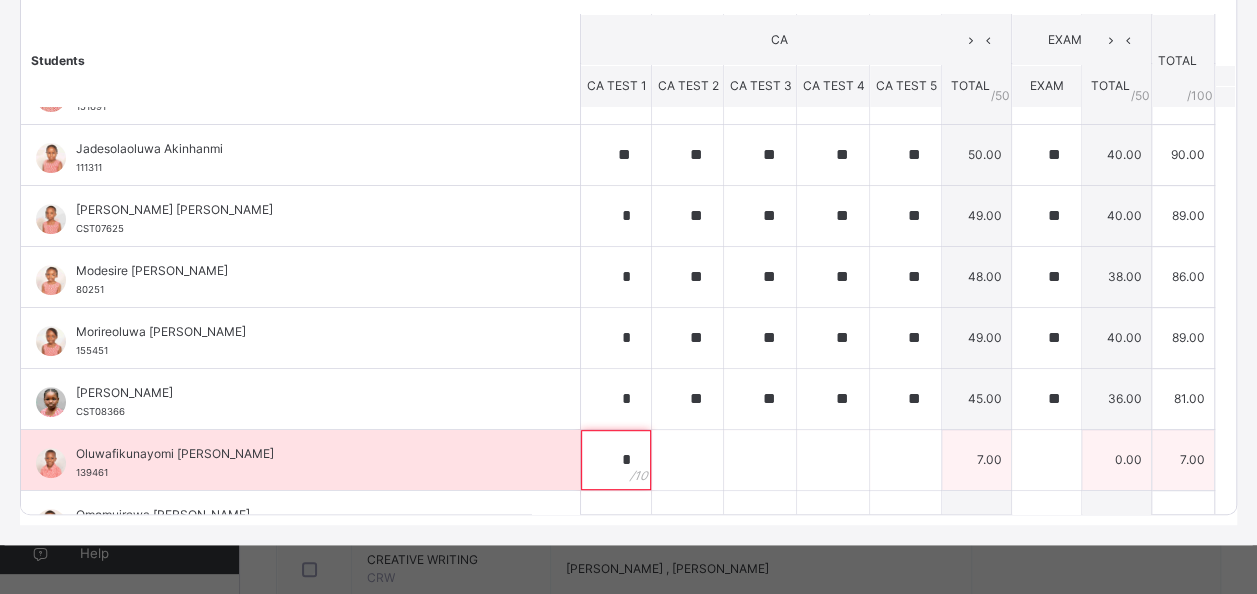 type on "*" 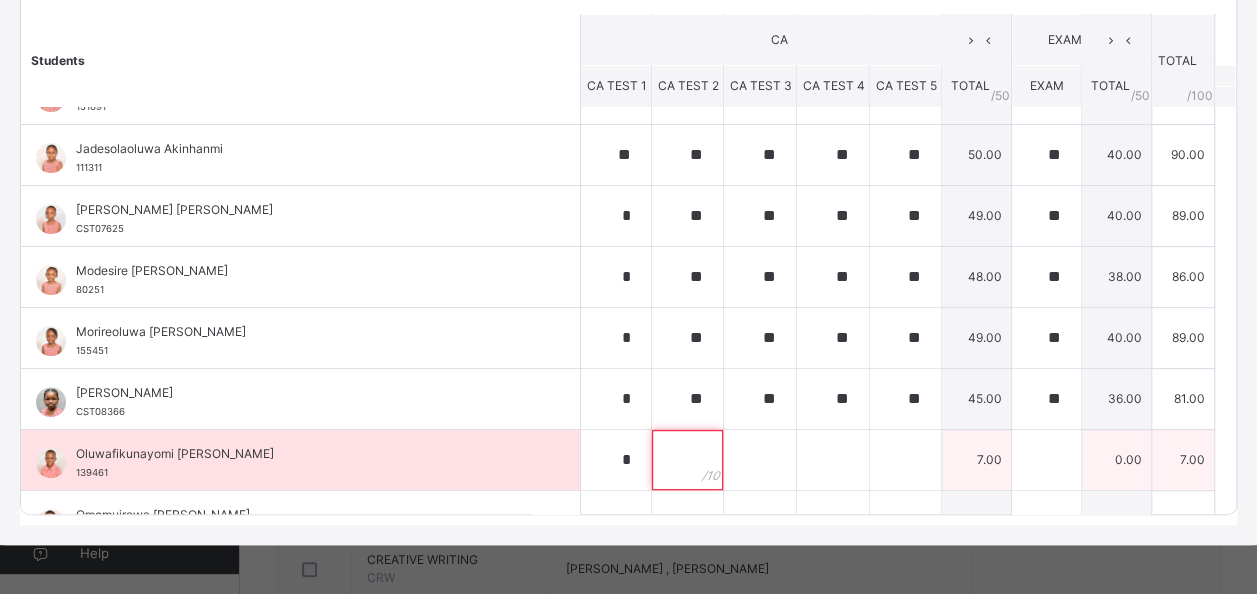 paste on "**" 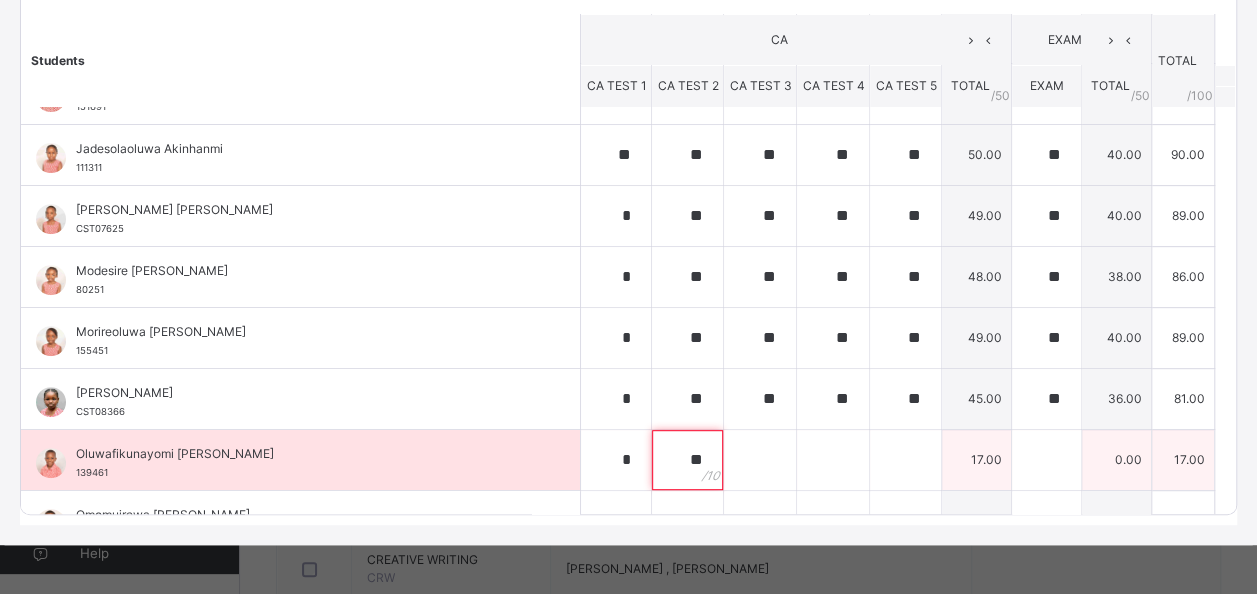 type on "**" 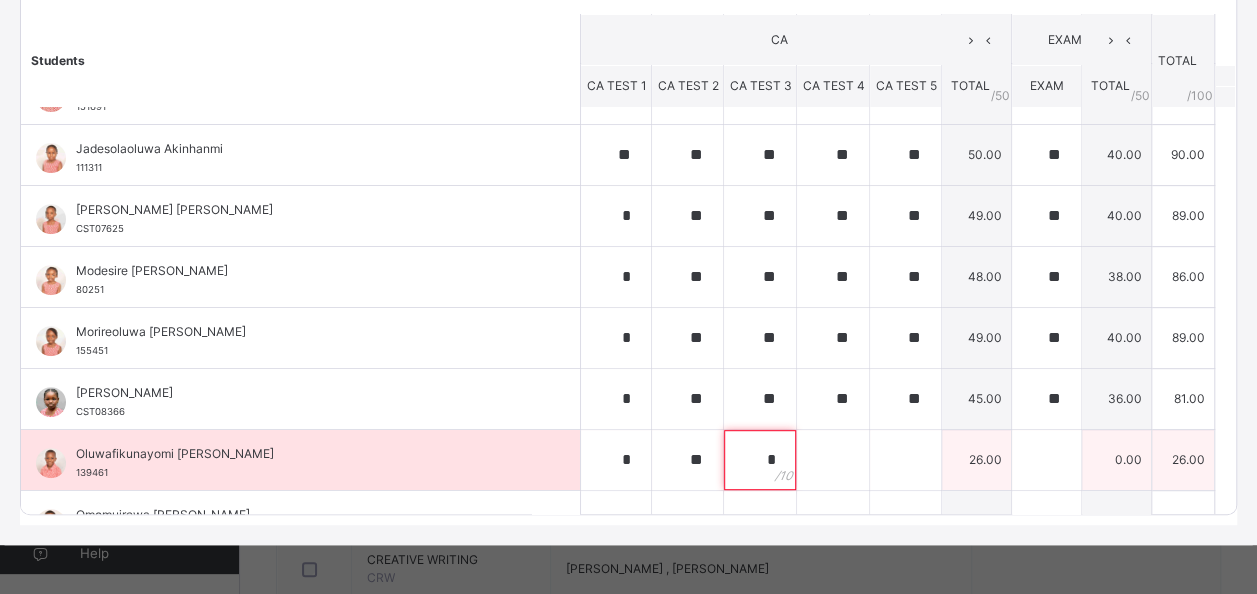 type on "*" 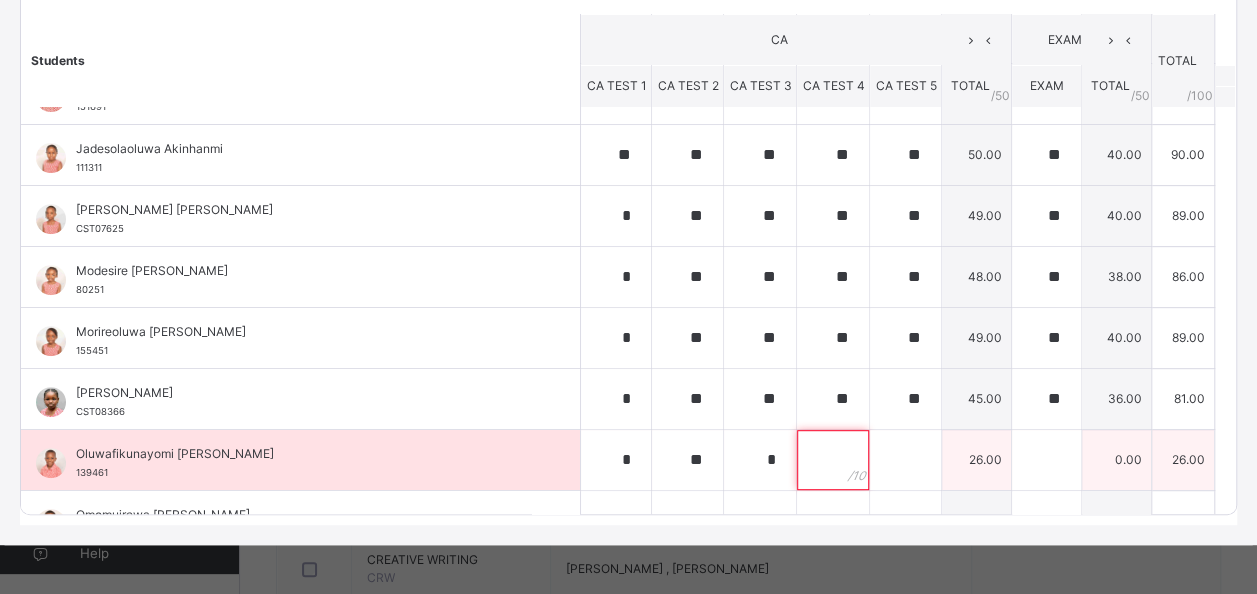 paste on "**" 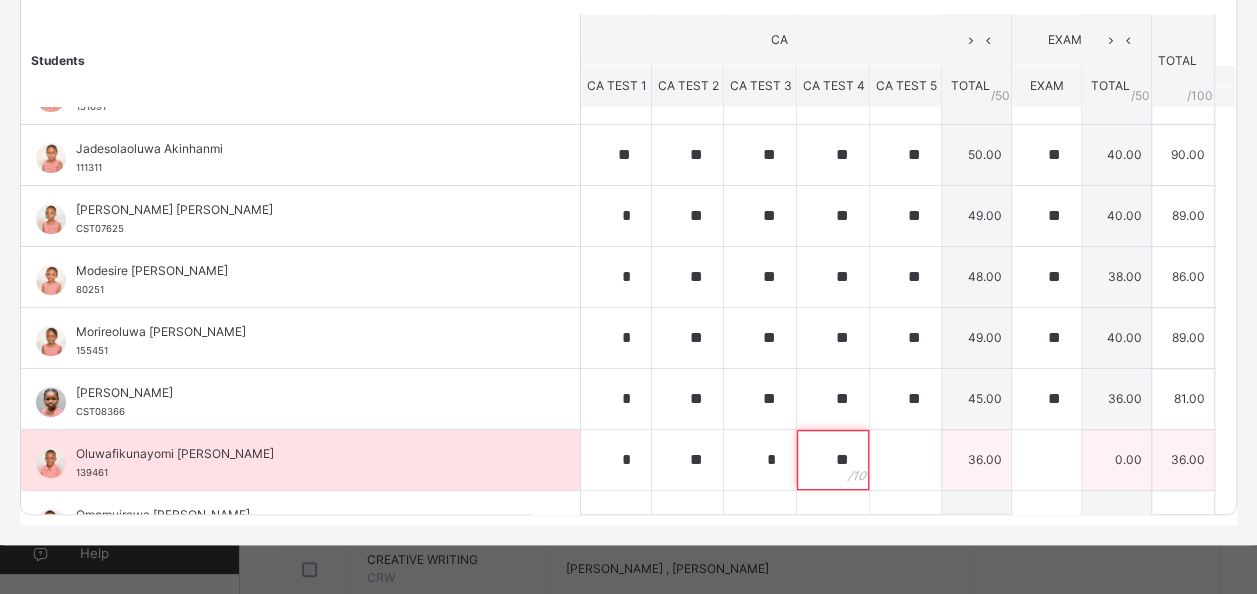 type on "**" 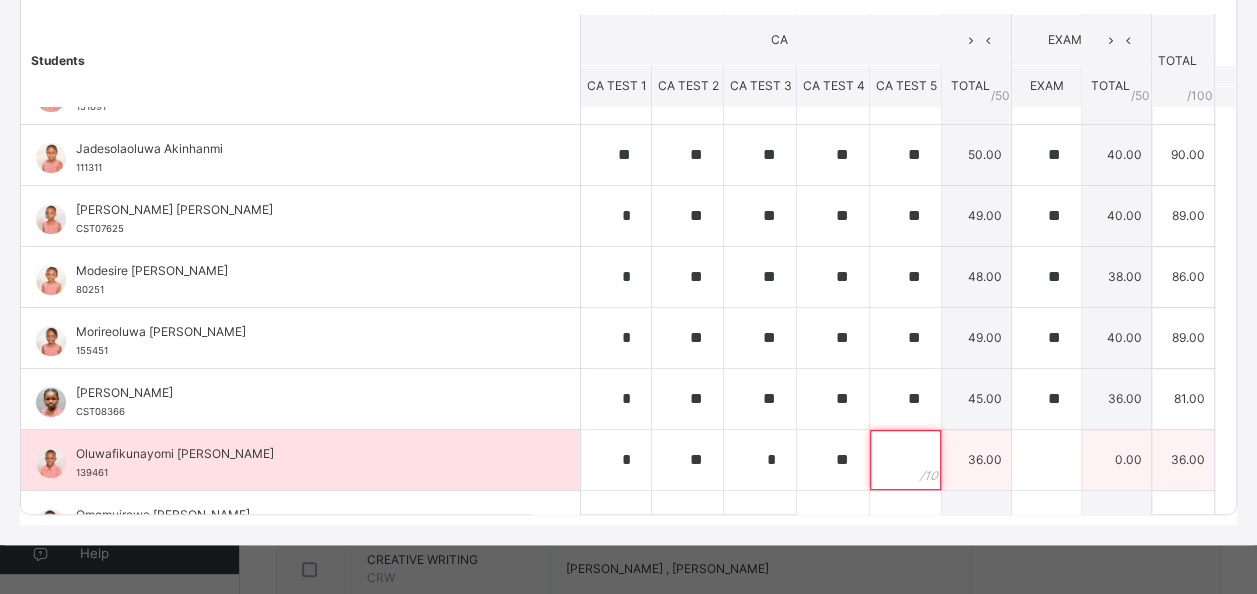 paste on "**" 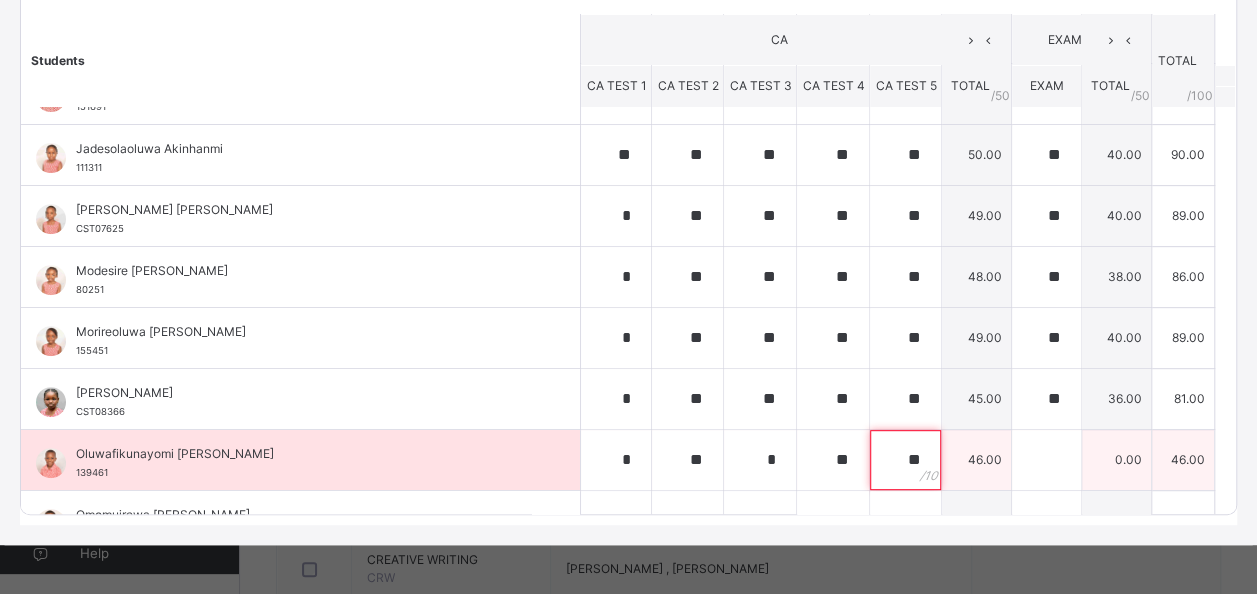 type on "**" 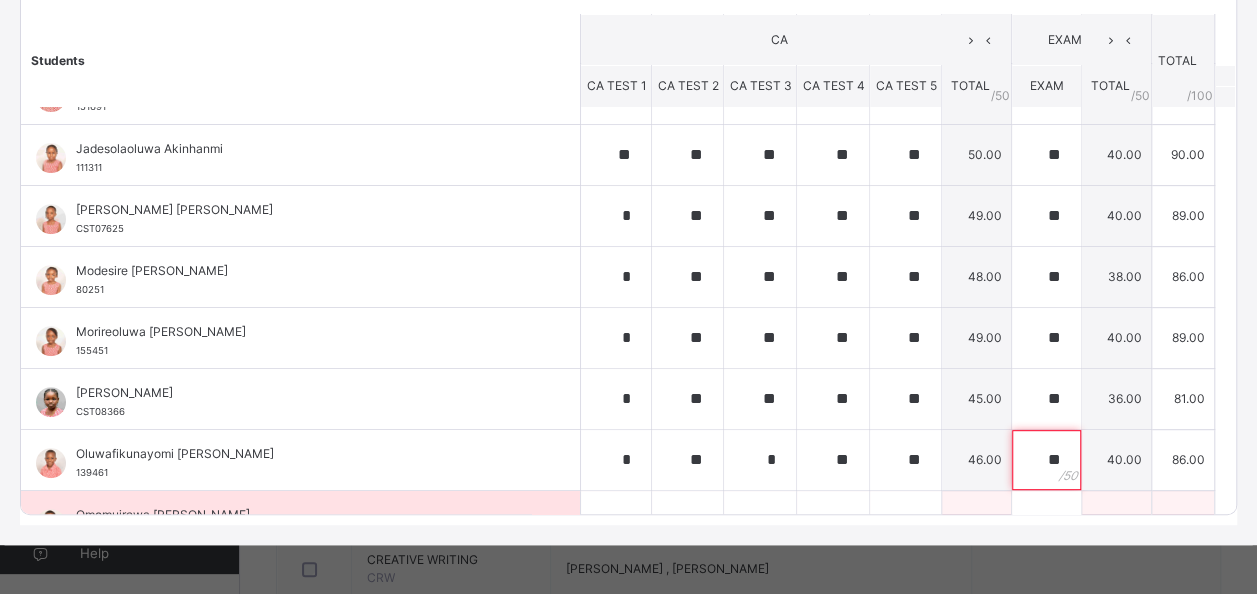 type on "**" 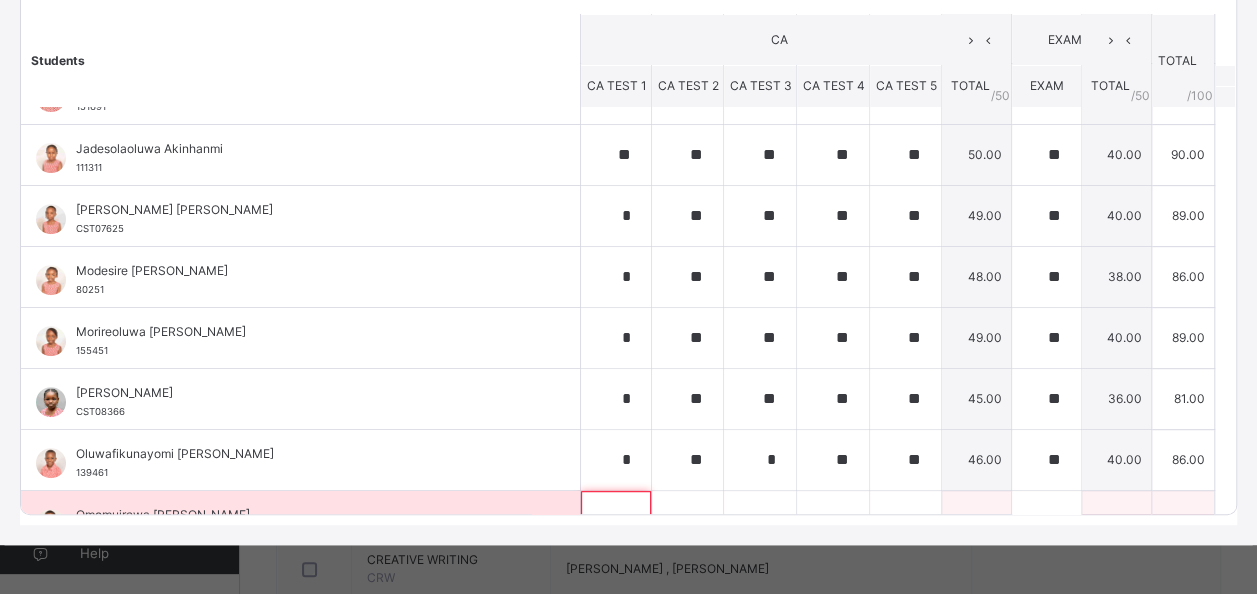 click at bounding box center (616, 521) 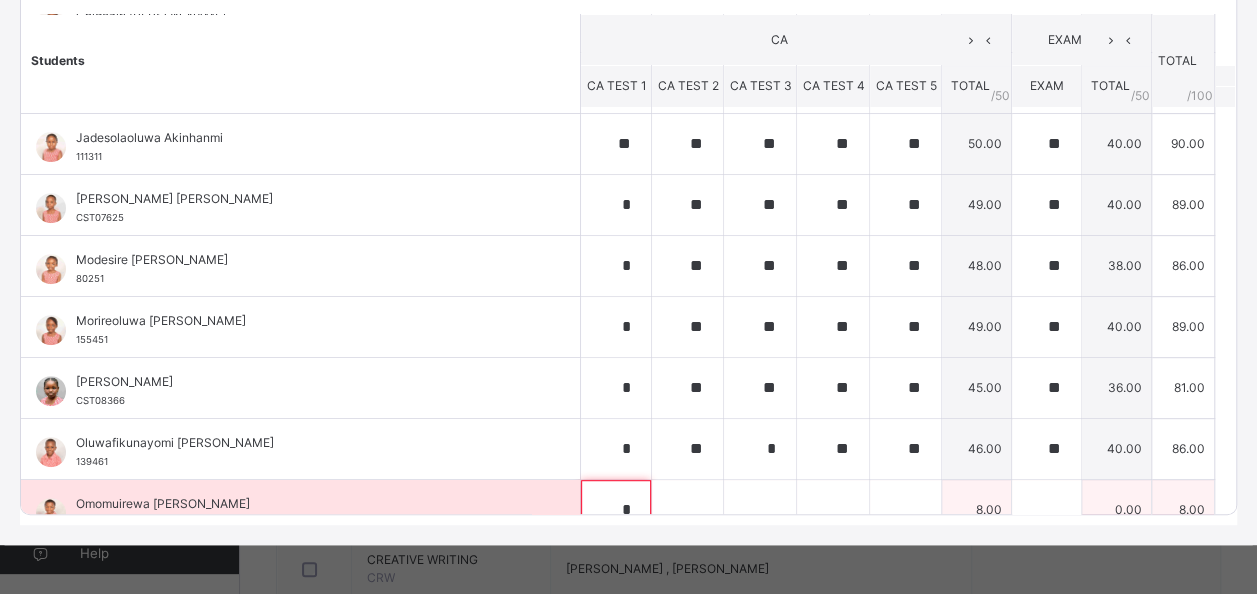 type on "*" 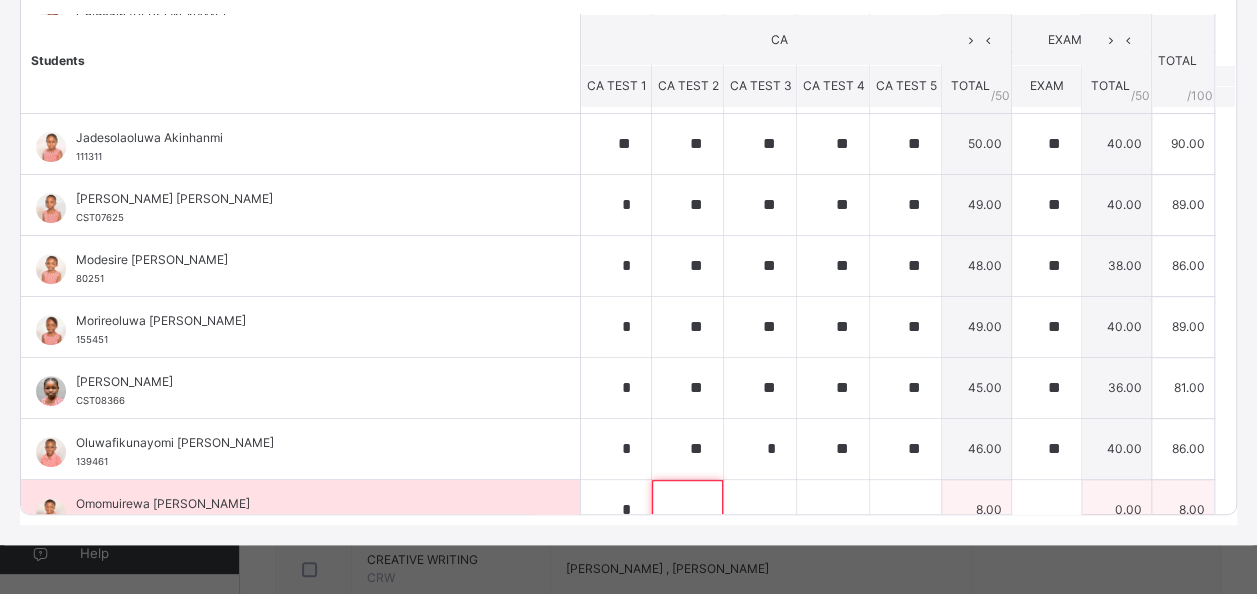 scroll, scrollTop: 320, scrollLeft: 0, axis: vertical 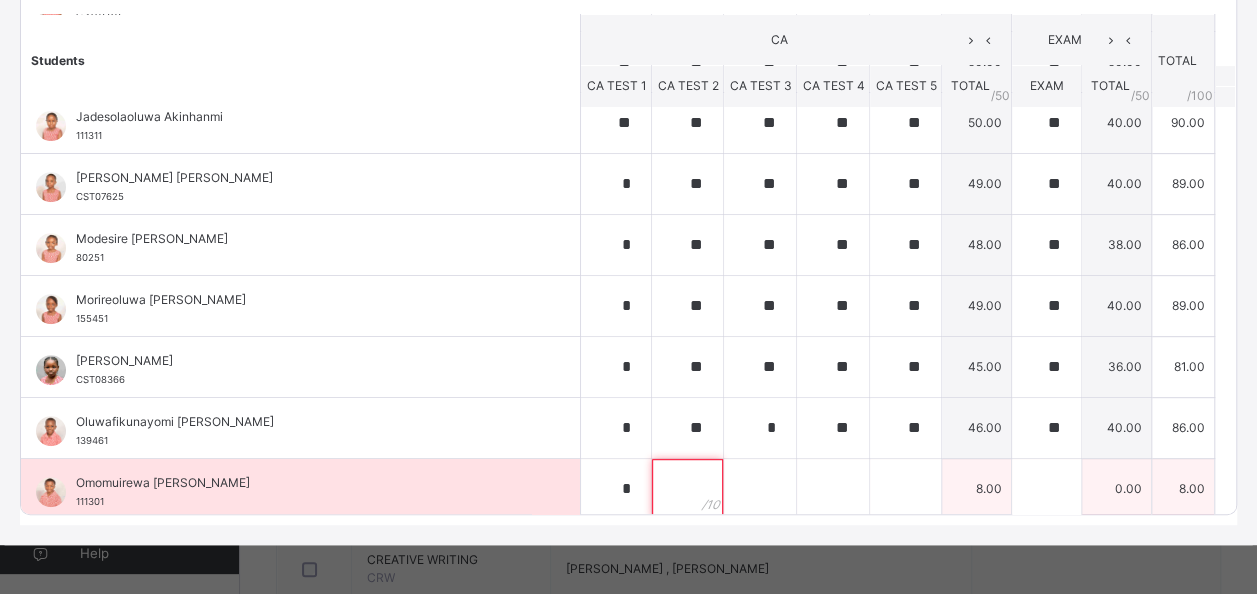 paste on "**" 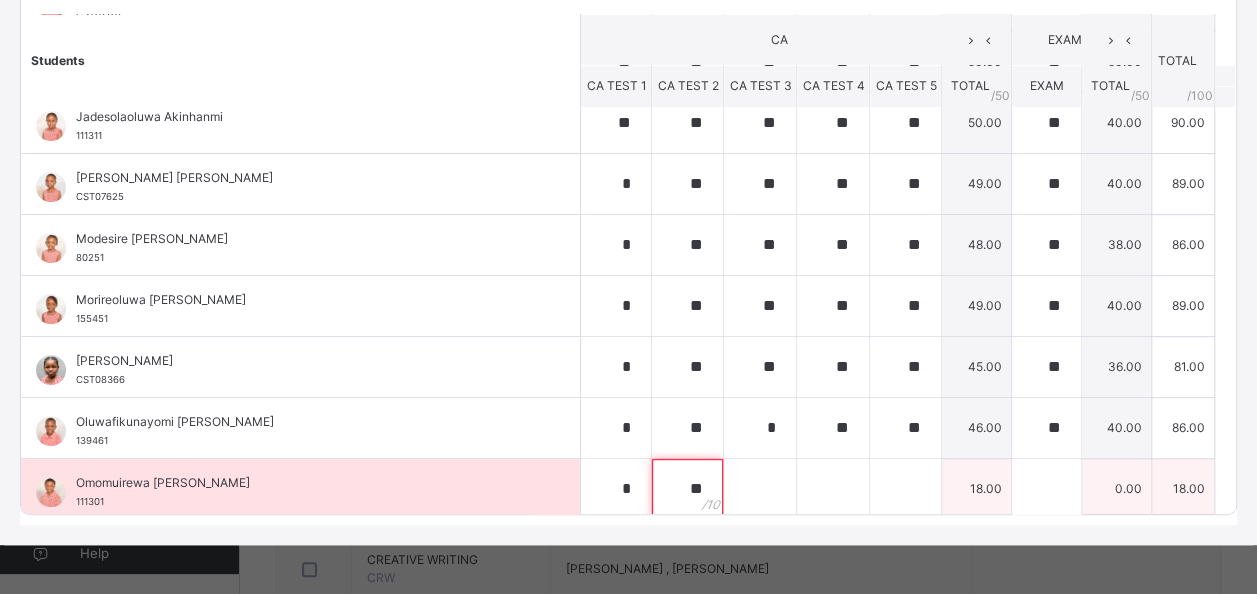 type on "**" 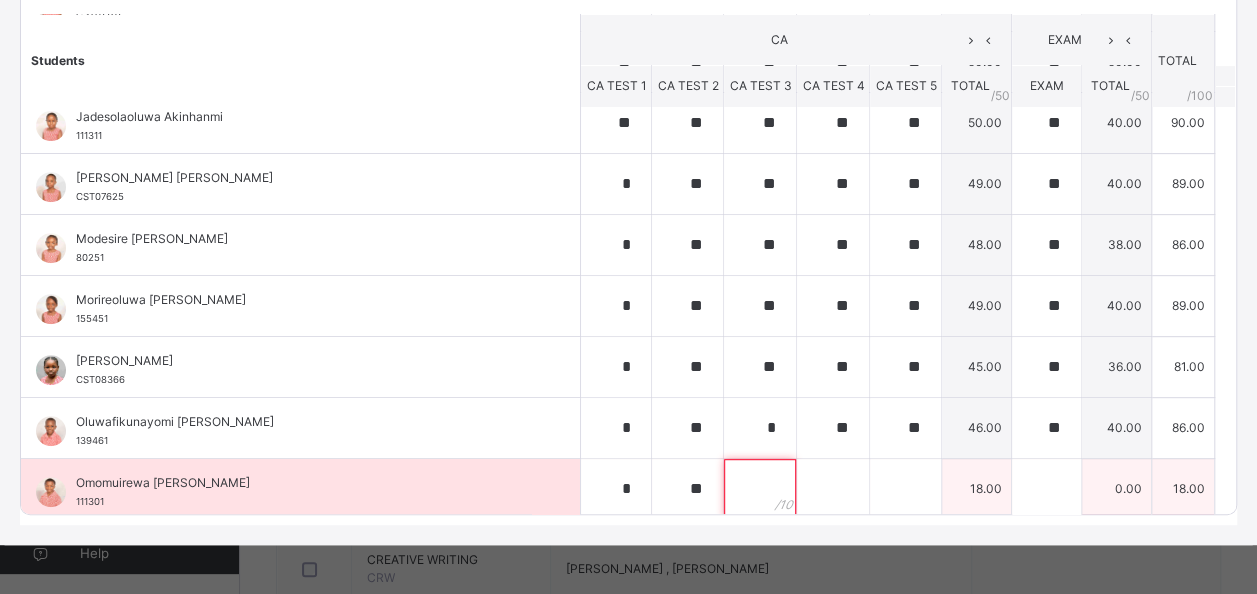 paste on "**" 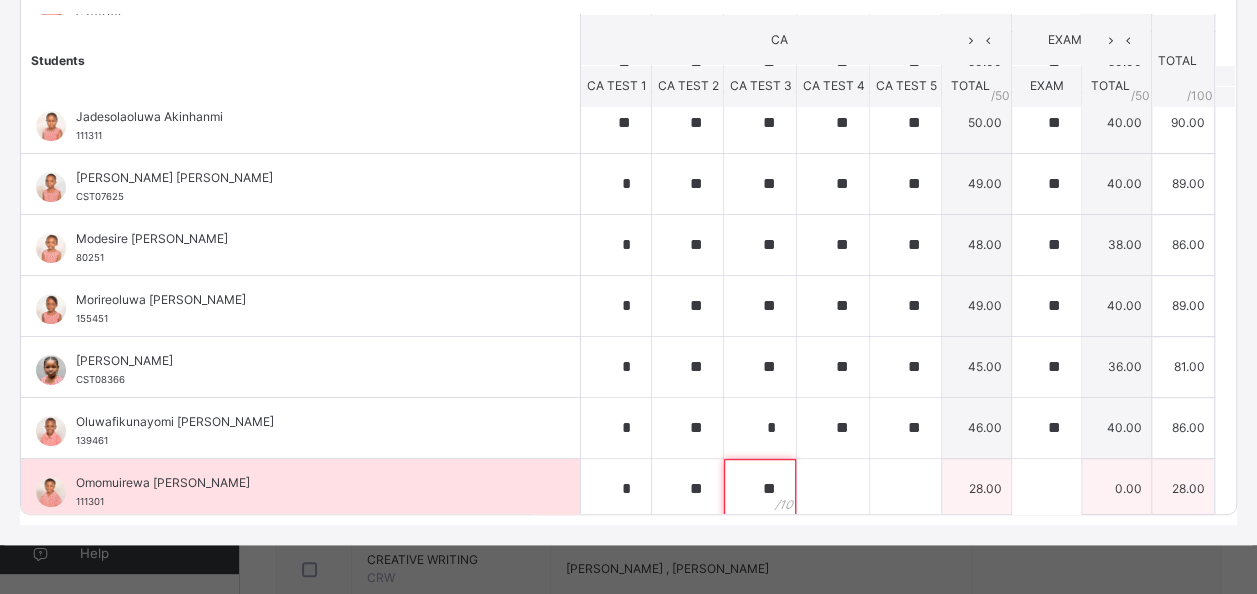 type on "**" 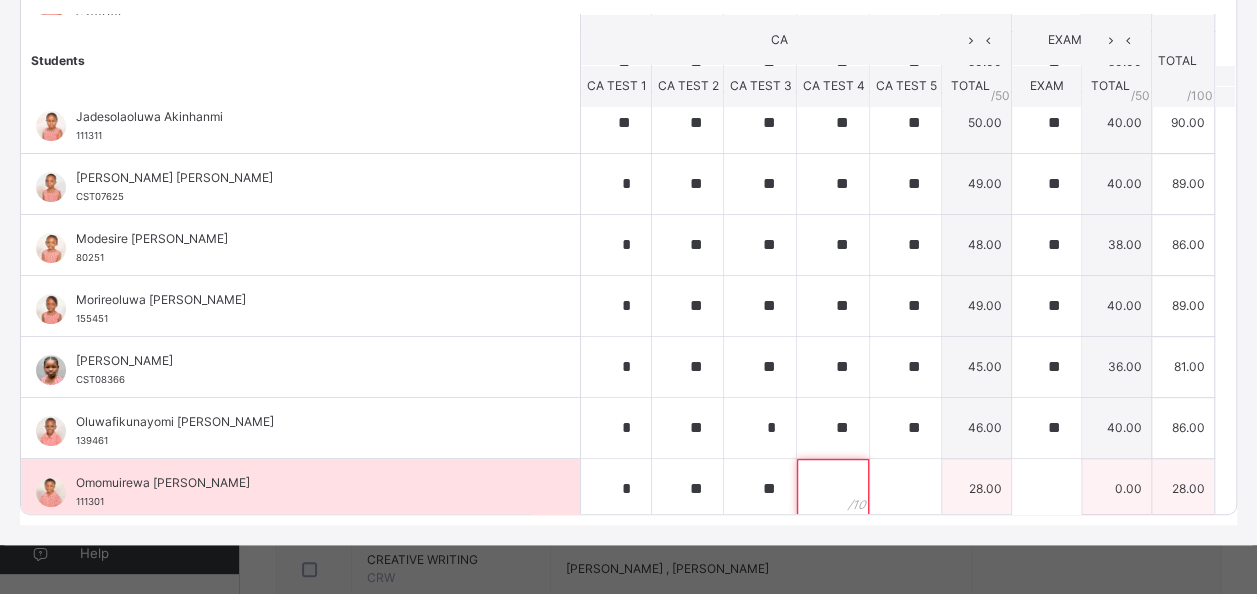 paste on "**" 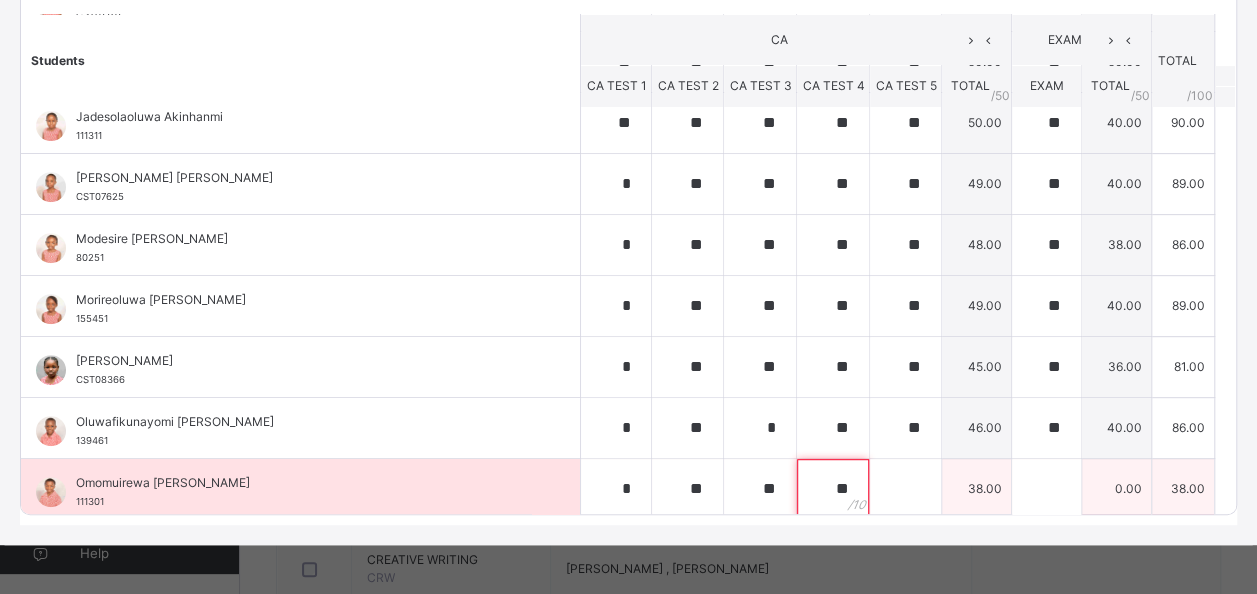 type on "**" 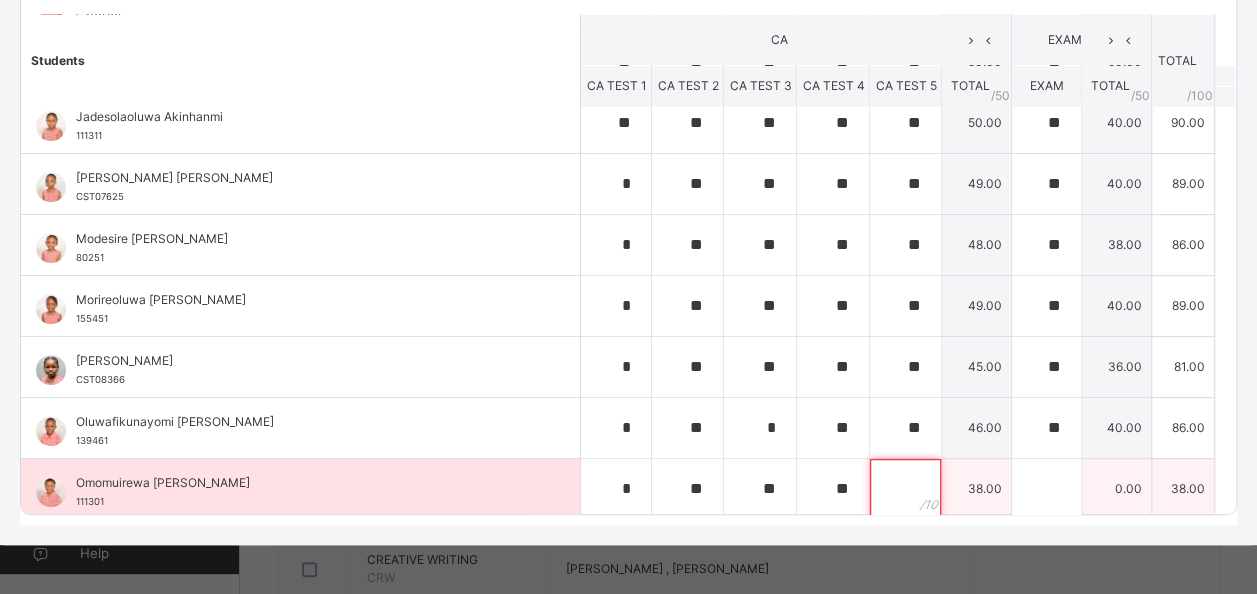 paste on "**" 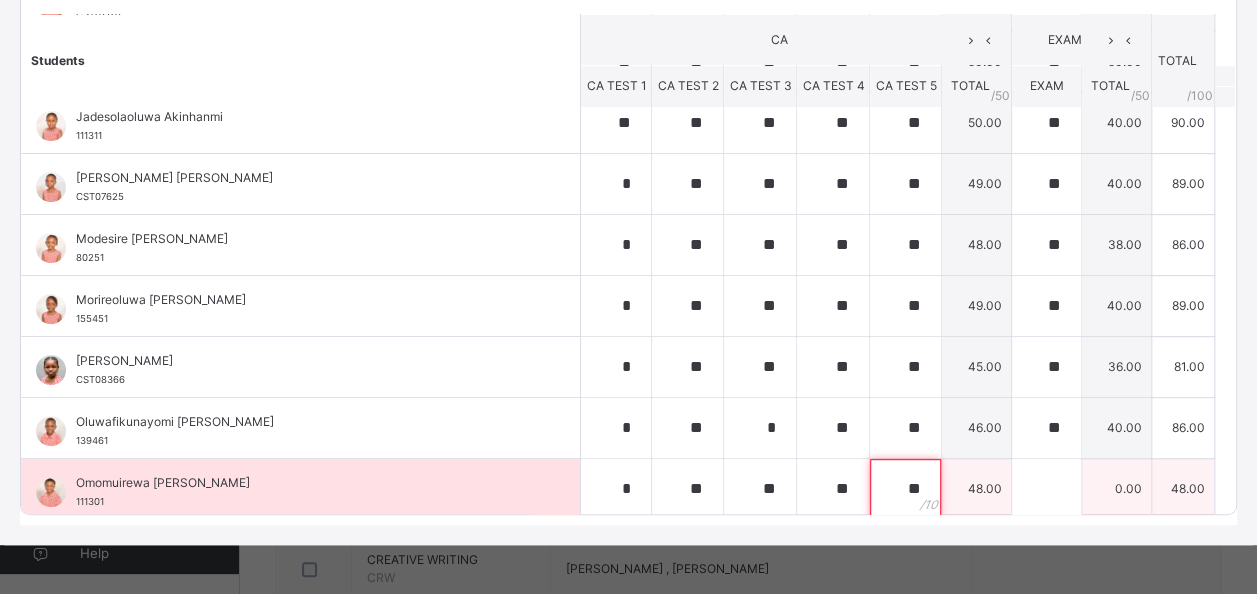 type on "**" 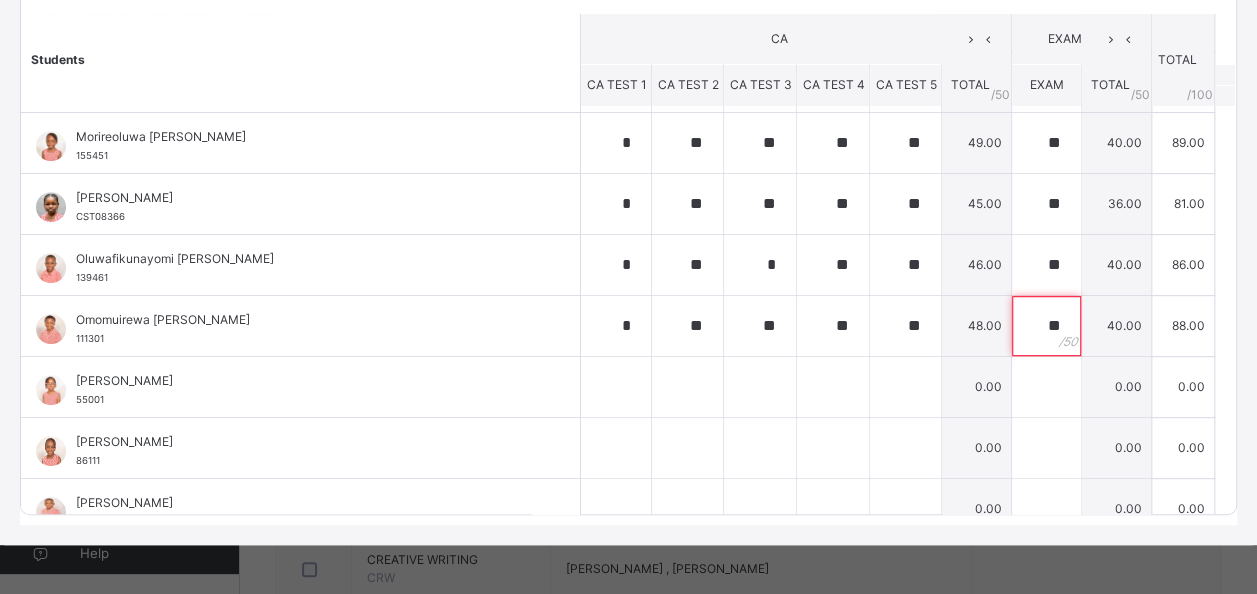 scroll, scrollTop: 502, scrollLeft: 0, axis: vertical 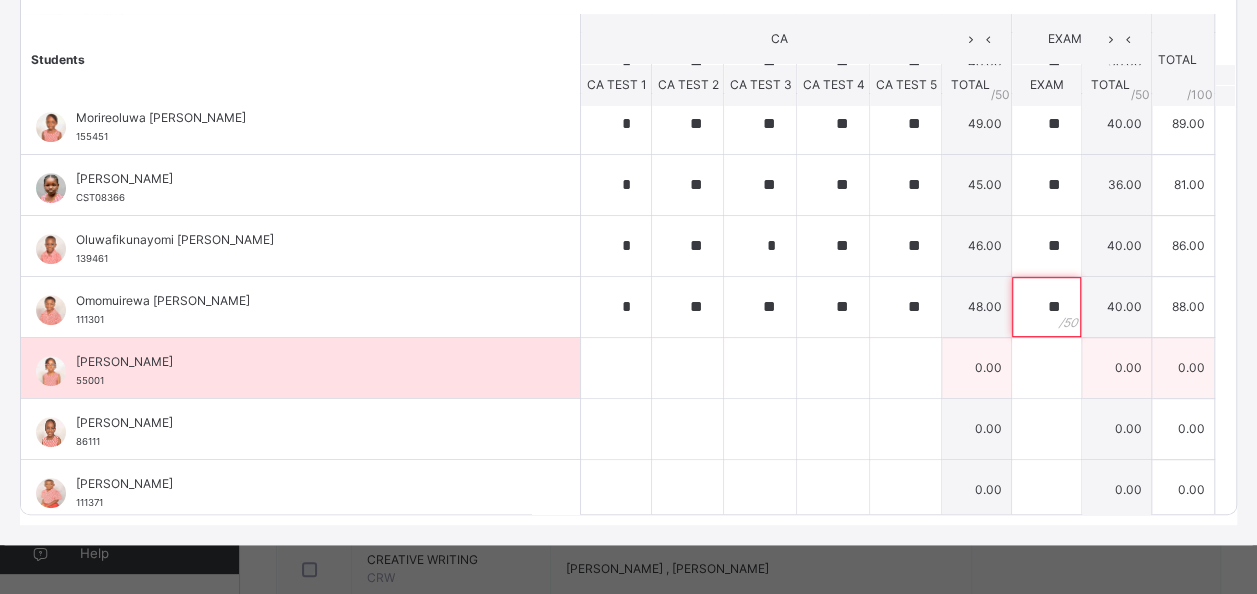 type on "**" 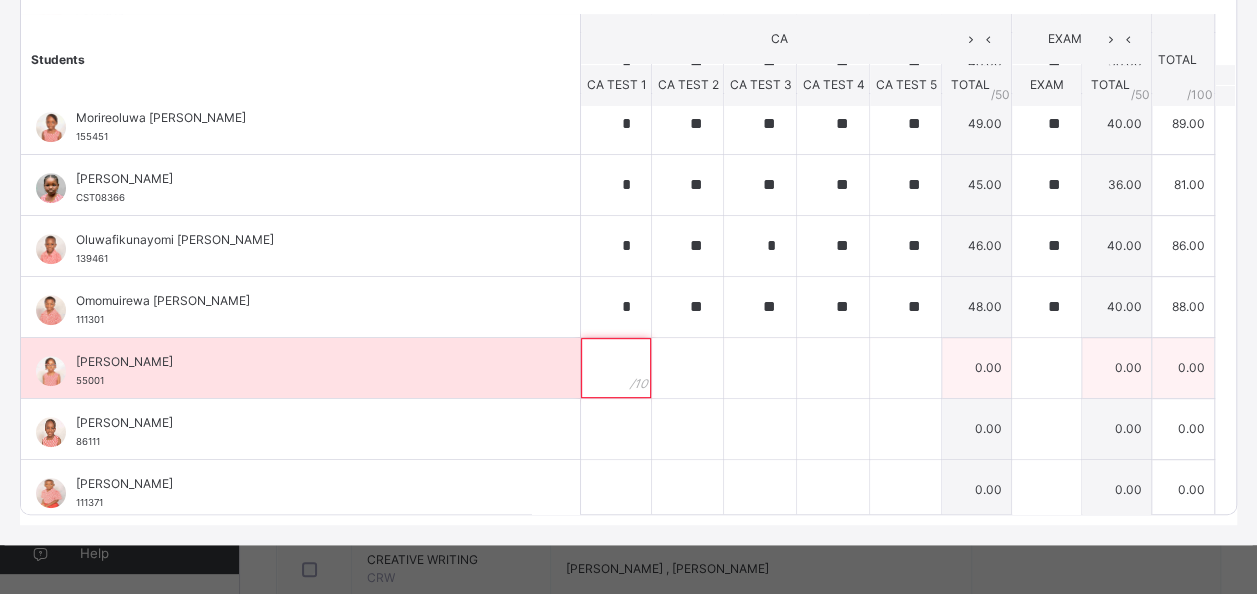 click at bounding box center [616, 368] 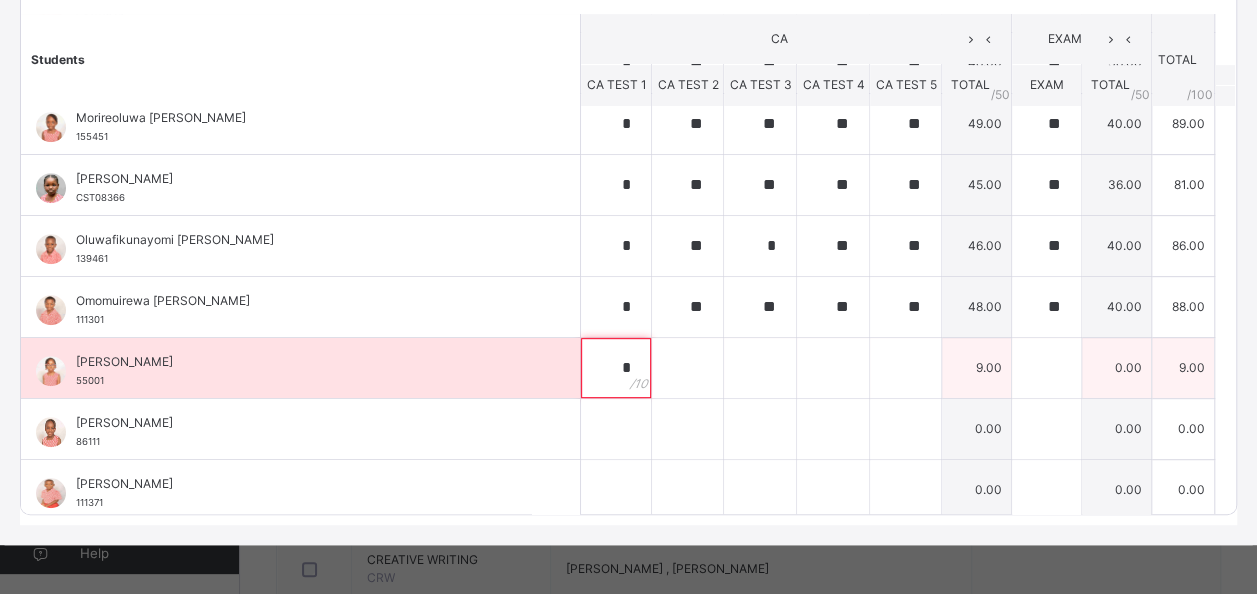 type on "*" 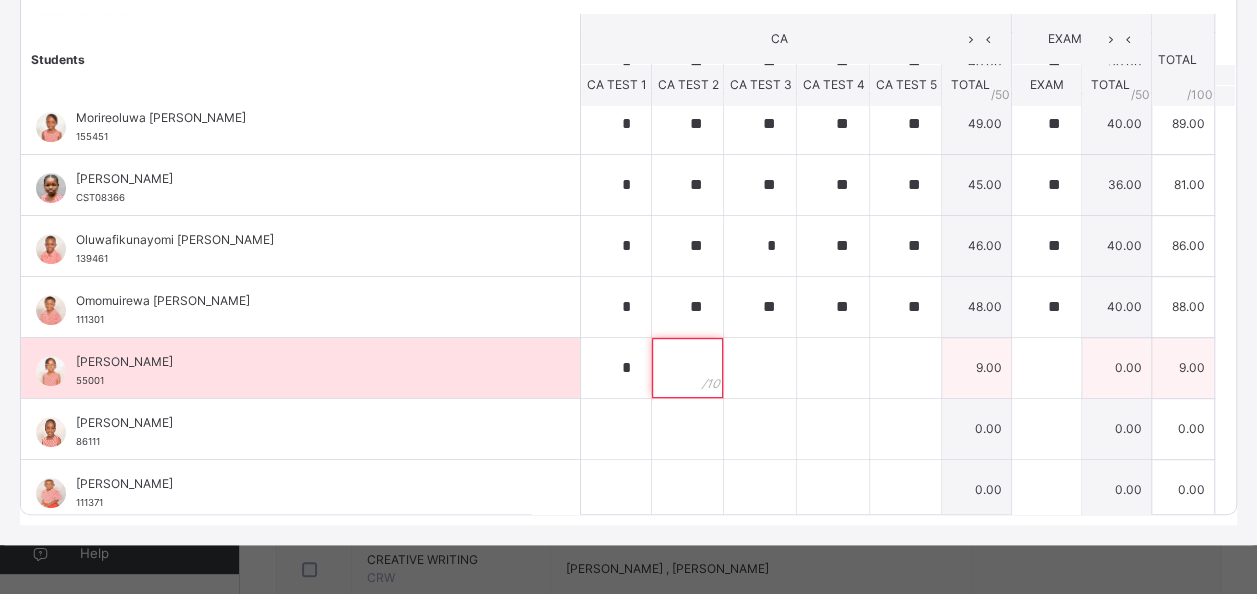 paste on "**" 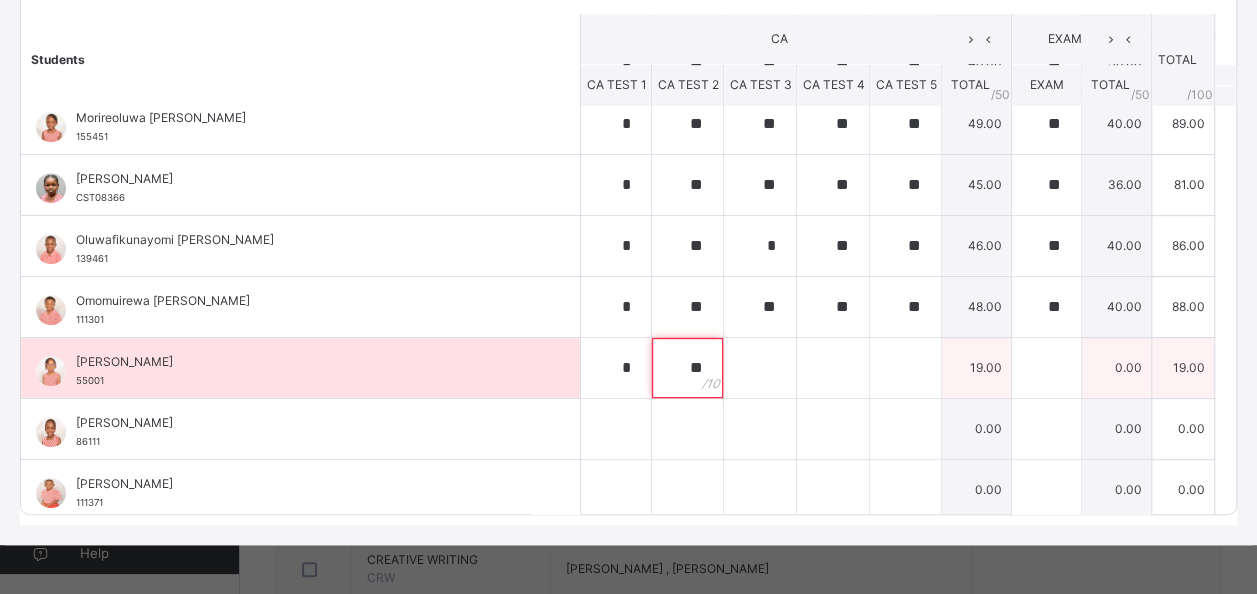 type on "**" 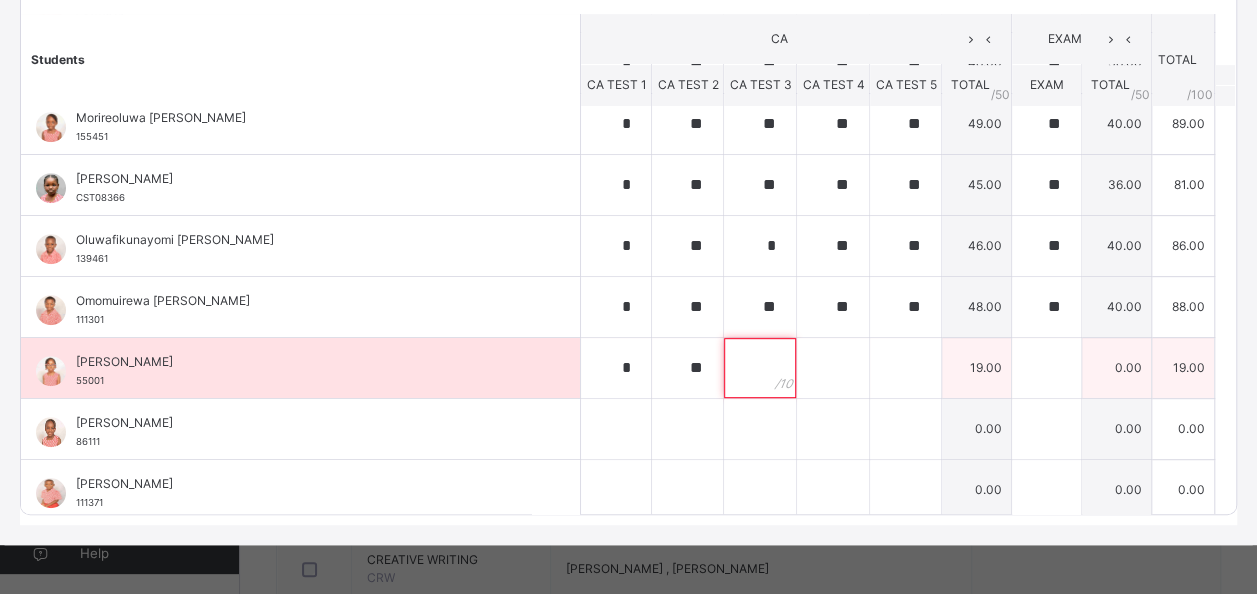 paste on "**" 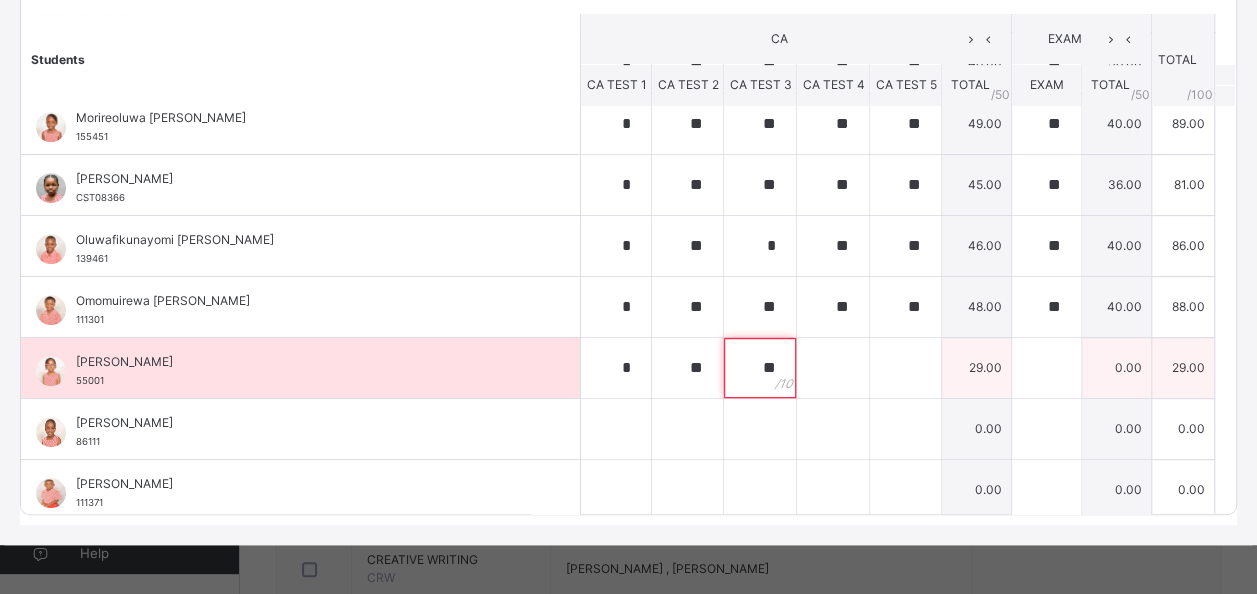 type on "**" 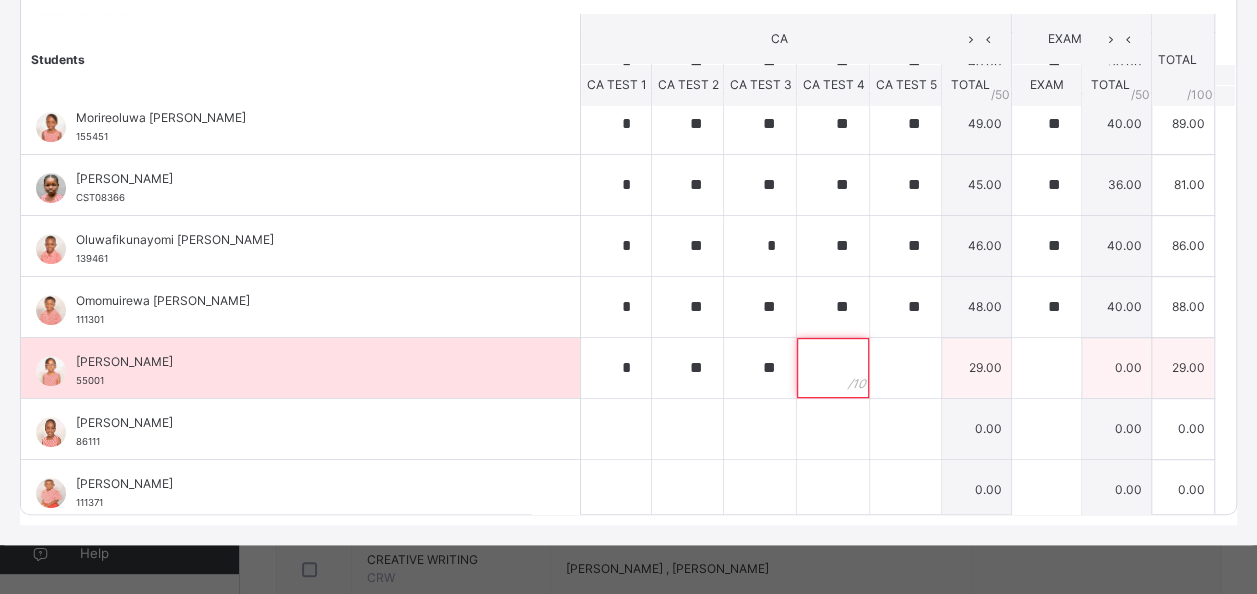 paste on "**" 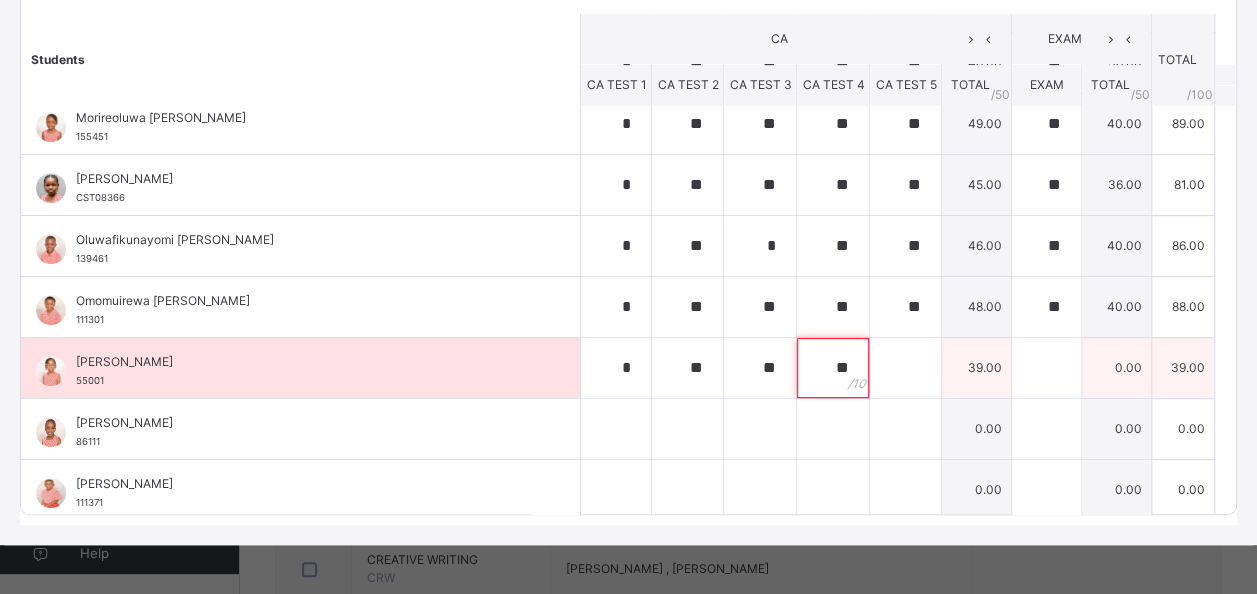 type on "**" 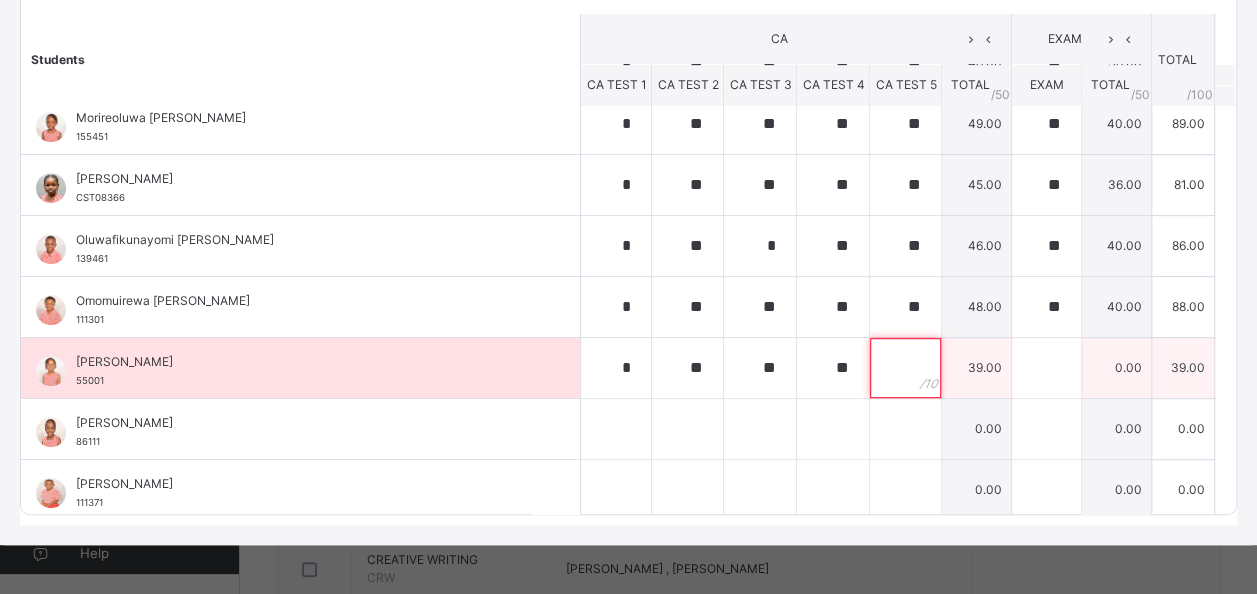 paste on "**" 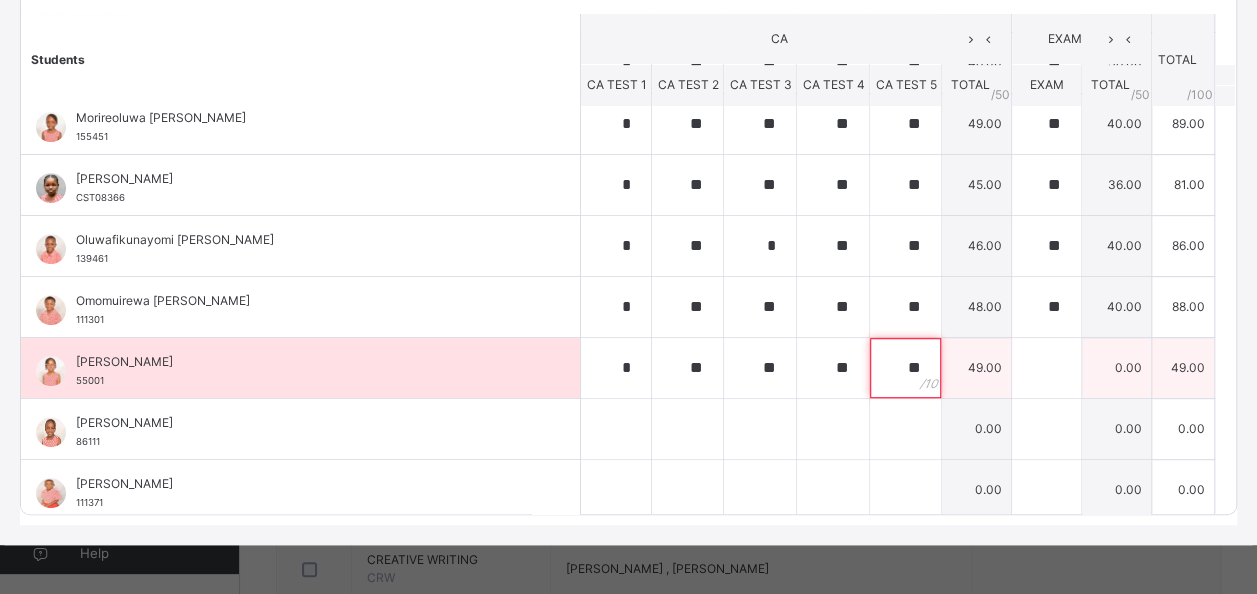 type on "**" 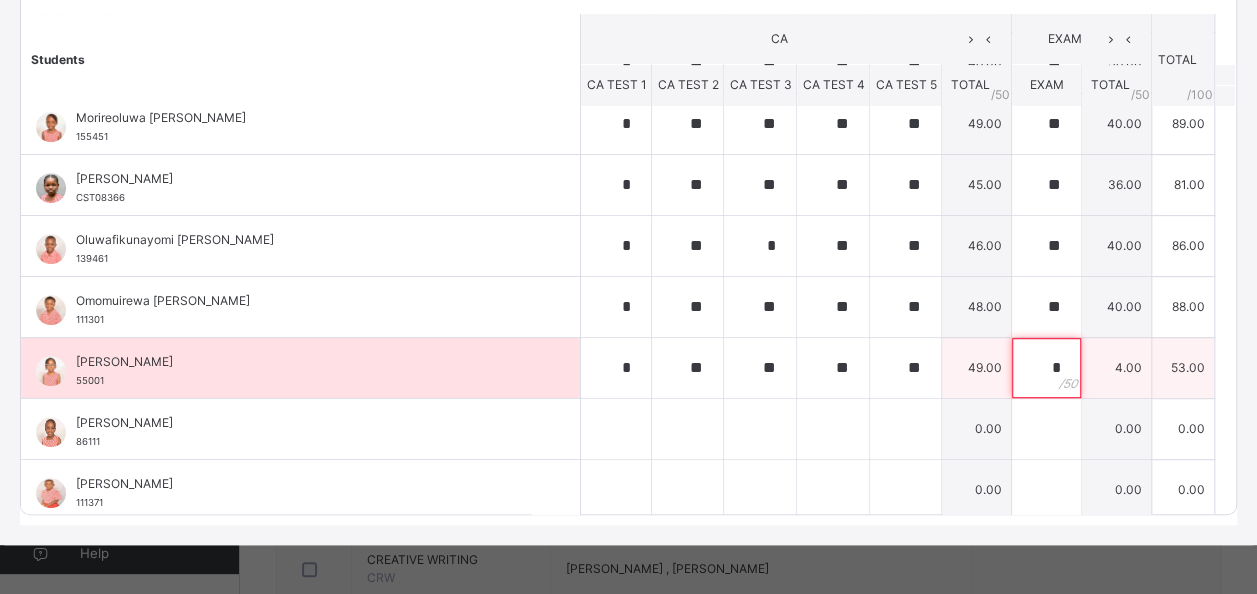 type on "**" 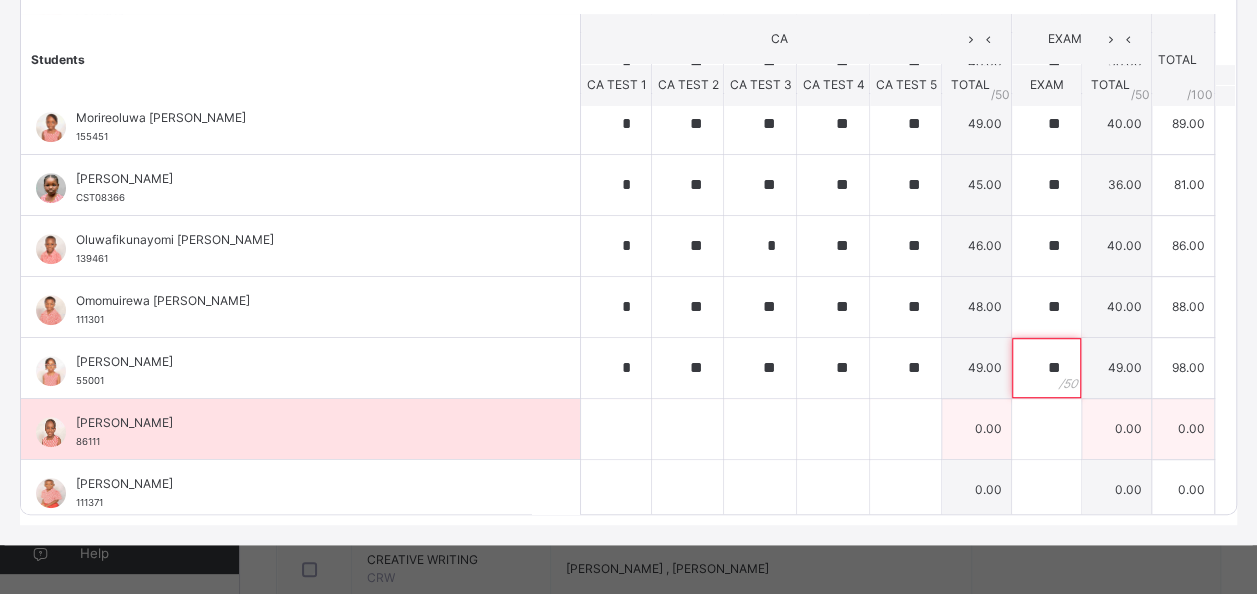 paste 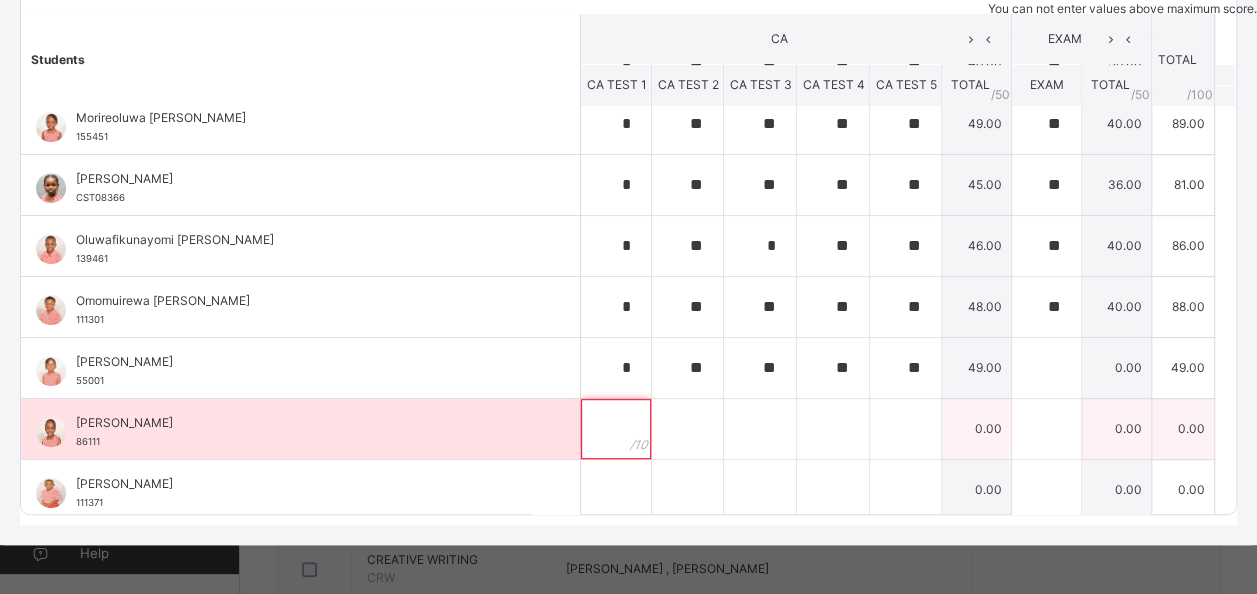 click at bounding box center (616, 429) 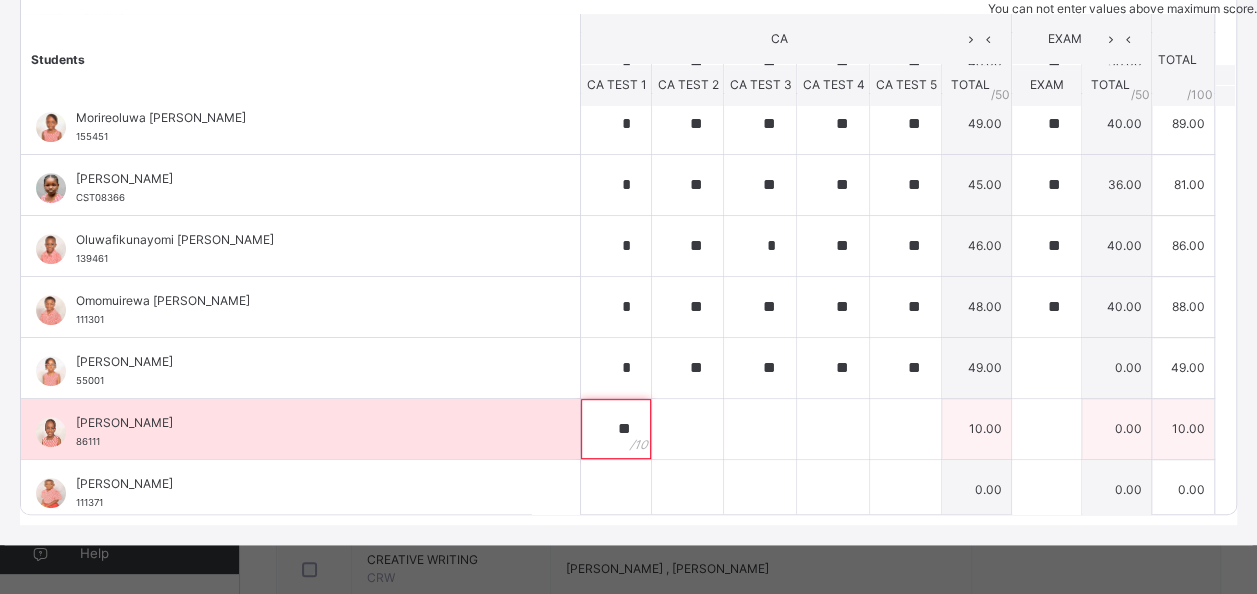type on "**" 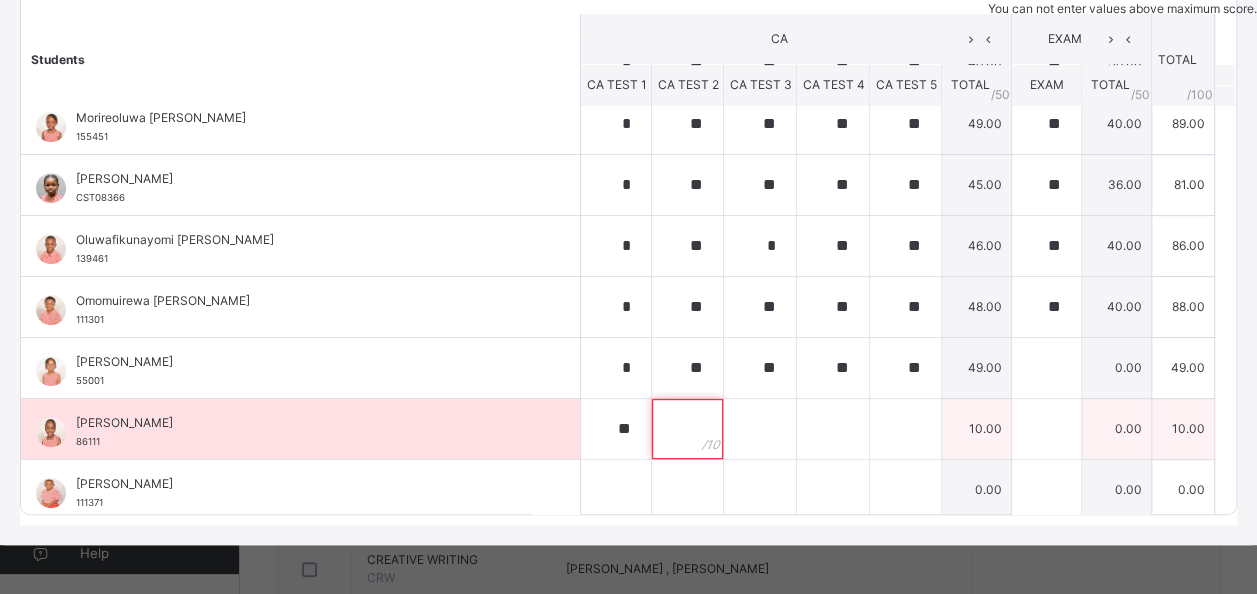 paste on "**" 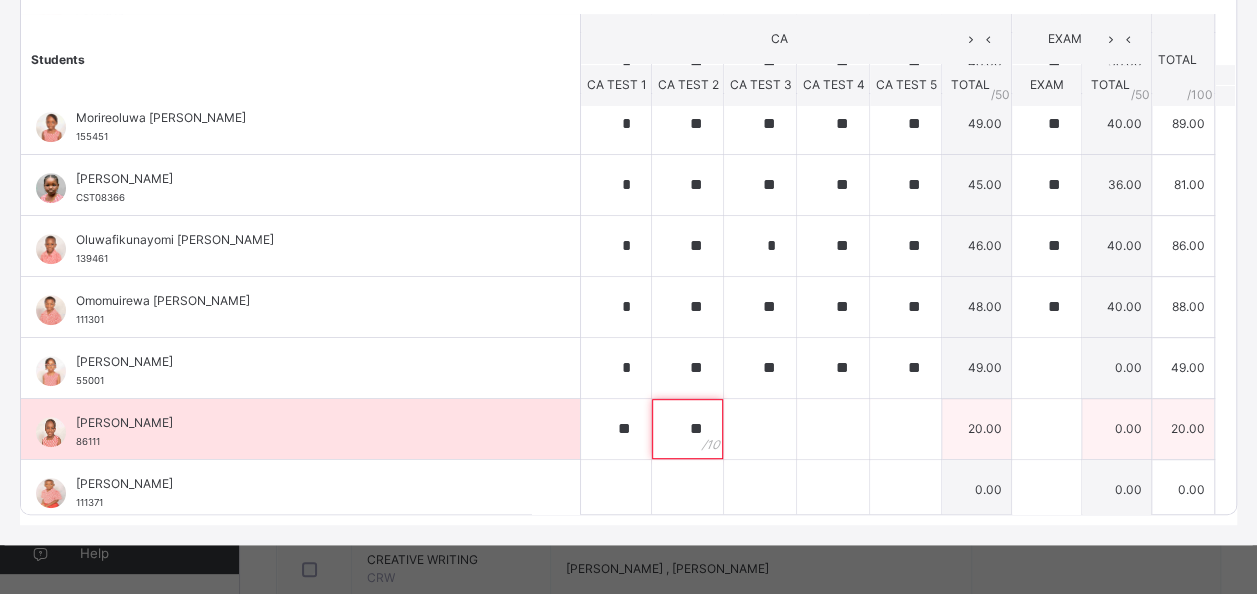 type on "**" 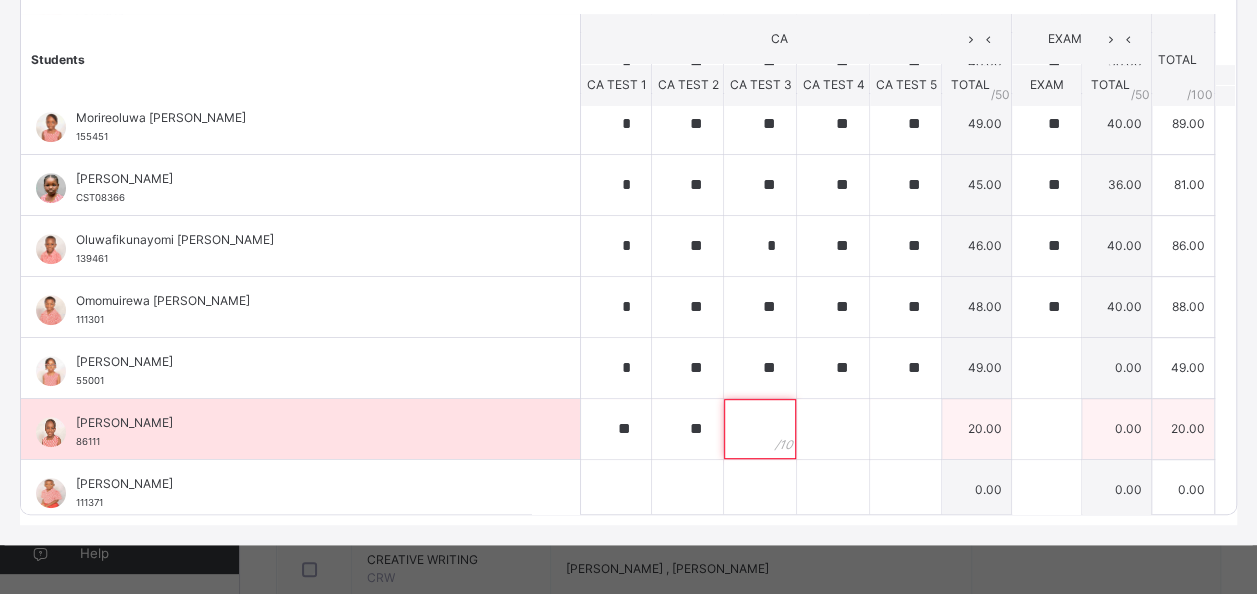 paste on "**" 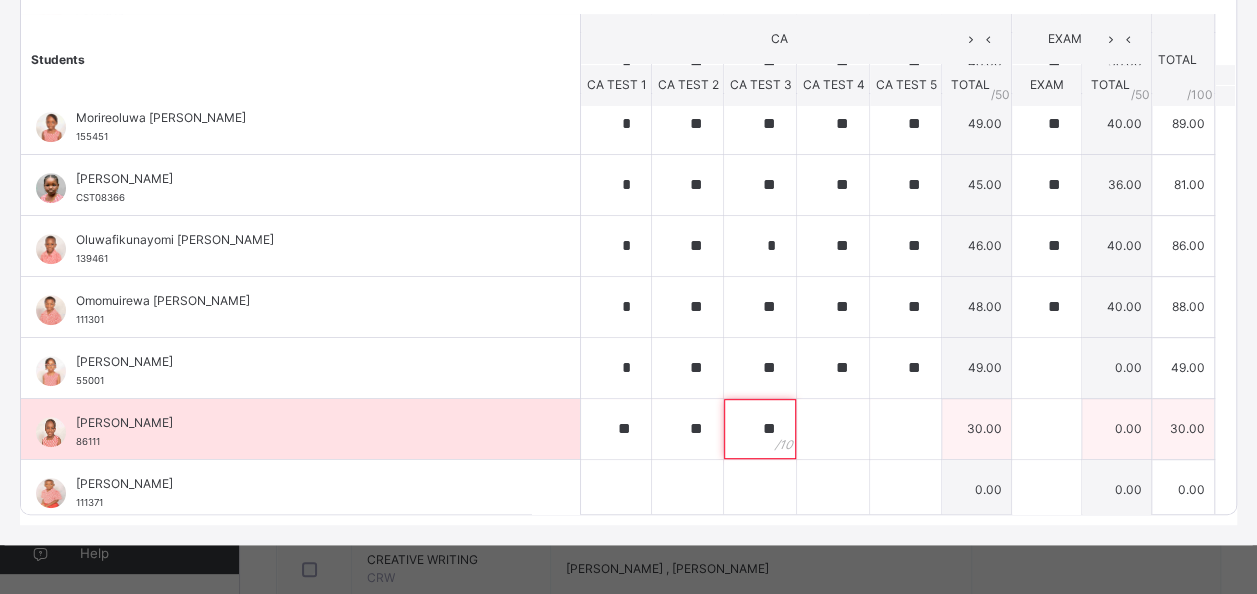 type on "**" 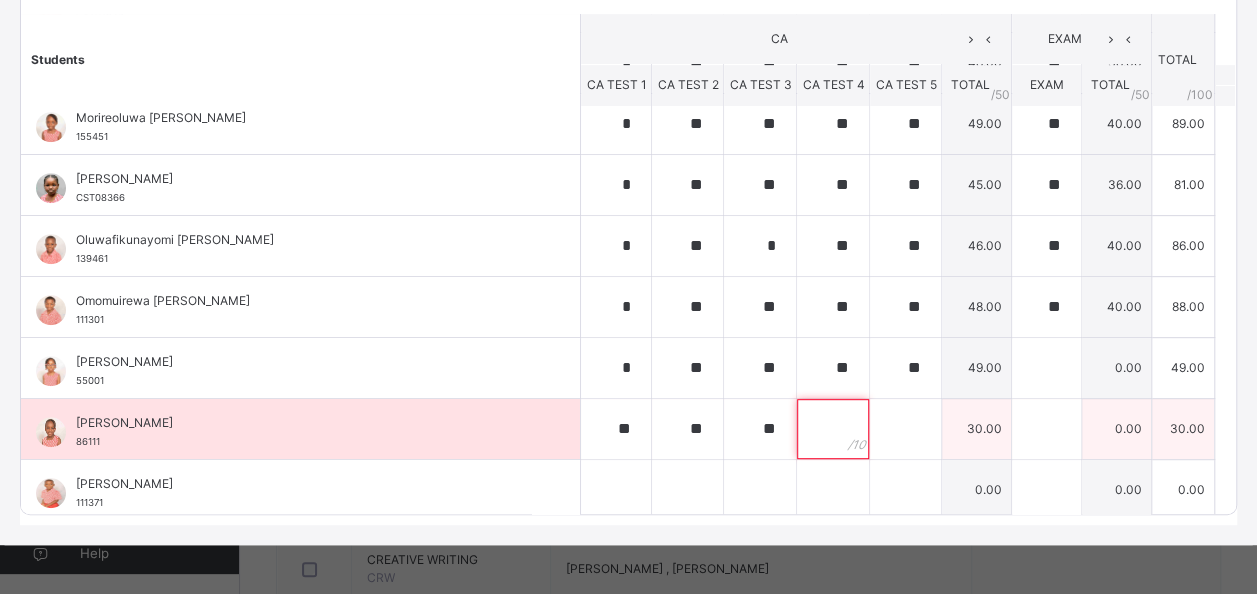 paste on "**" 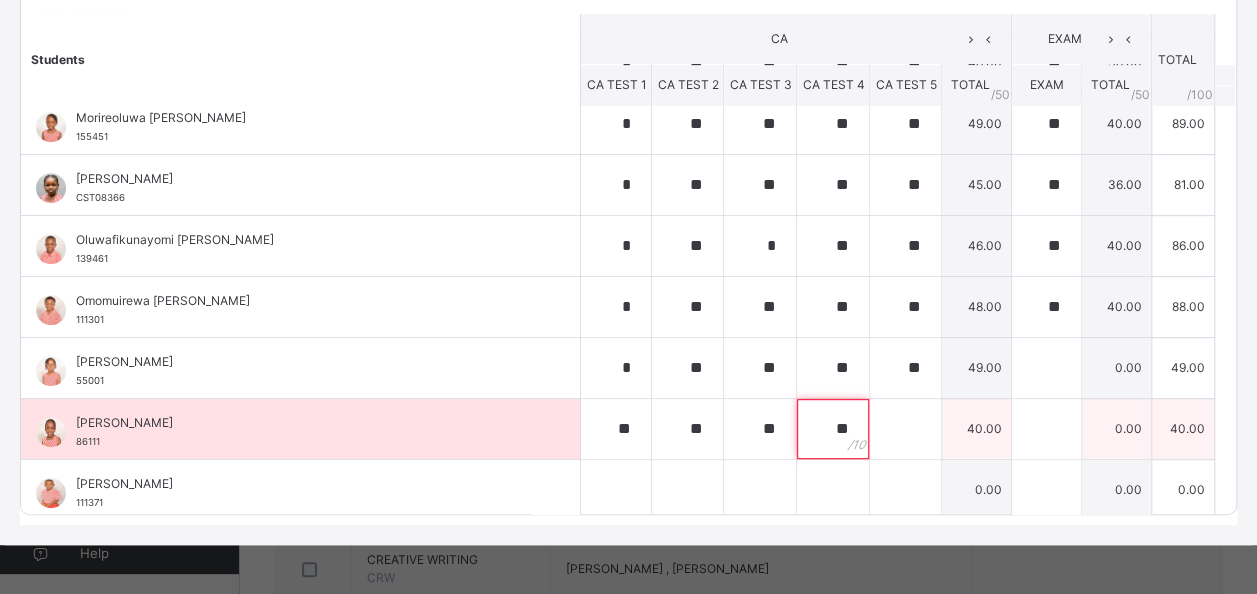 type on "**" 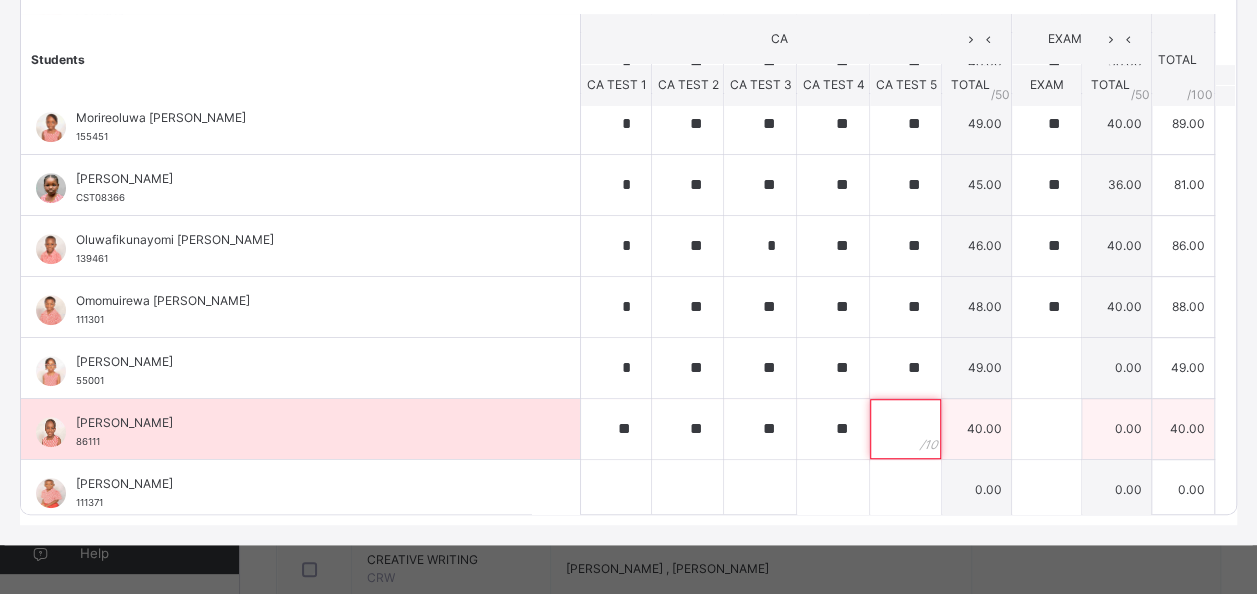 paste on "**" 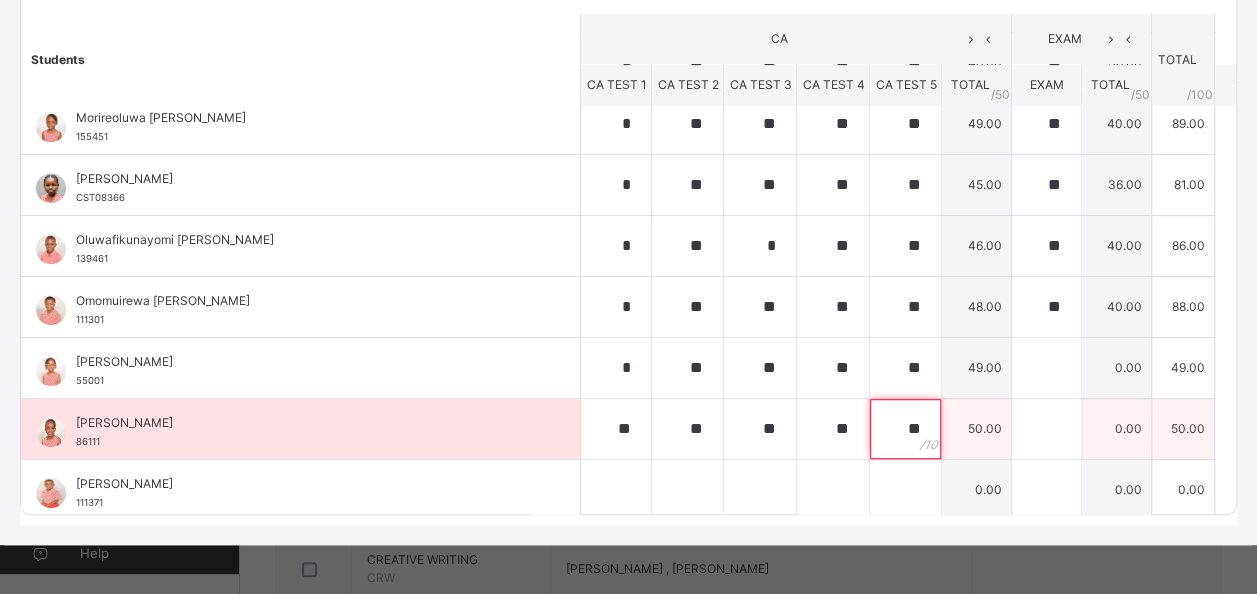 type on "**" 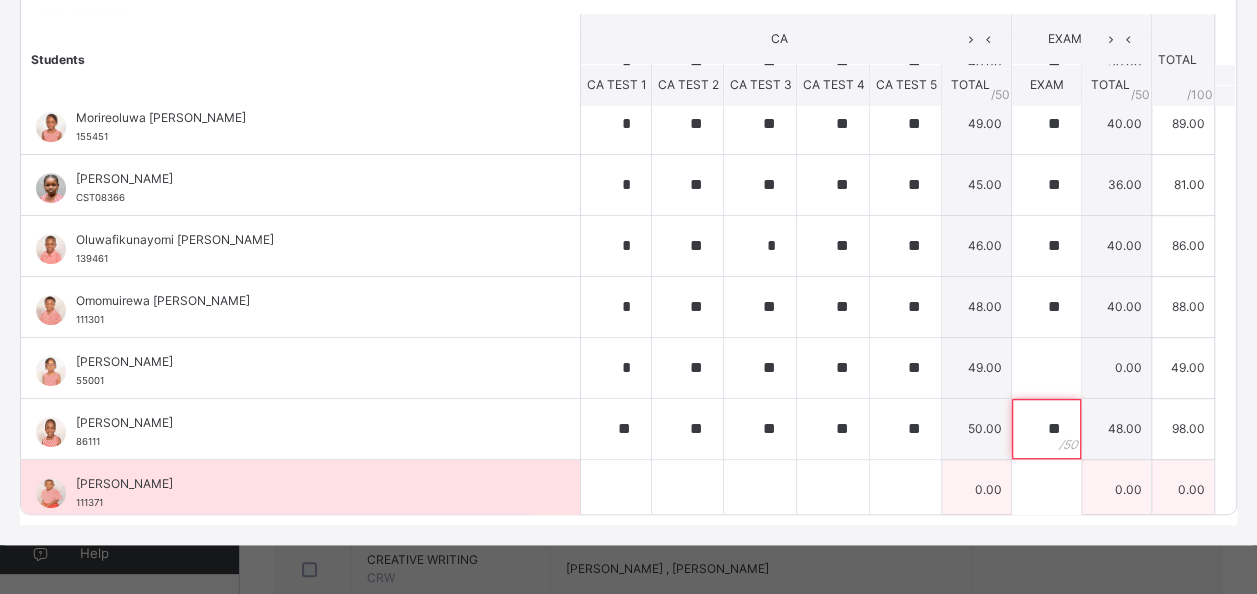 type on "**" 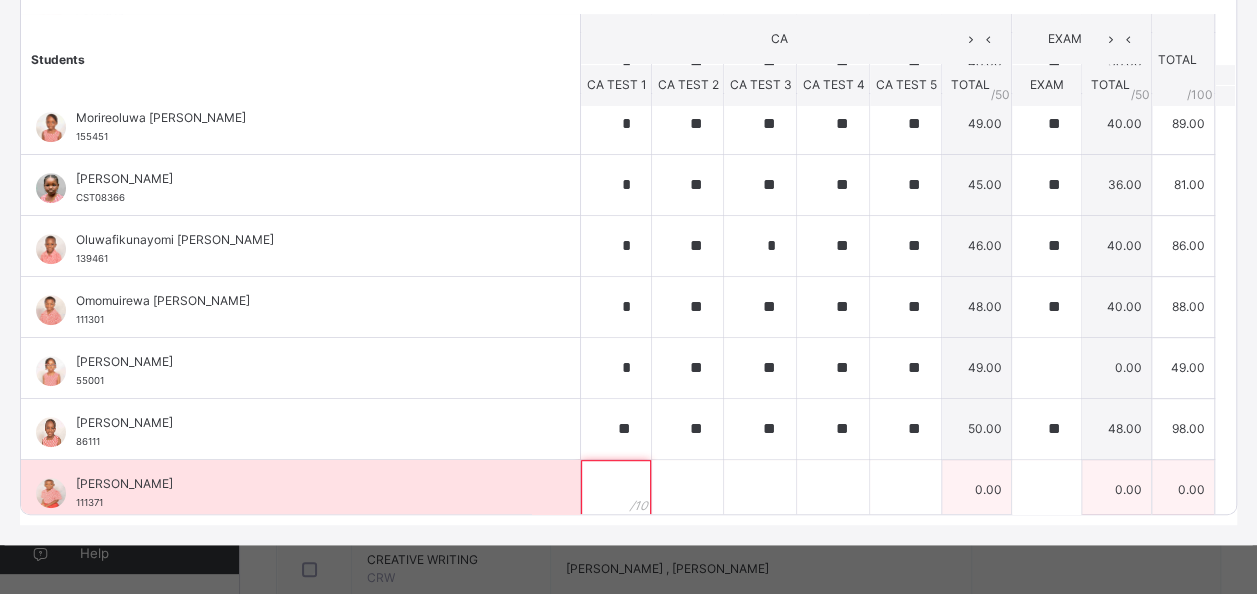 click at bounding box center (616, 490) 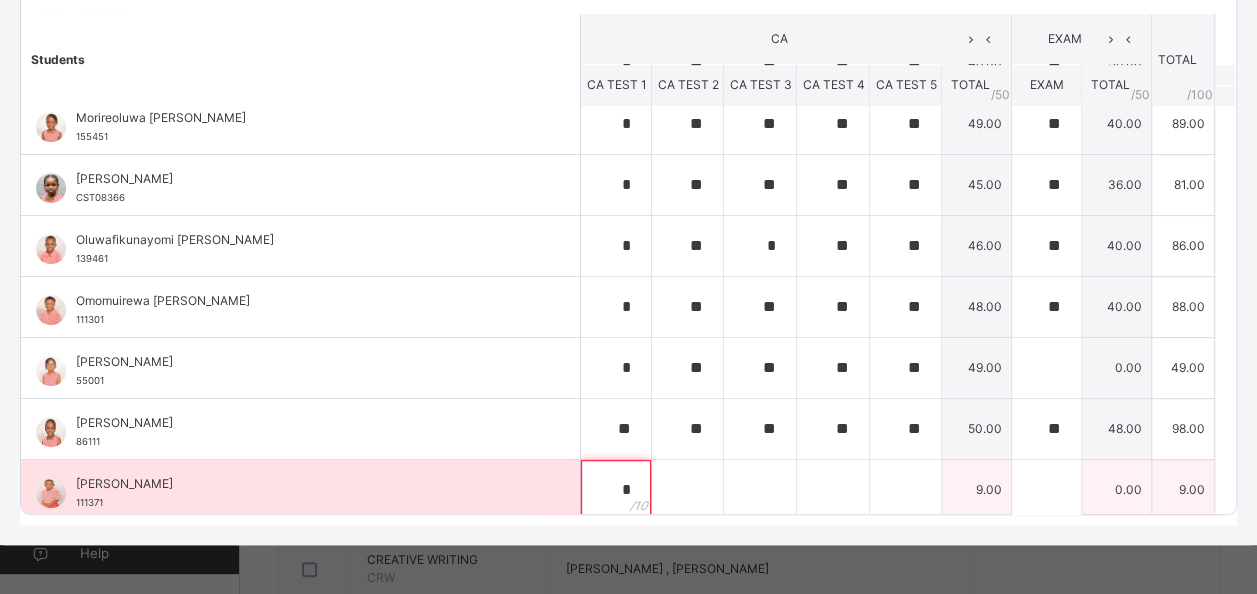 type on "*" 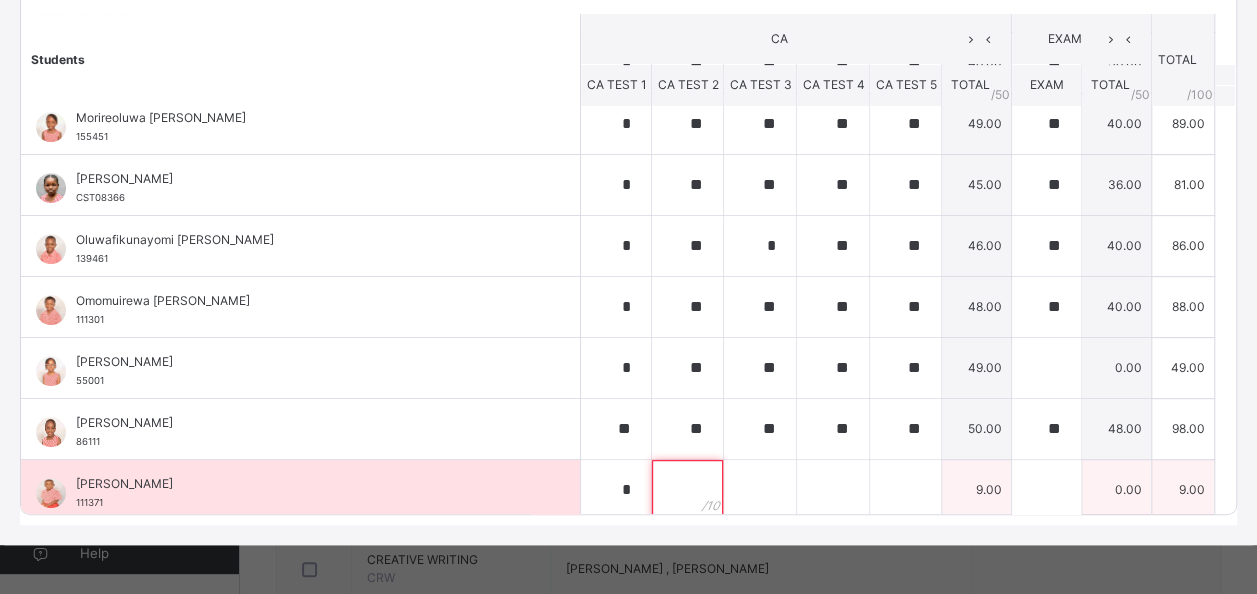 paste on "**" 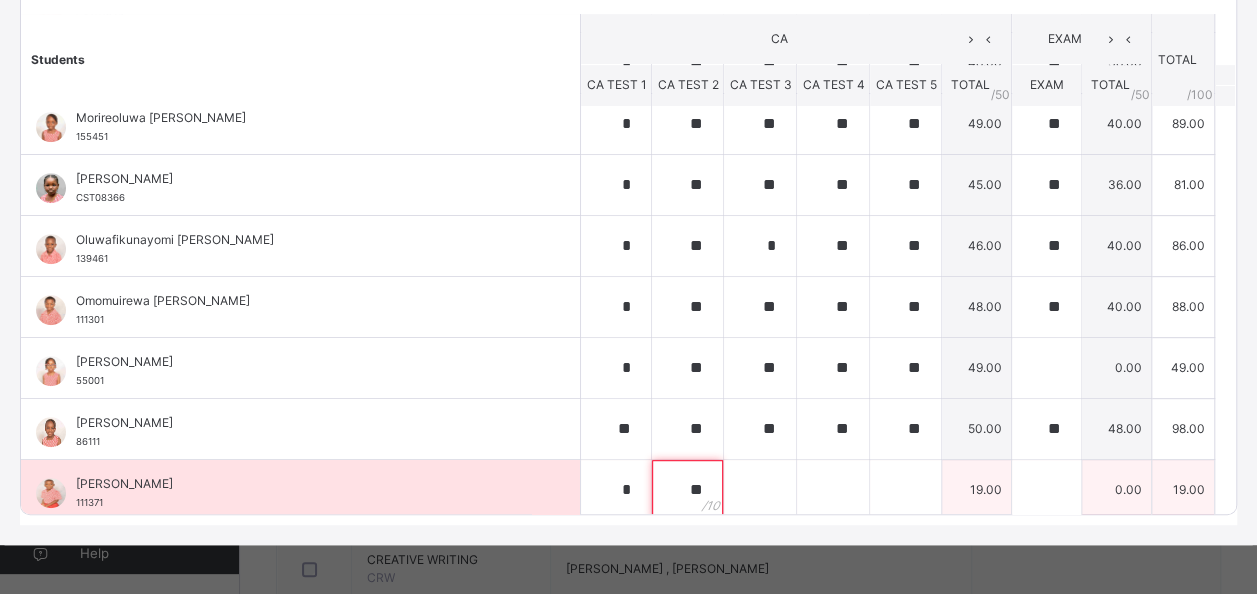type on "**" 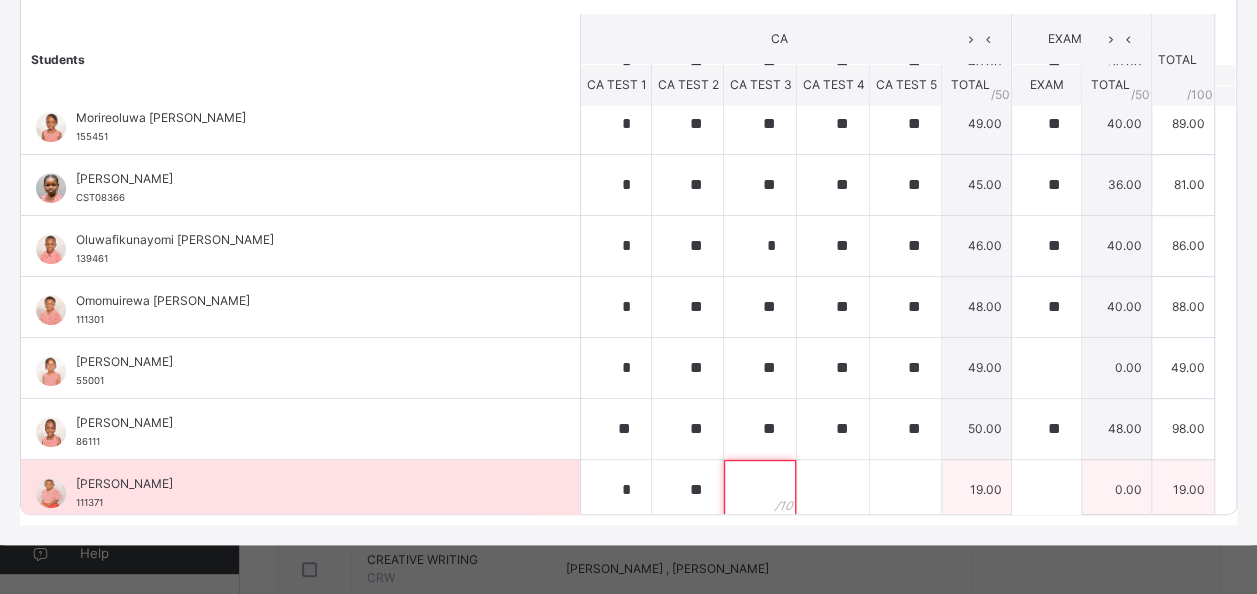 paste on "**" 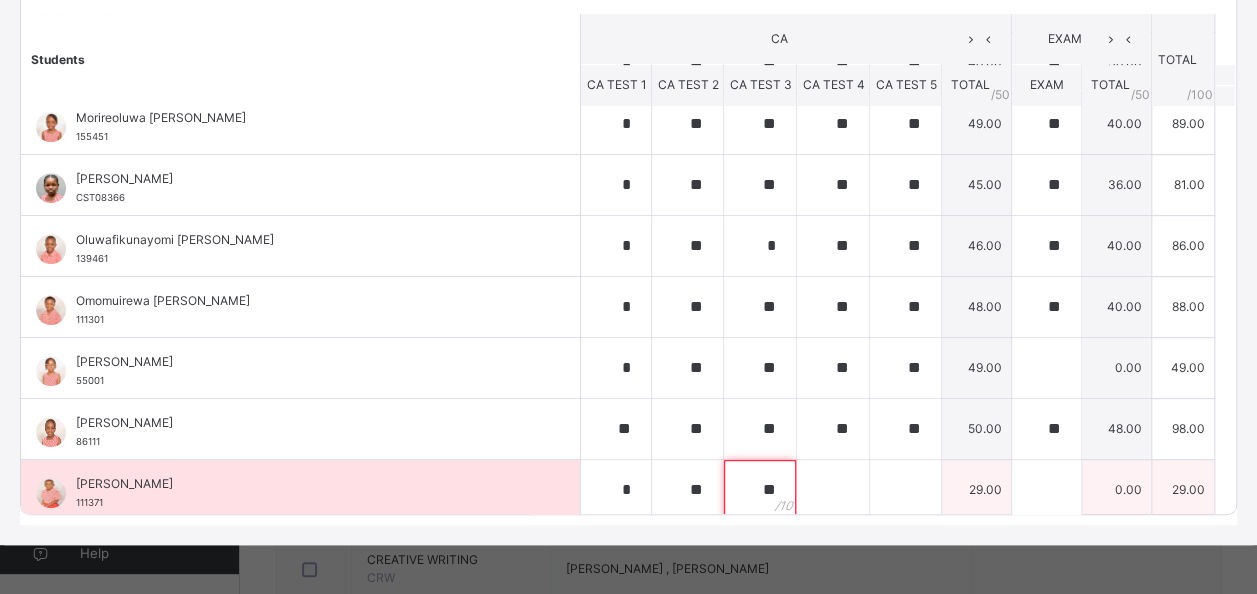 type on "**" 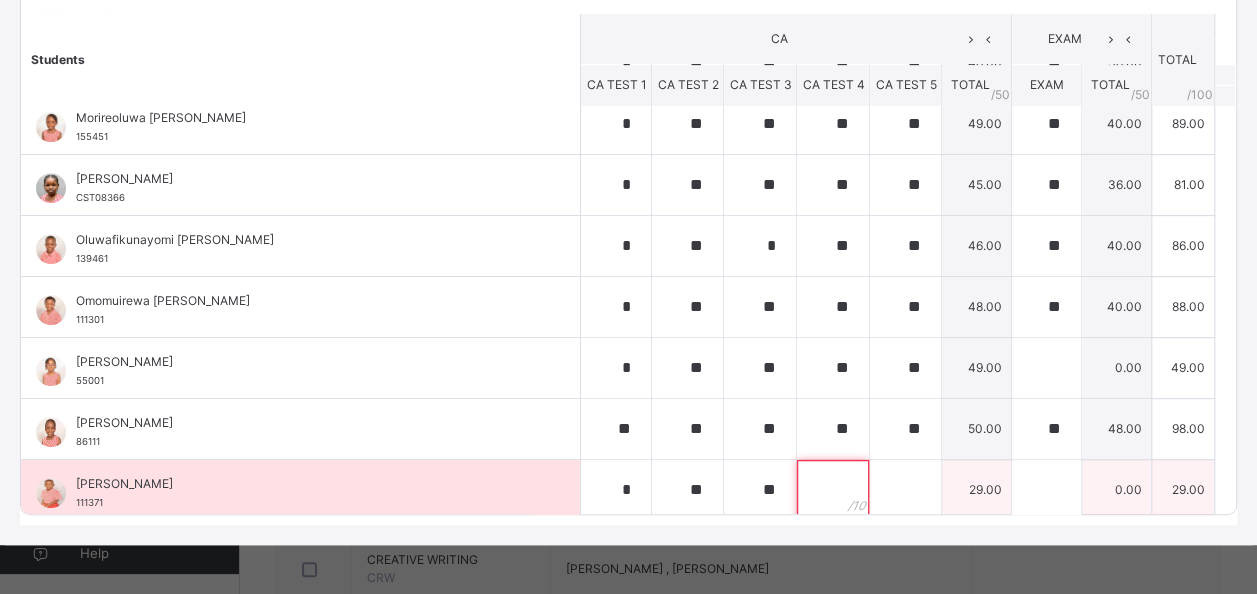 paste on "**" 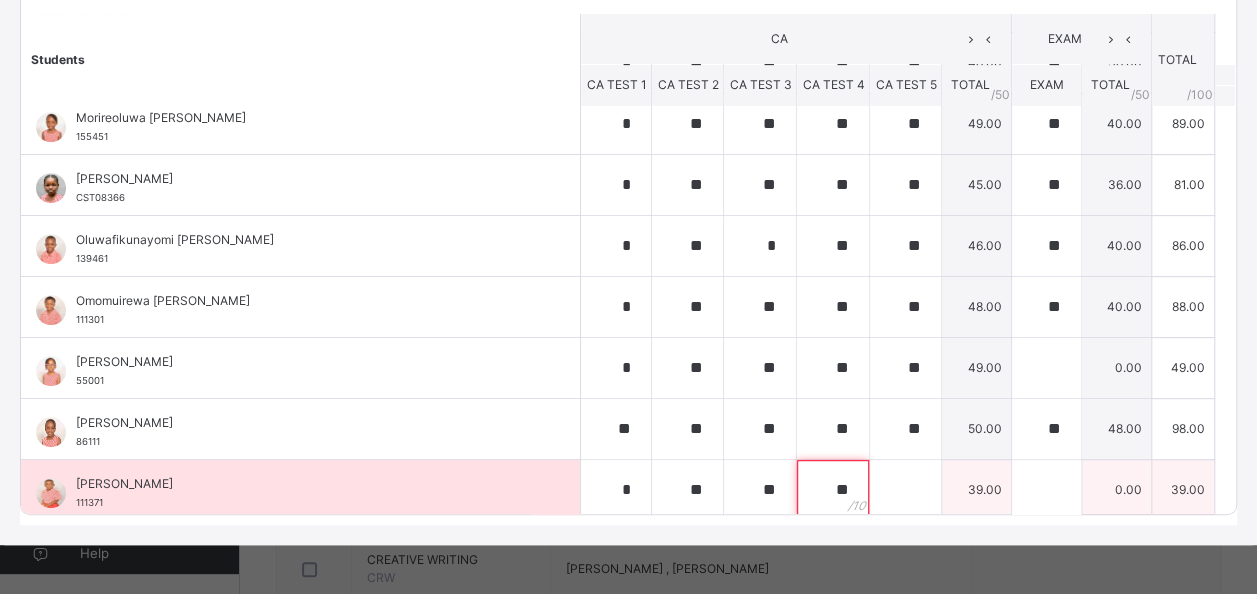 type on "**" 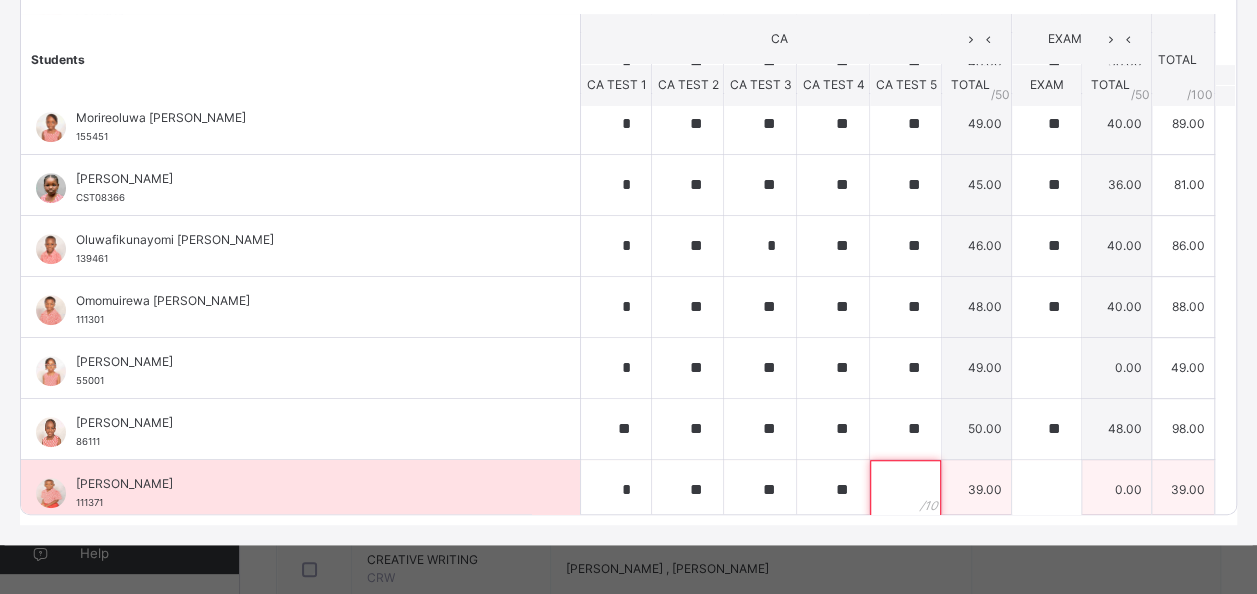 paste on "**" 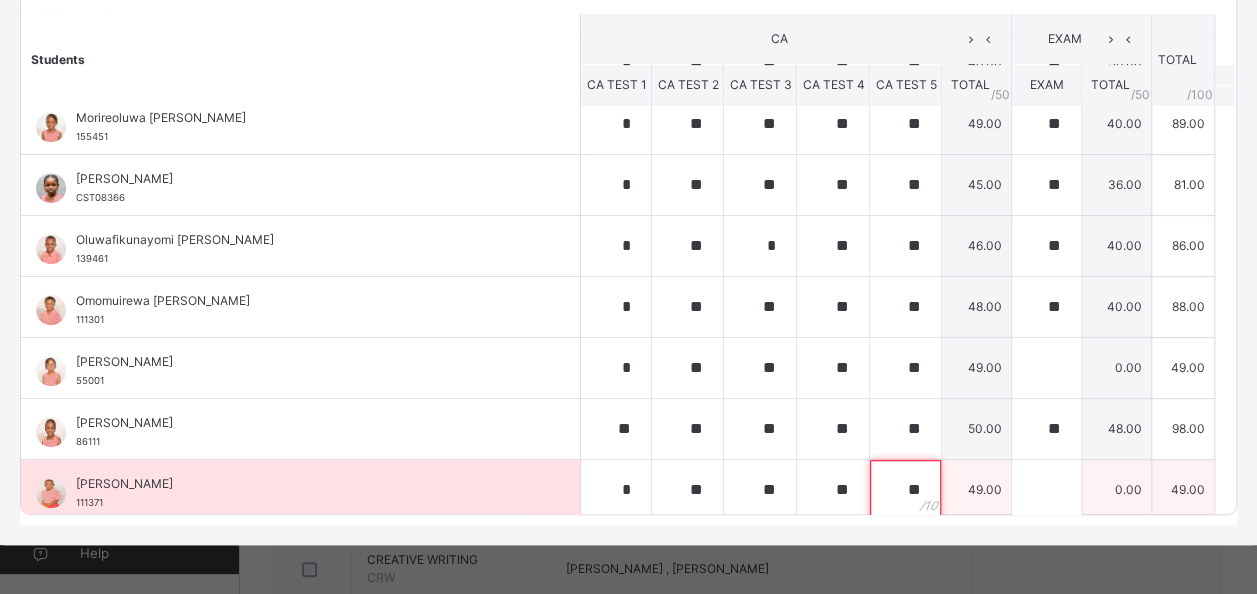 type on "**" 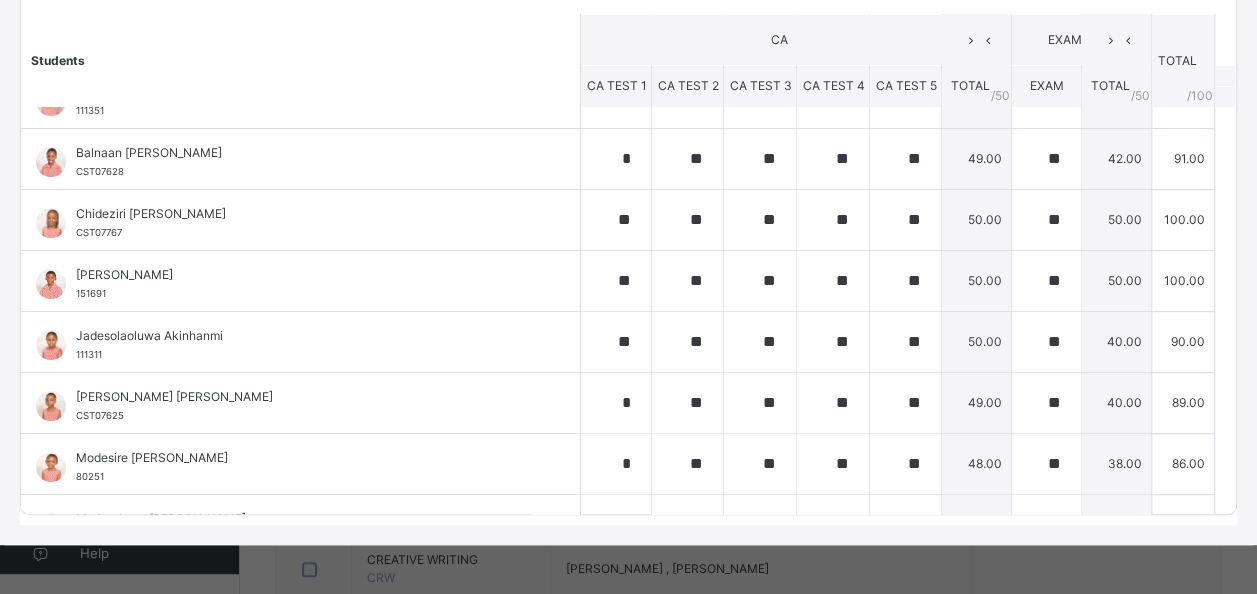 scroll, scrollTop: 0, scrollLeft: 0, axis: both 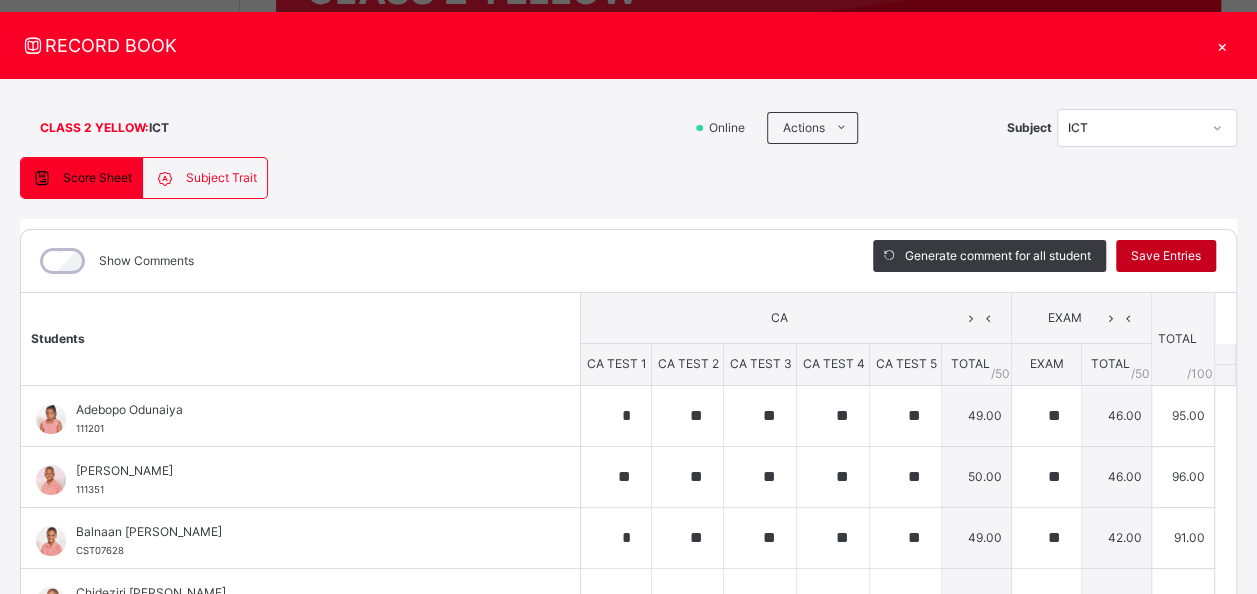 type on "**" 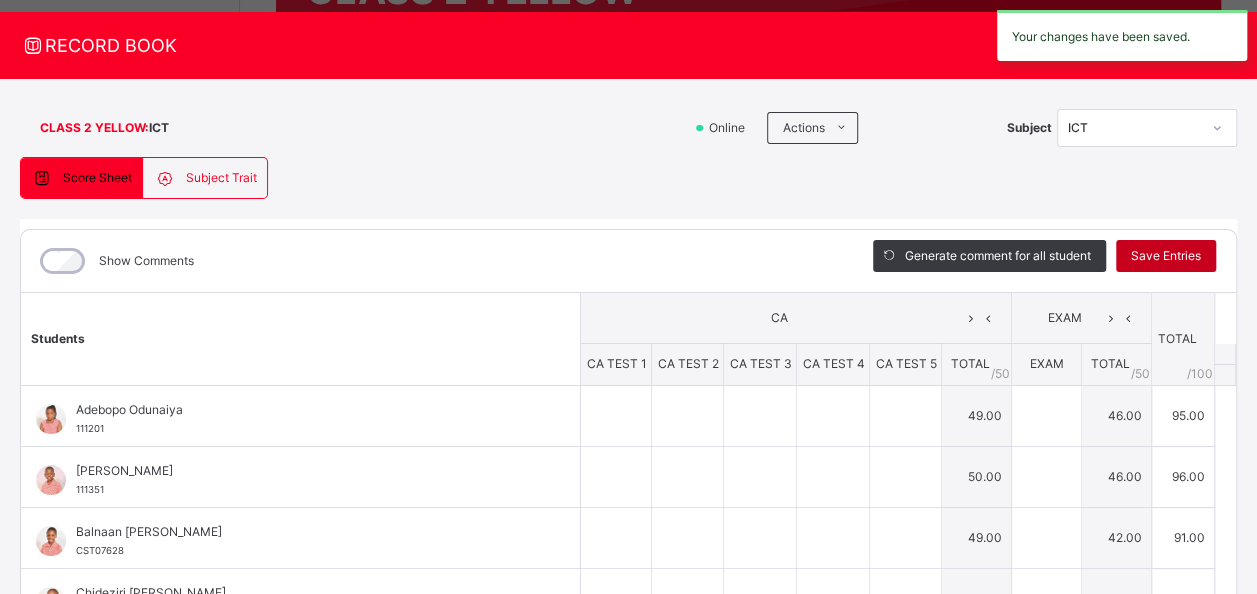 type on "*" 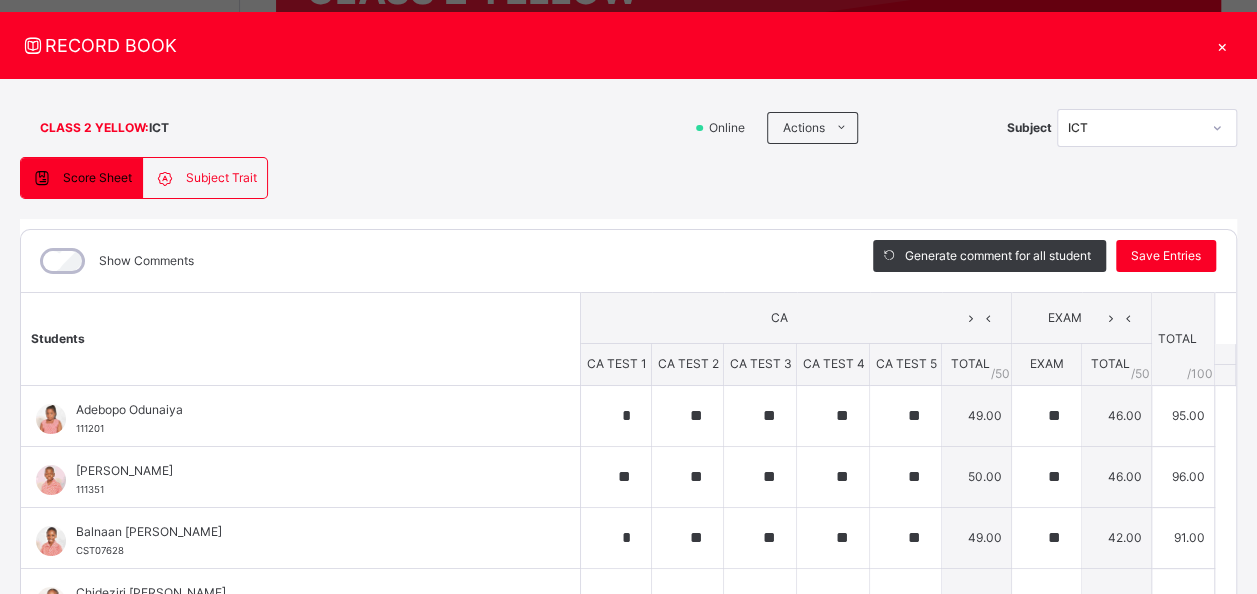 scroll, scrollTop: 316, scrollLeft: 0, axis: vertical 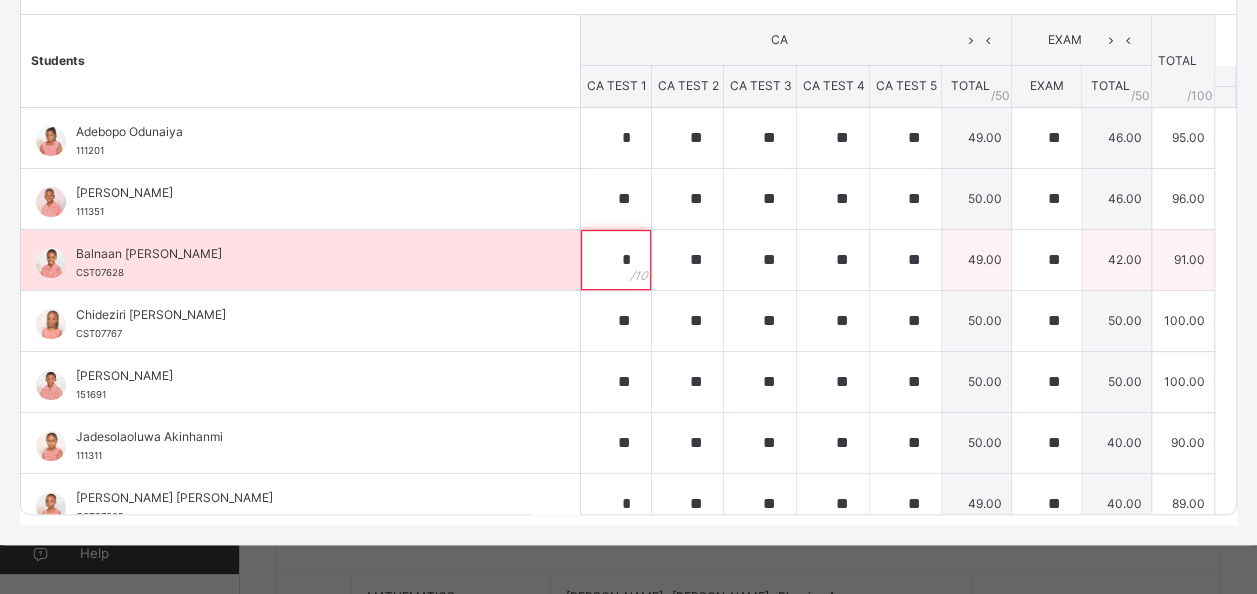 click on "*" at bounding box center [616, 260] 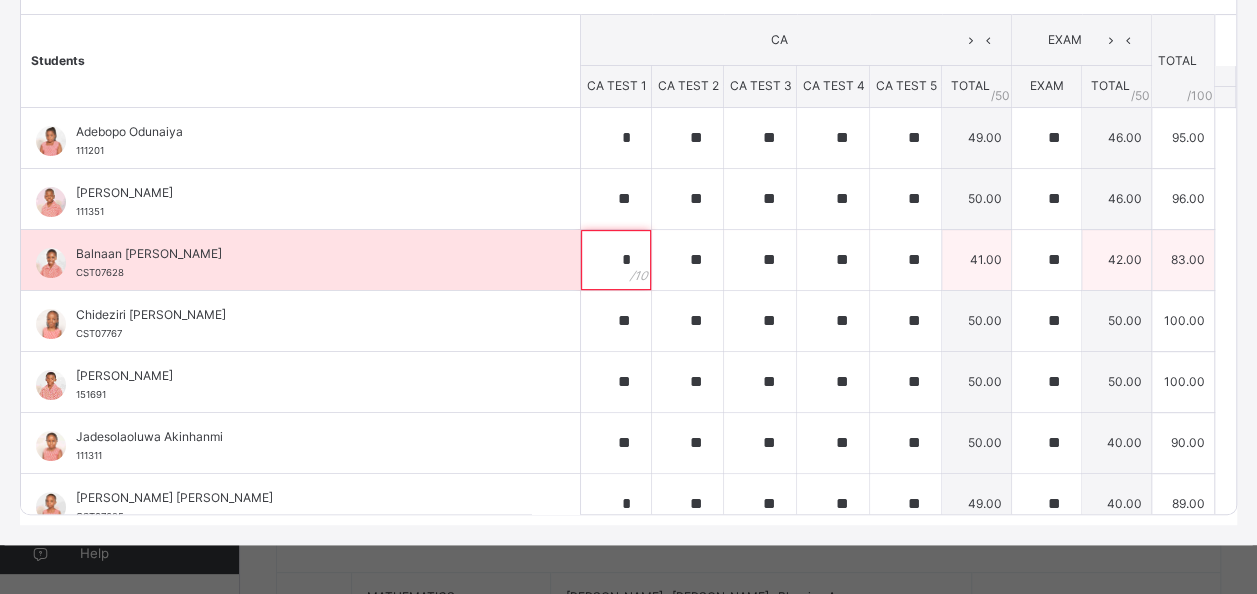 type on "*" 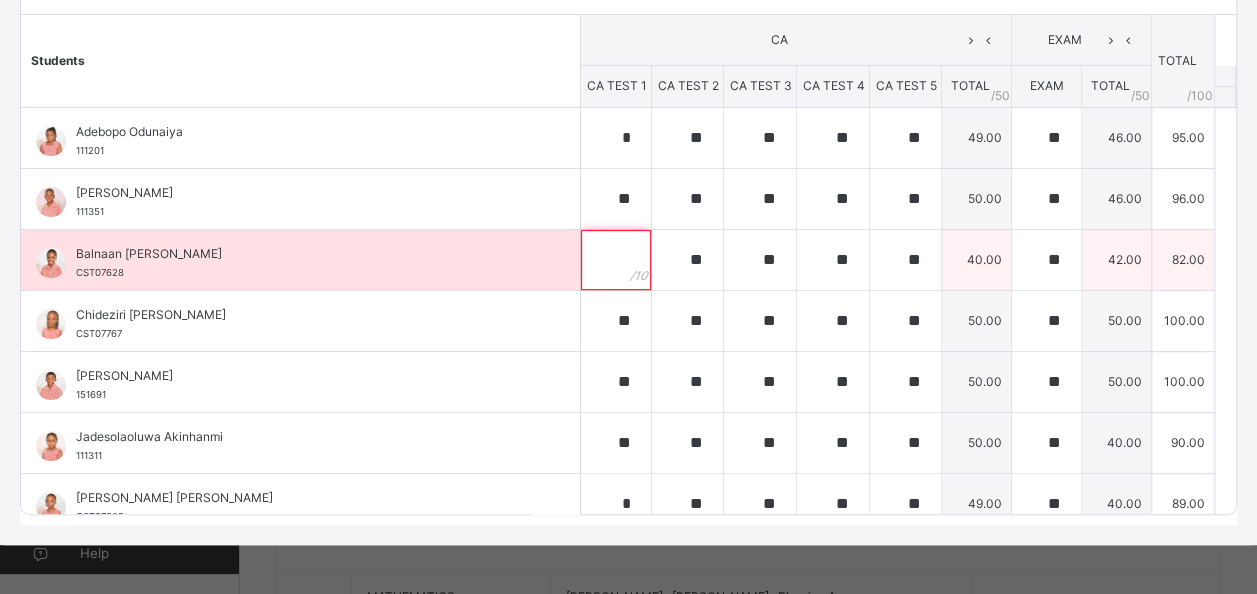 type on "*" 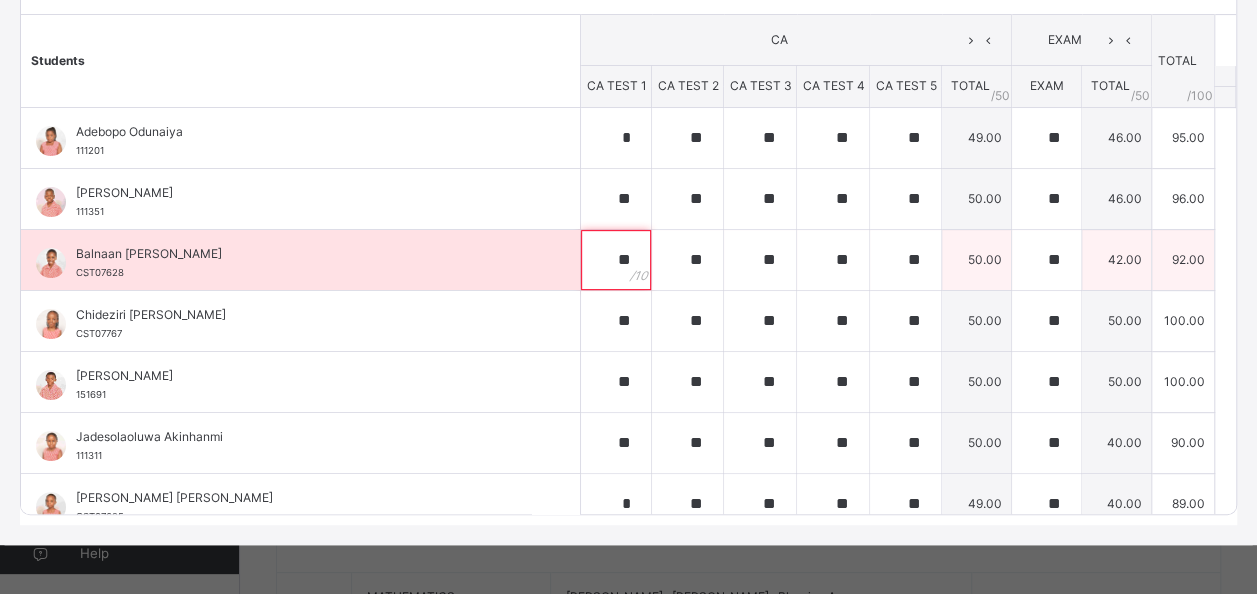 type on "**" 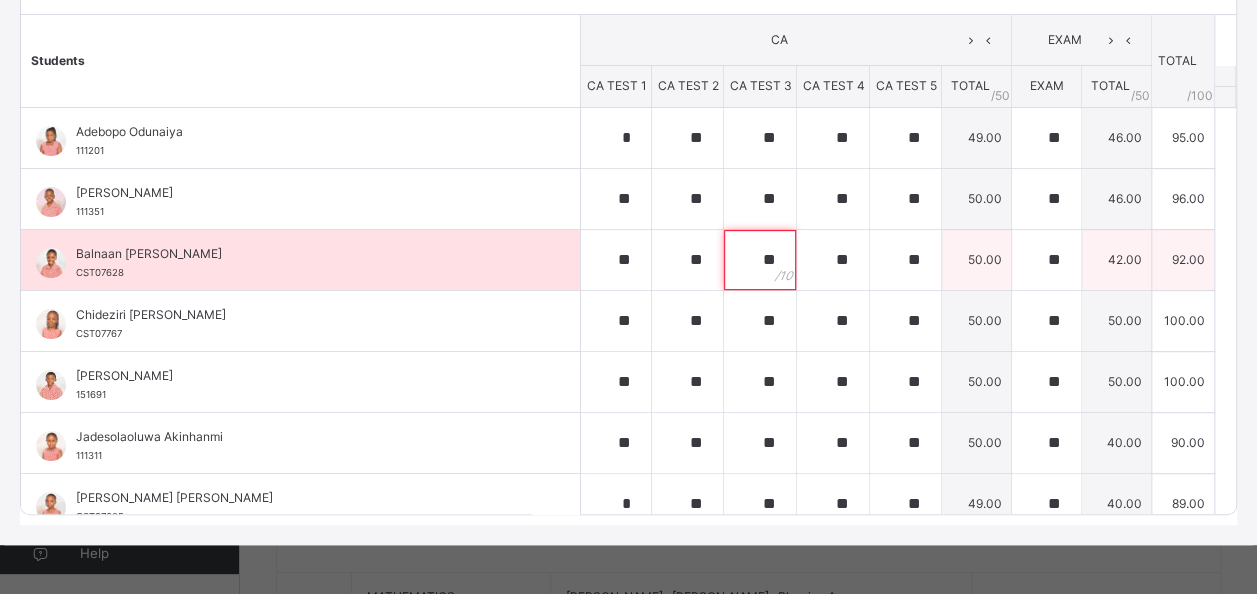 click on "**" at bounding box center [760, 260] 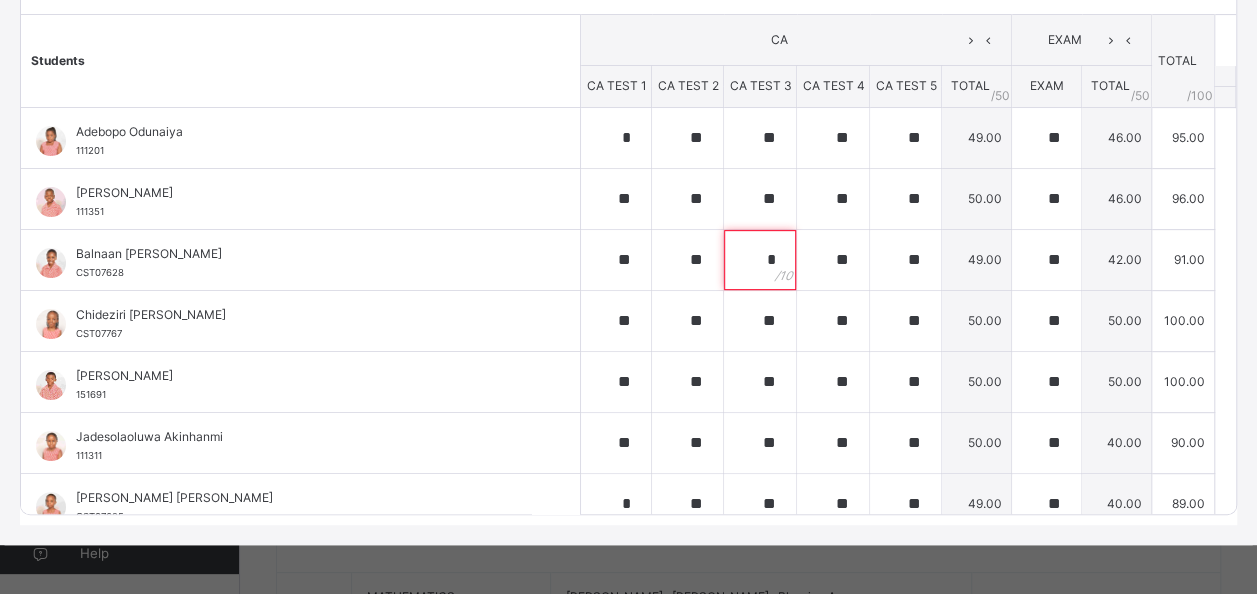 type on "*" 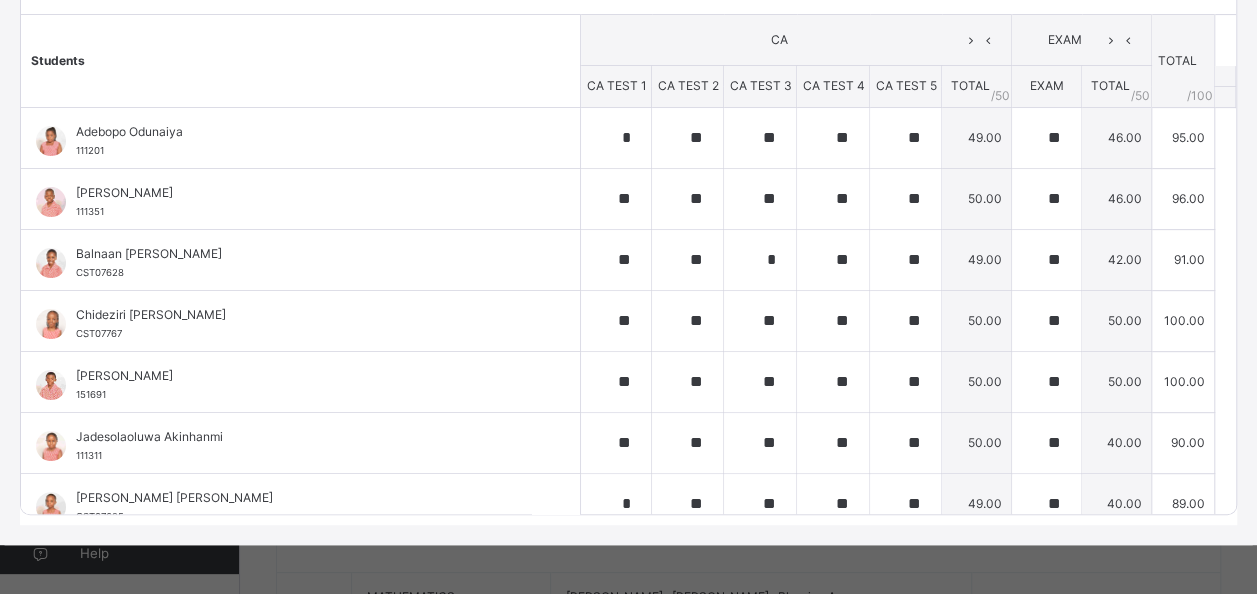 scroll, scrollTop: 317, scrollLeft: 0, axis: vertical 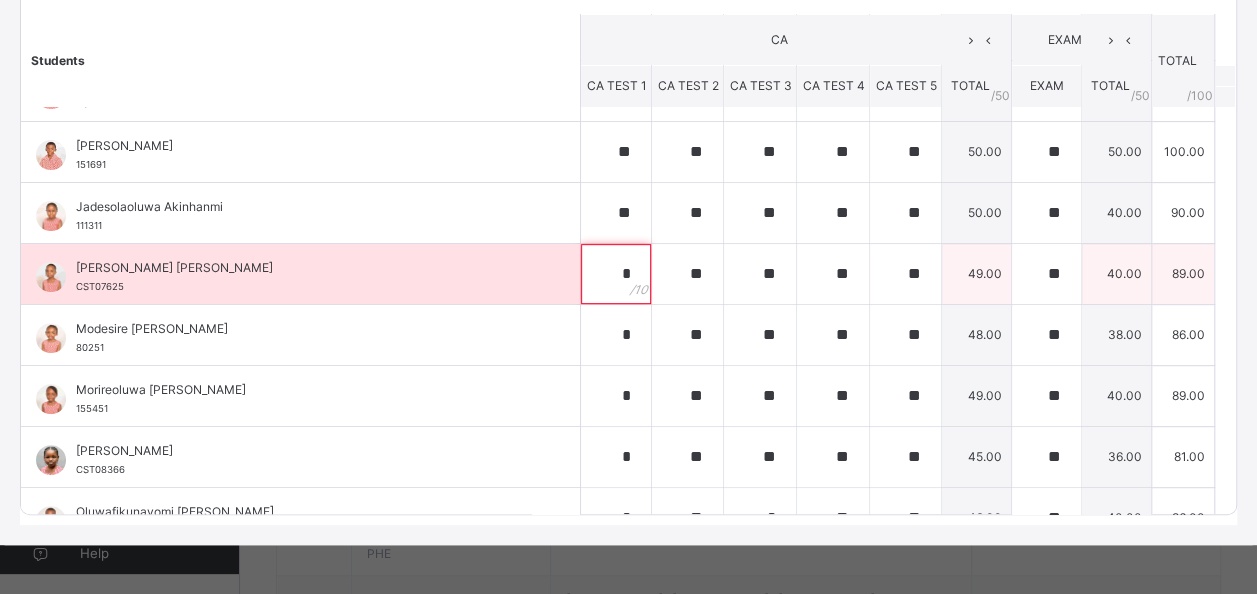 click on "*" at bounding box center [616, 274] 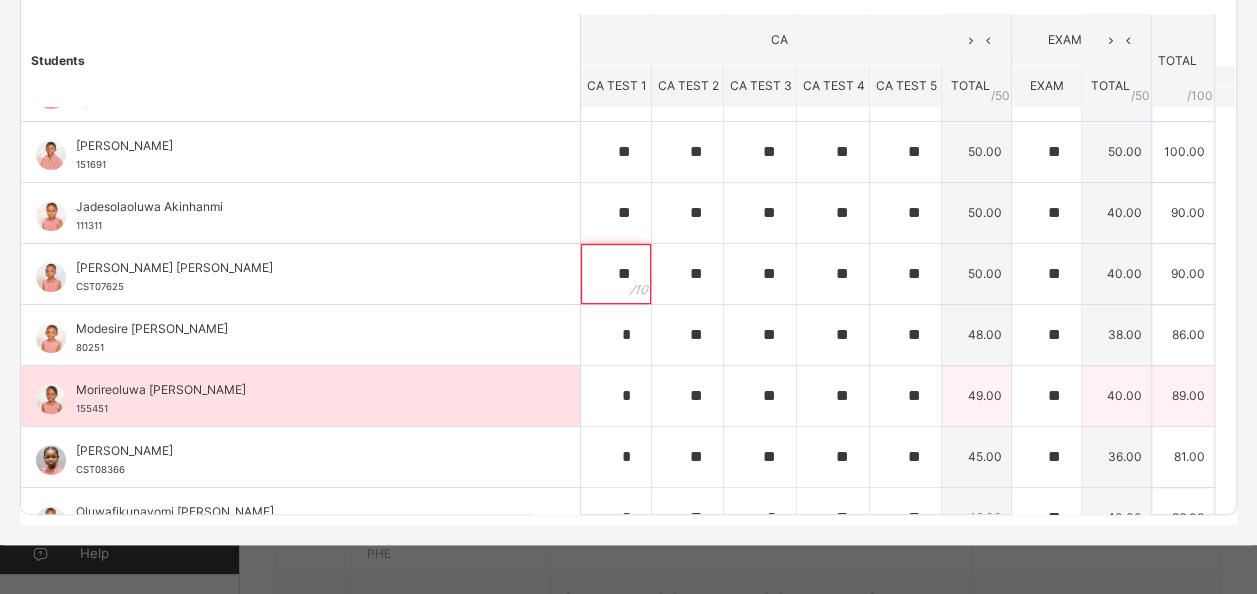 type on "**" 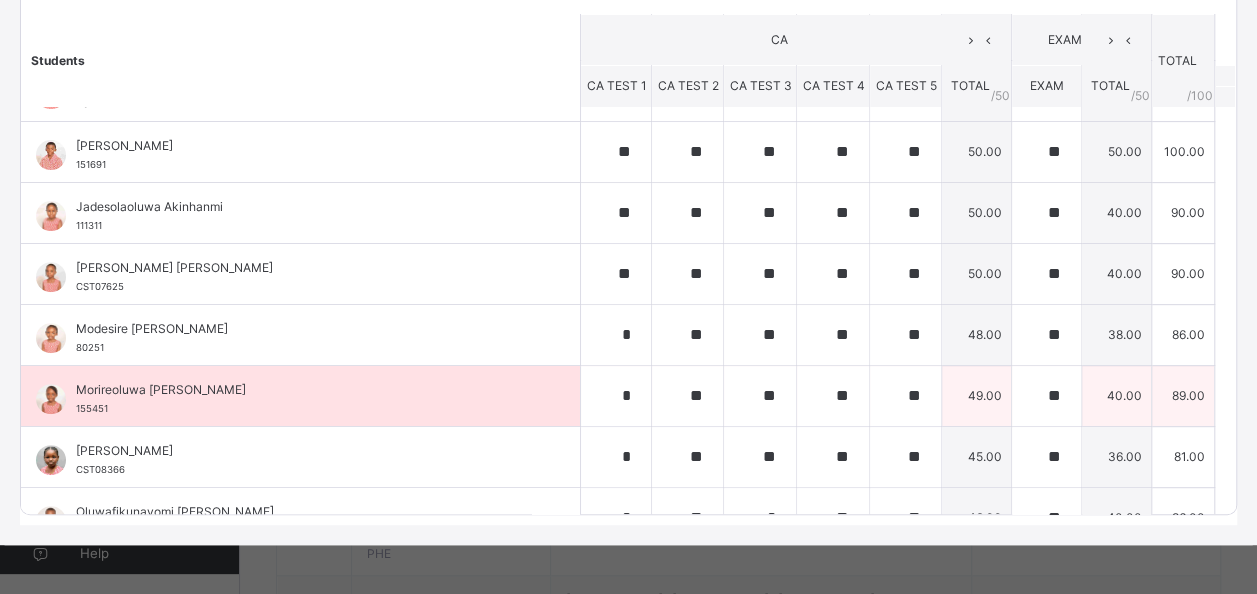 click on "Morireoluwa [PERSON_NAME] 155451" at bounding box center (300, 396) 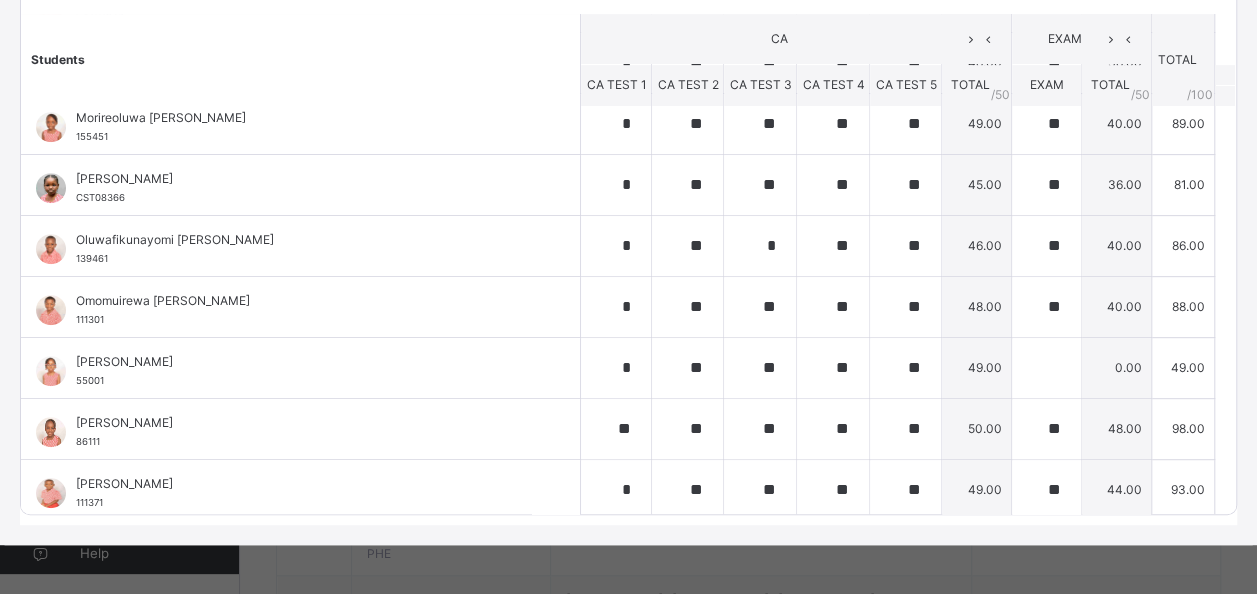 scroll, scrollTop: 0, scrollLeft: 0, axis: both 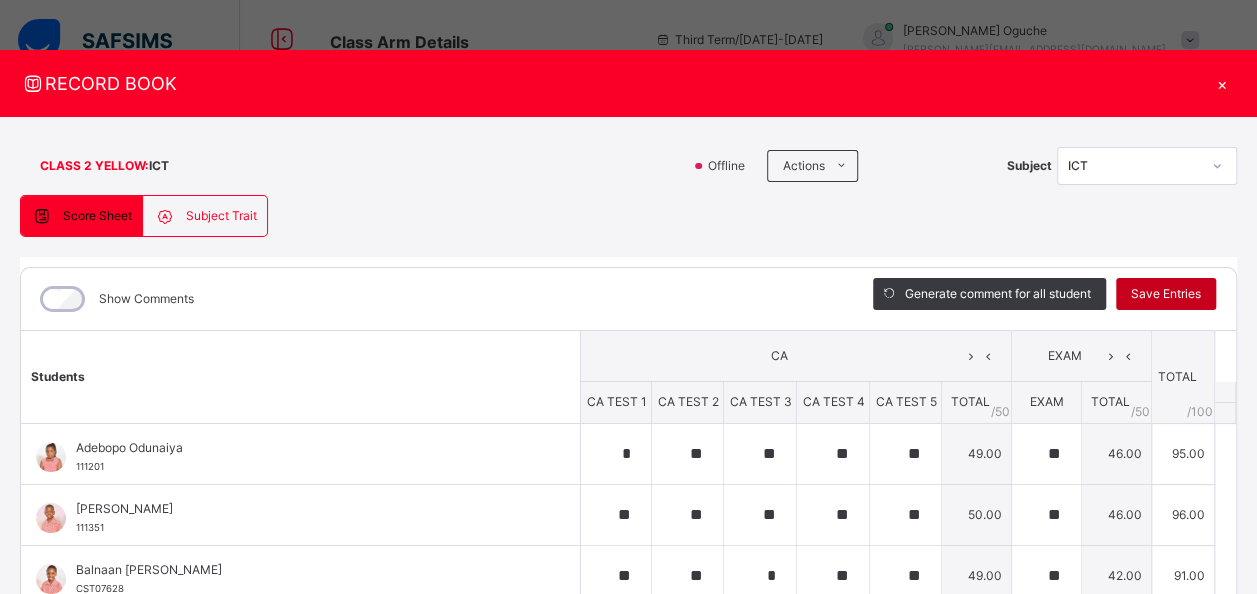 click on "Save Entries" at bounding box center [1166, 294] 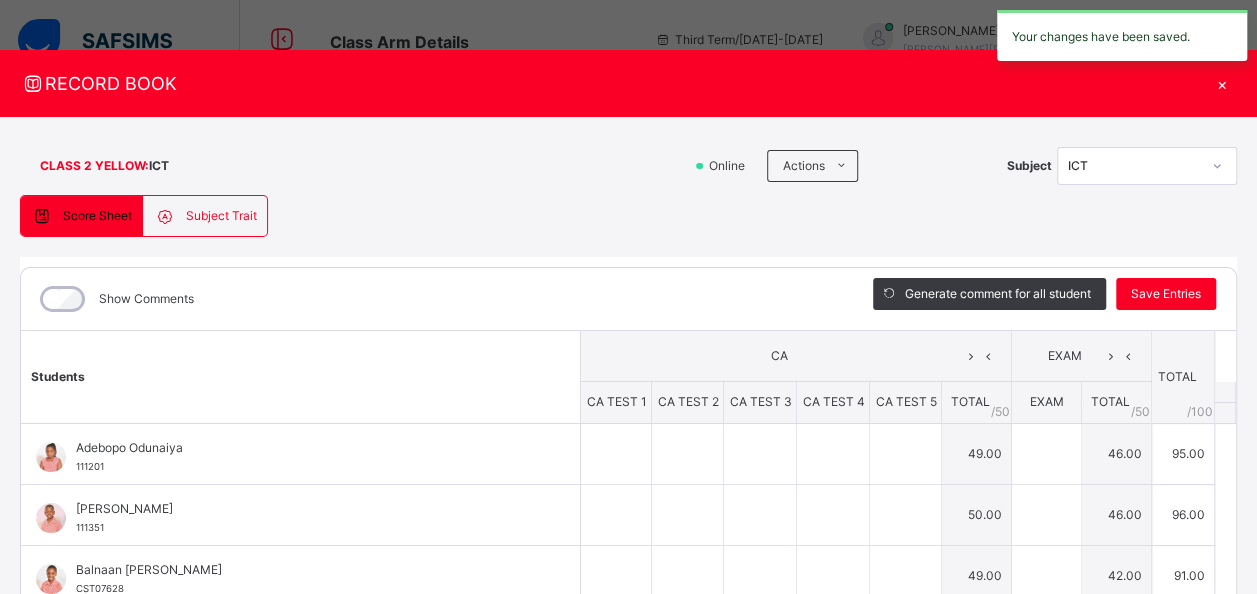 type on "*" 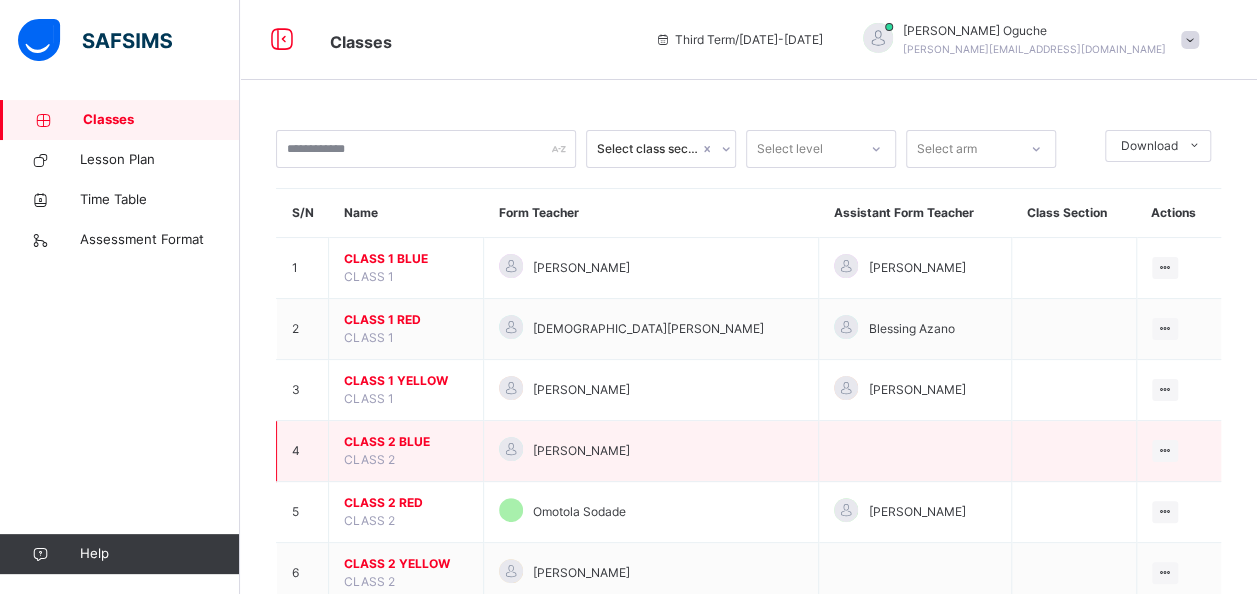 click on "CLASS 2   BLUE" at bounding box center (406, 442) 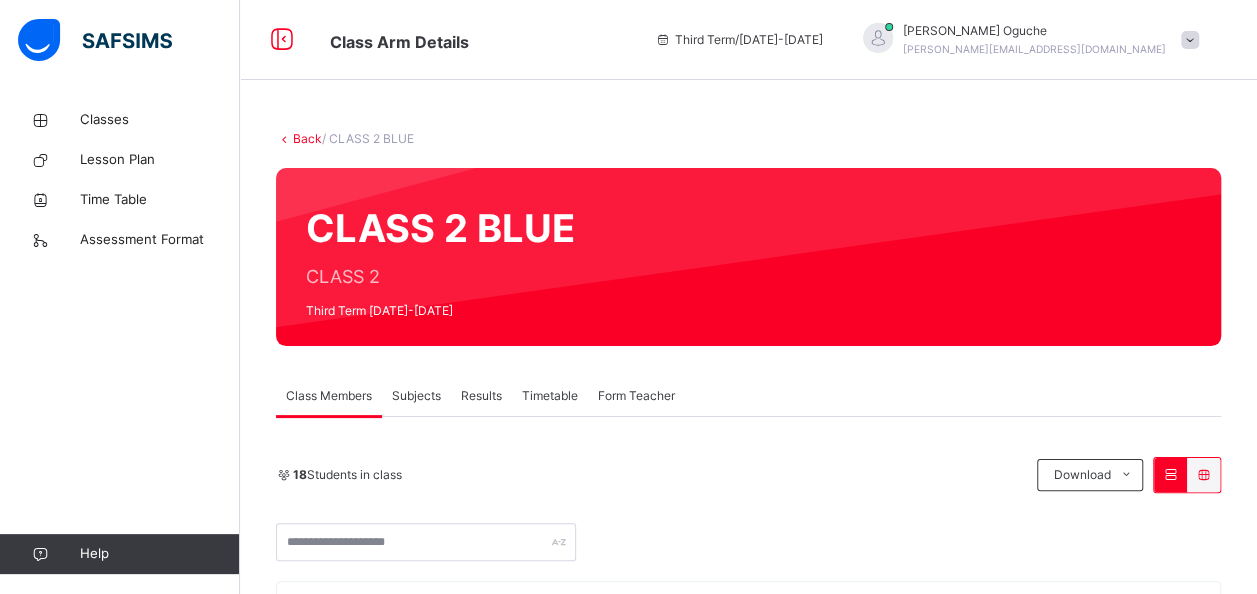 click on "Subjects" at bounding box center [416, 396] 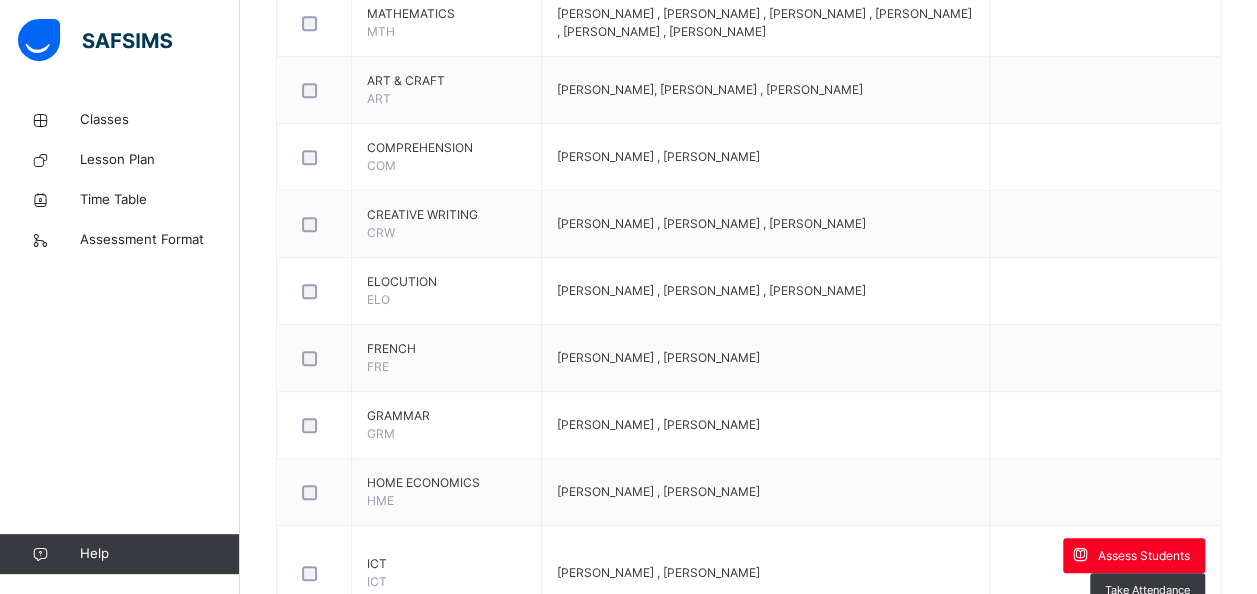 scroll, scrollTop: 640, scrollLeft: 0, axis: vertical 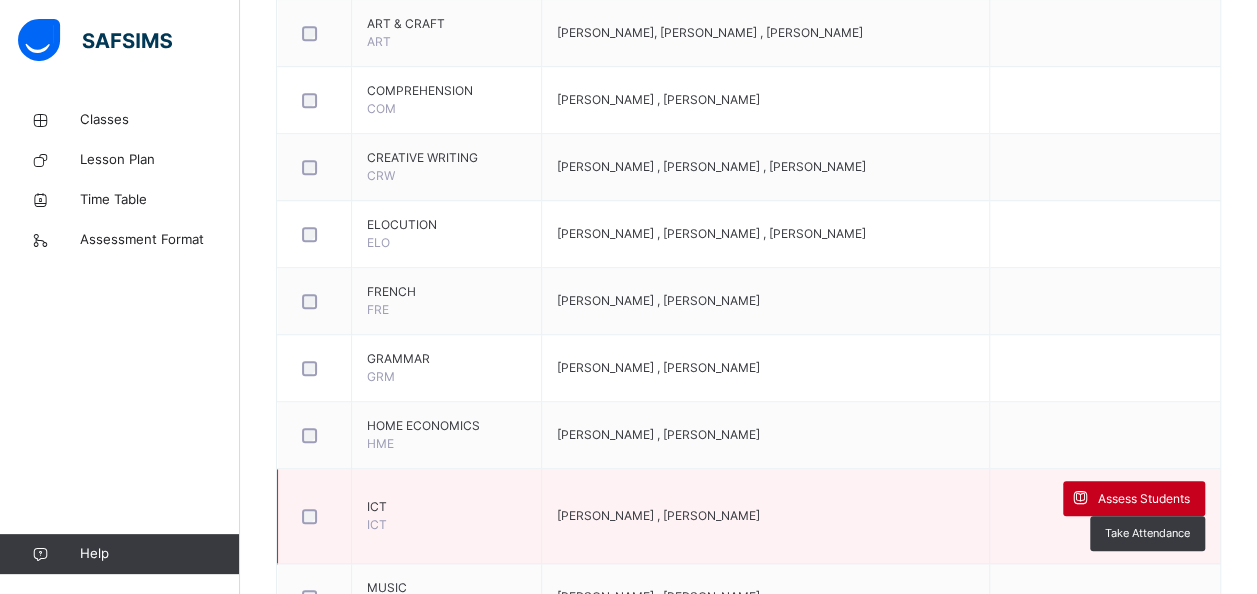 click on "Assess Students" at bounding box center (1134, 498) 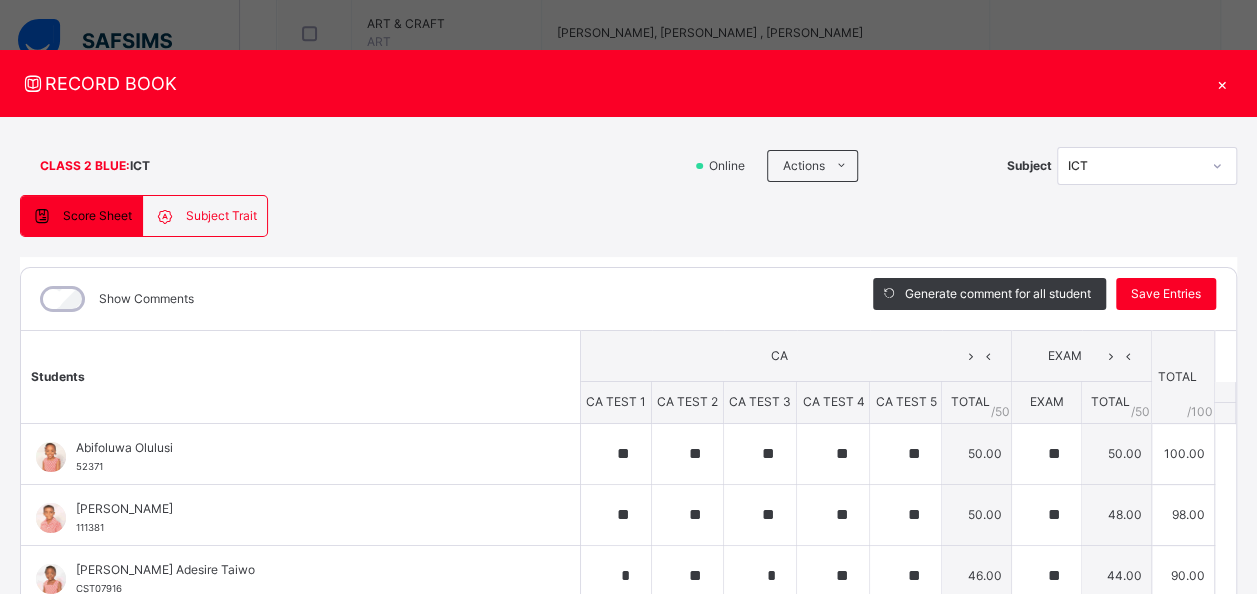 click on "98.00" at bounding box center [1183, 514] 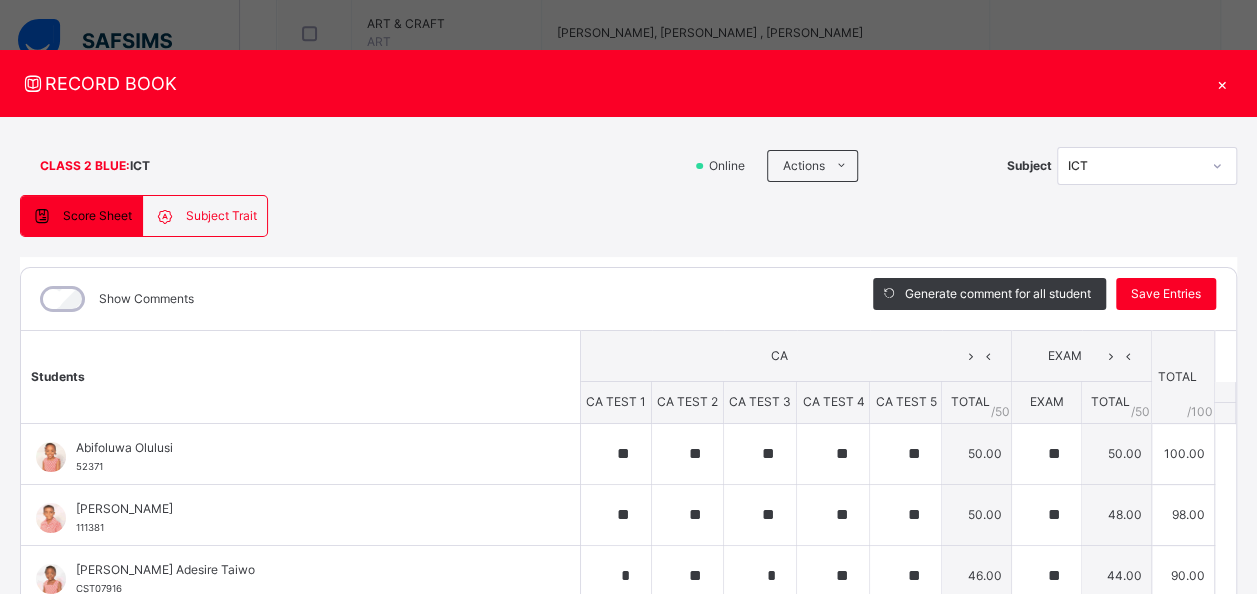scroll, scrollTop: 291, scrollLeft: 0, axis: vertical 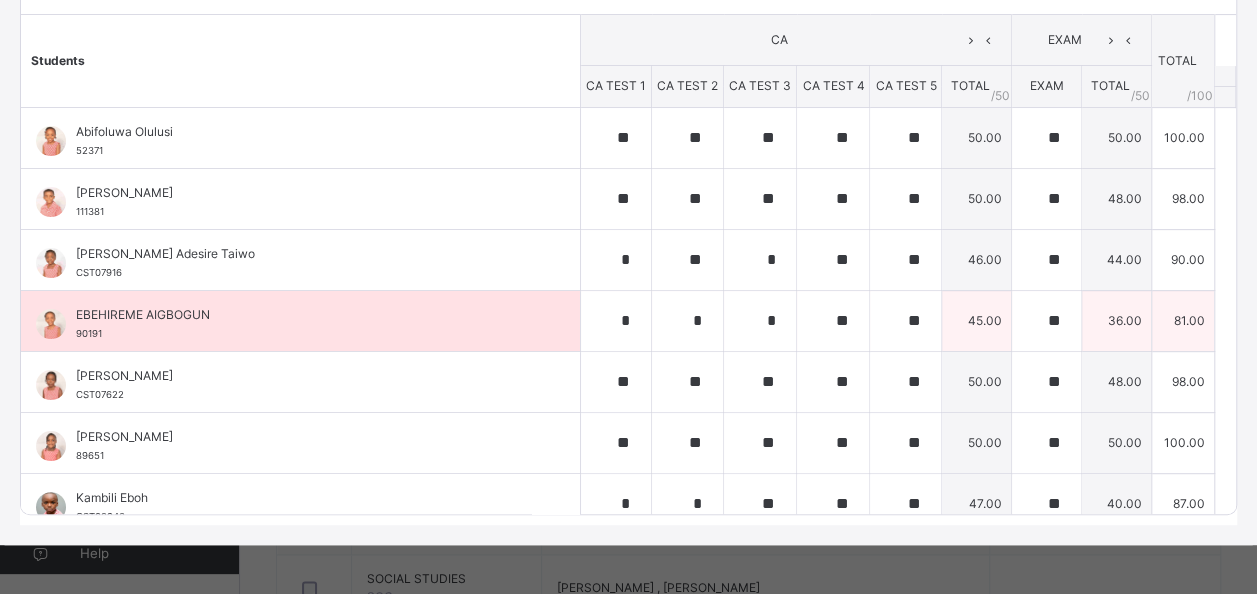 click on "81.00" at bounding box center [1183, 320] 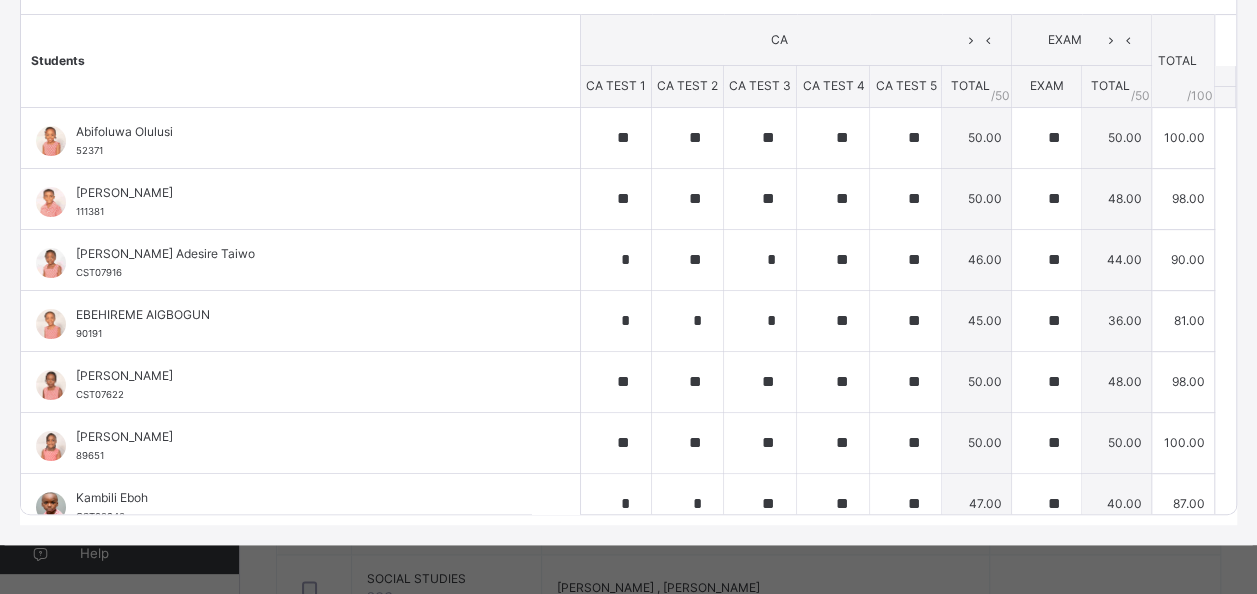 scroll, scrollTop: 594, scrollLeft: 0, axis: vertical 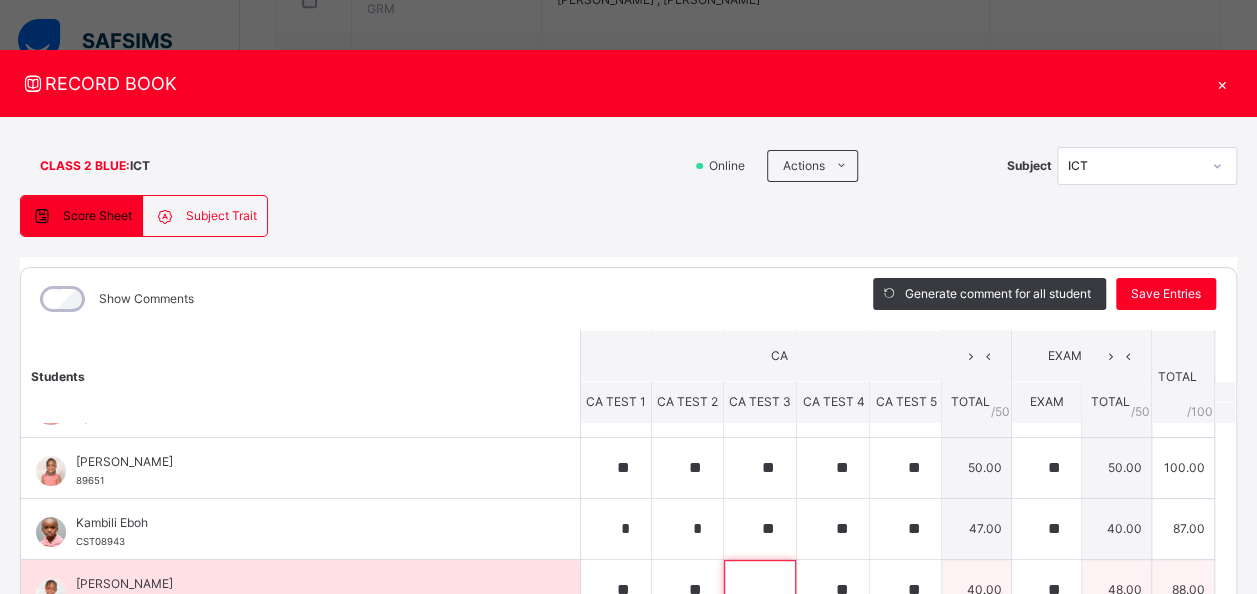 click at bounding box center (760, 590) 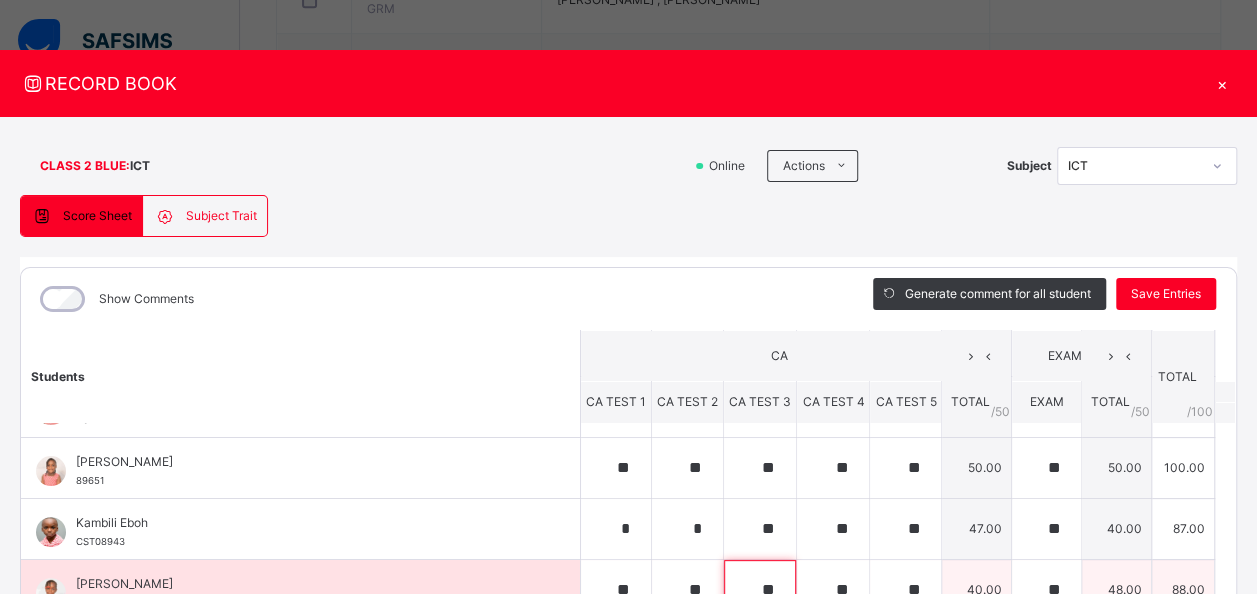 scroll, scrollTop: 0, scrollLeft: 0, axis: both 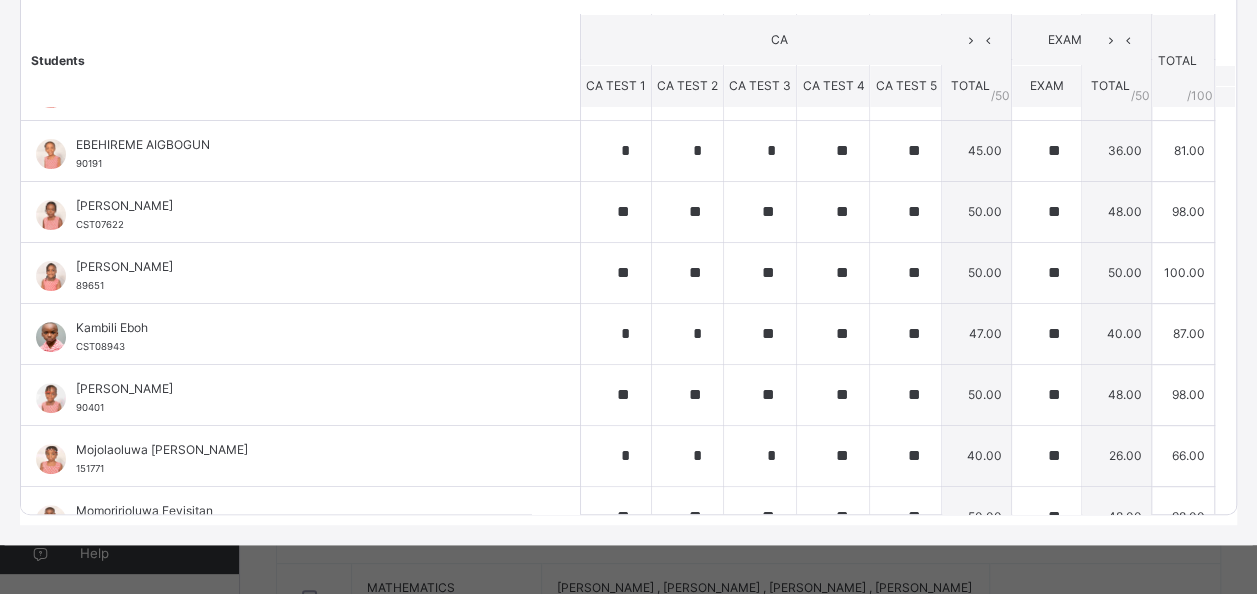 click on "Students" at bounding box center [301, 60] 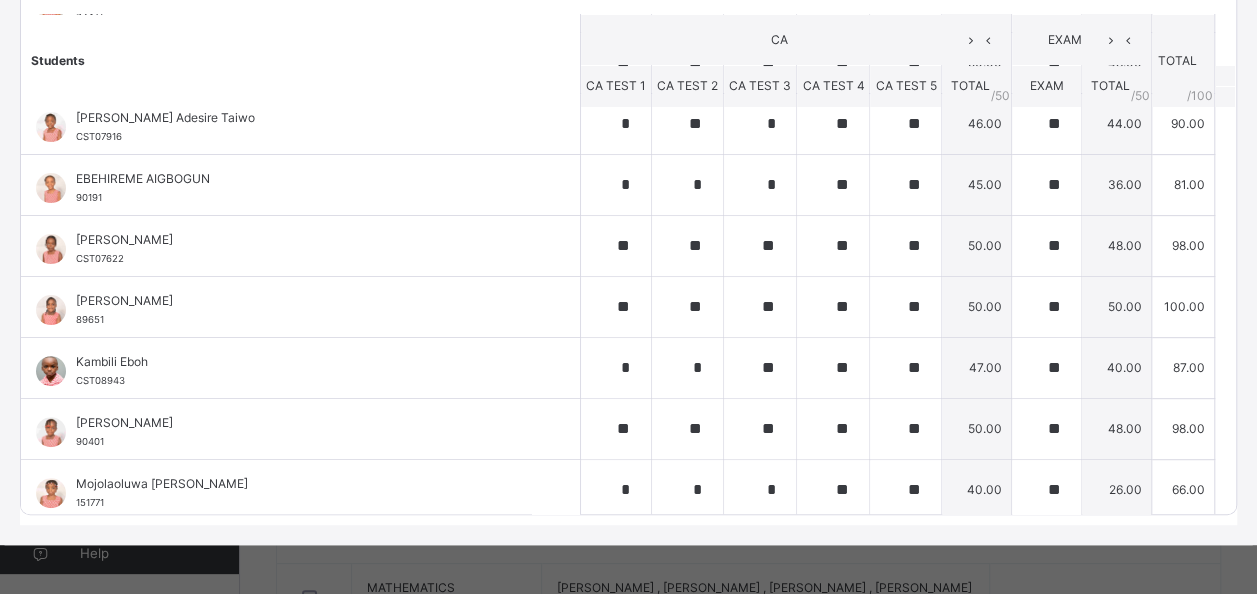 scroll, scrollTop: 0, scrollLeft: 0, axis: both 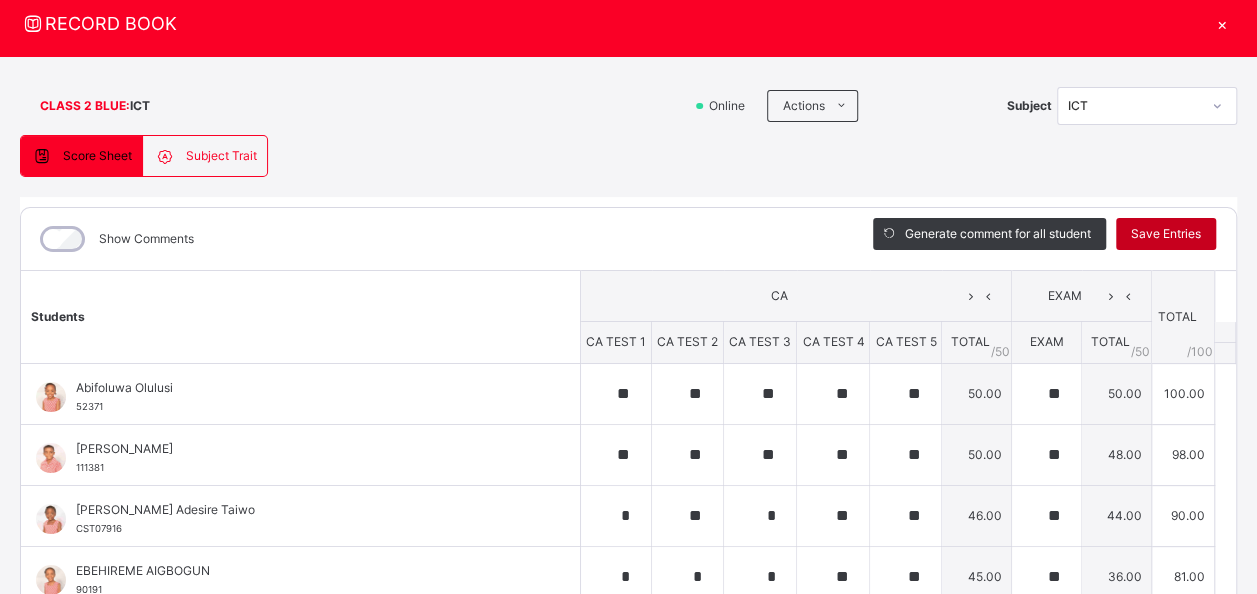 click on "Save Entries" at bounding box center (1166, 234) 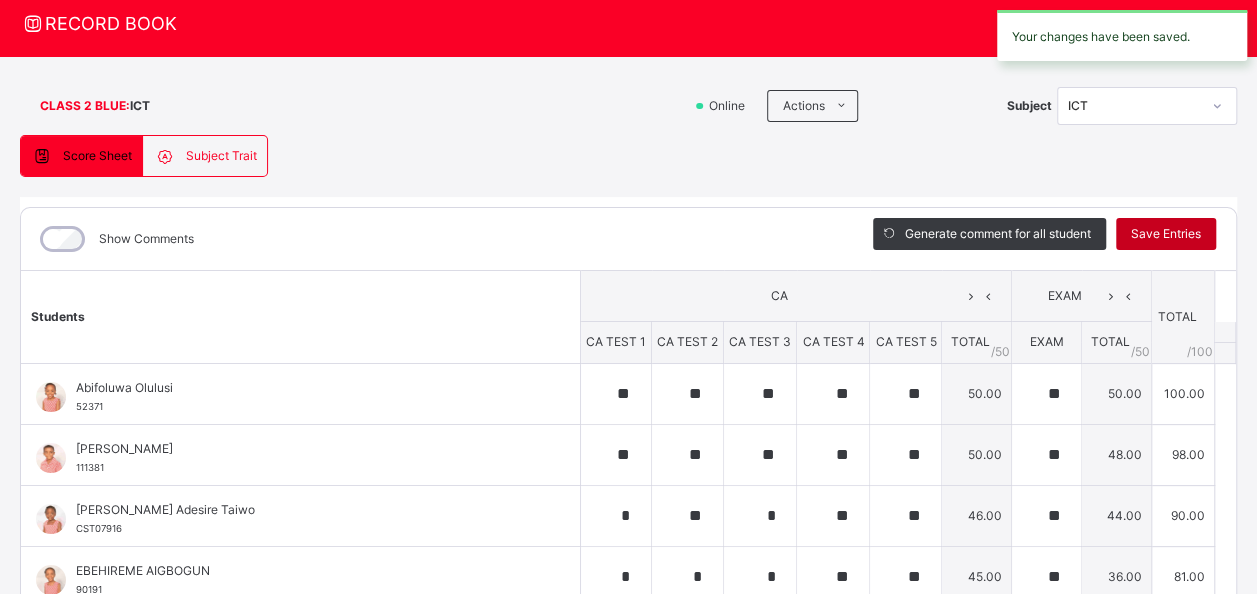 click on "Save Entries" at bounding box center [1166, 234] 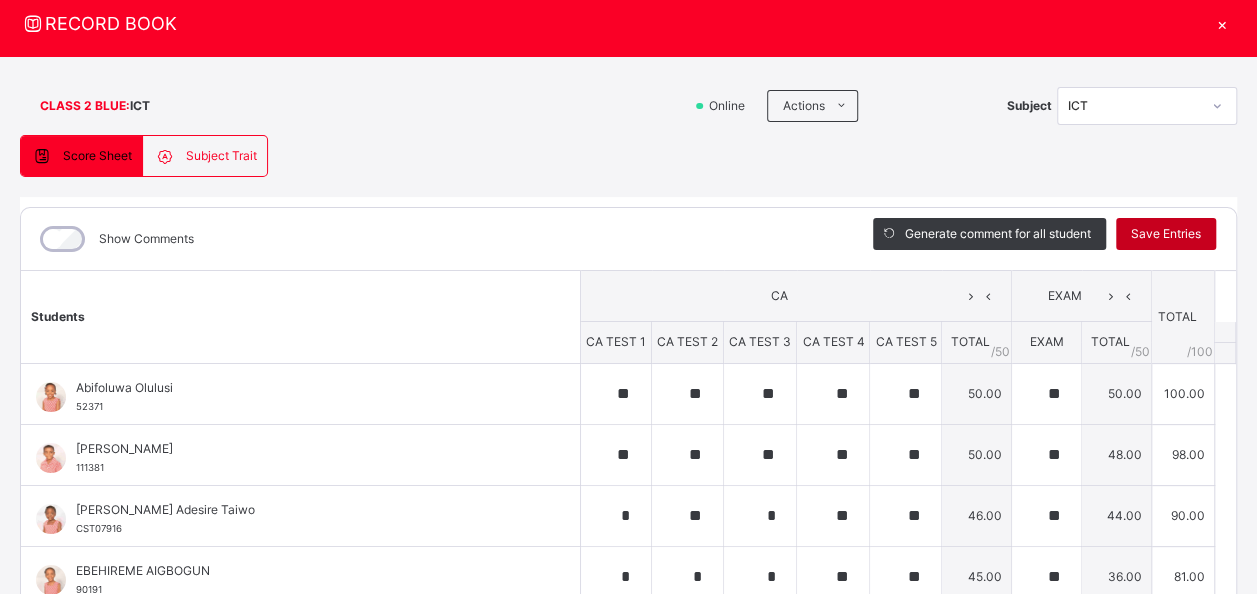 click on "Save Entries" at bounding box center [1166, 234] 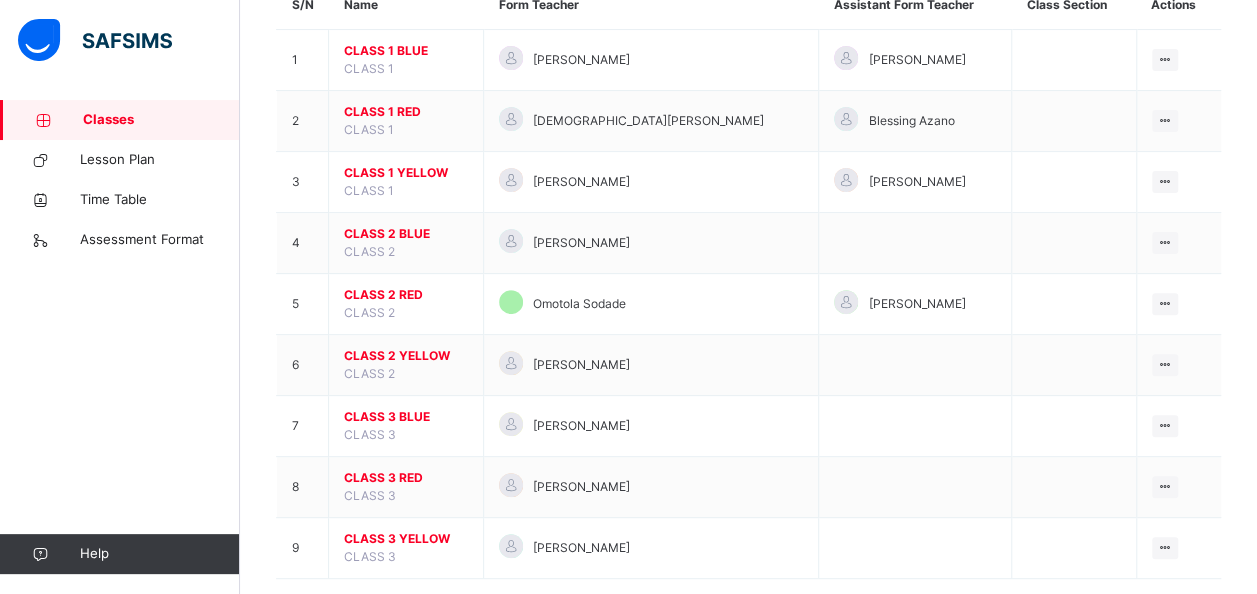 scroll, scrollTop: 212, scrollLeft: 0, axis: vertical 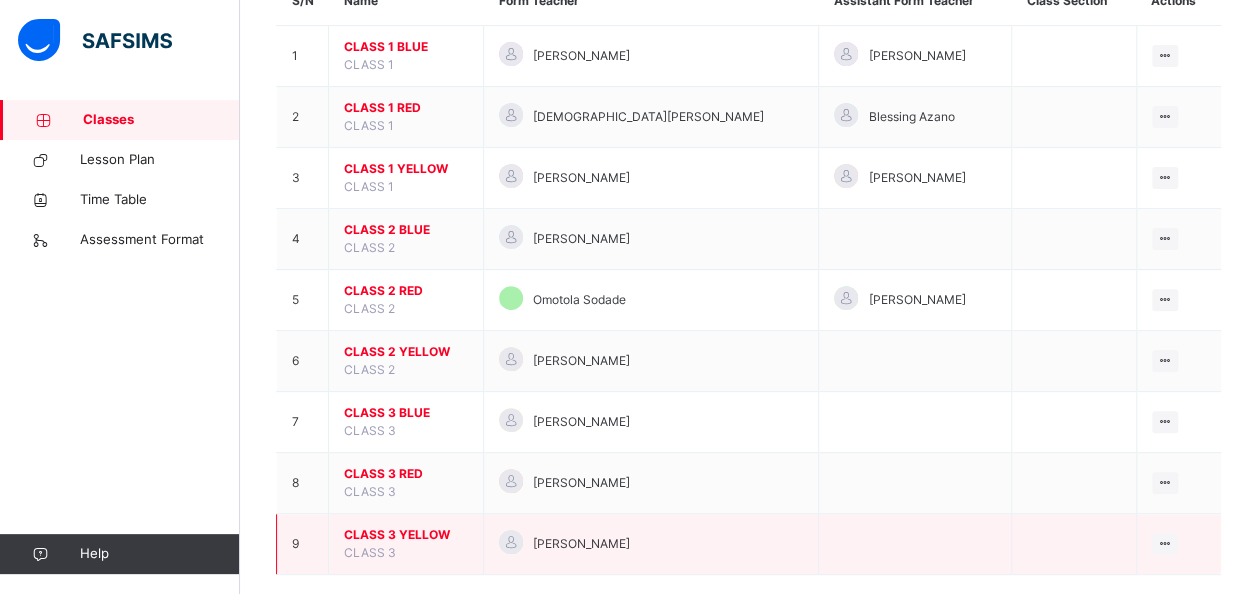 click on "CLASS 3   YELLOW" at bounding box center (406, 535) 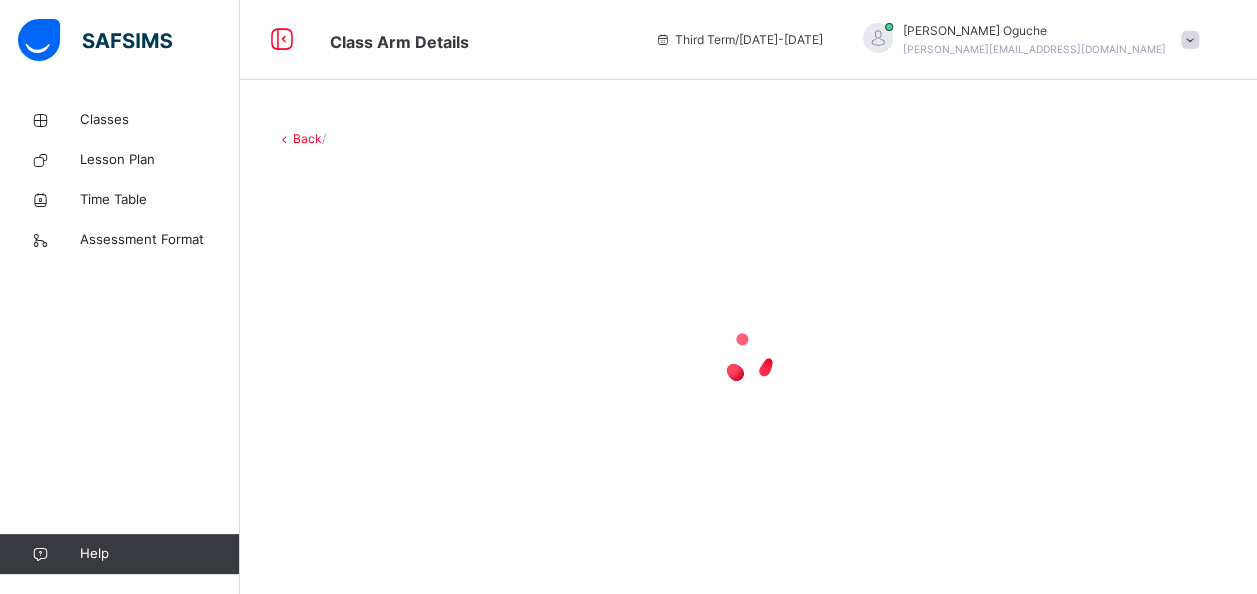 scroll, scrollTop: 0, scrollLeft: 0, axis: both 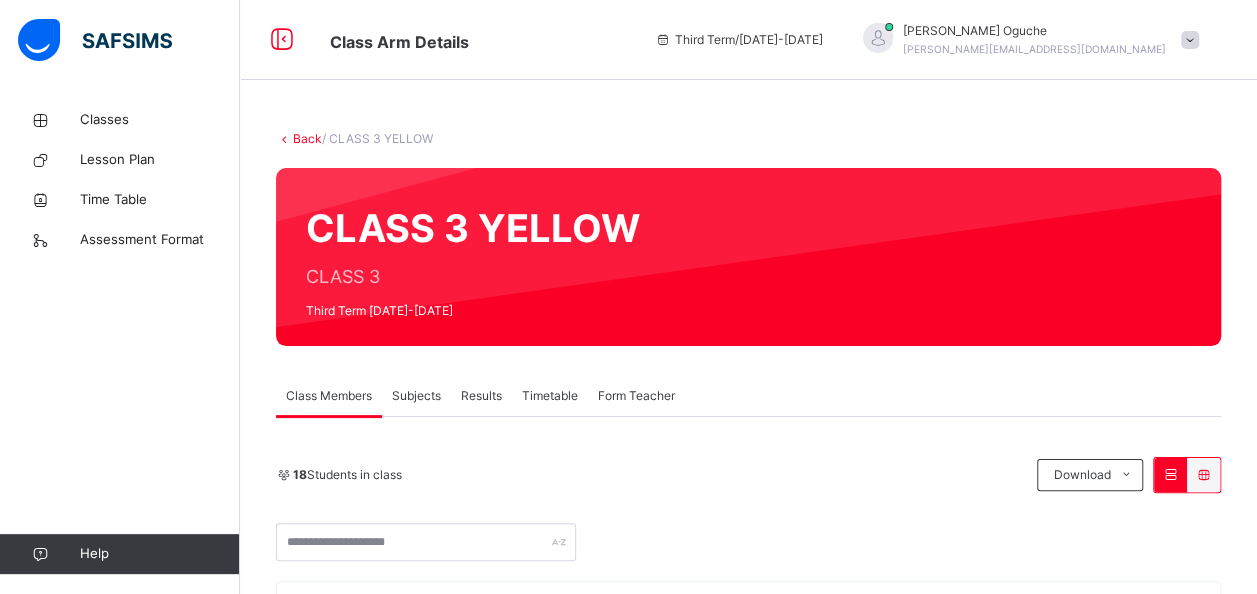 click on "Subjects" at bounding box center (416, 396) 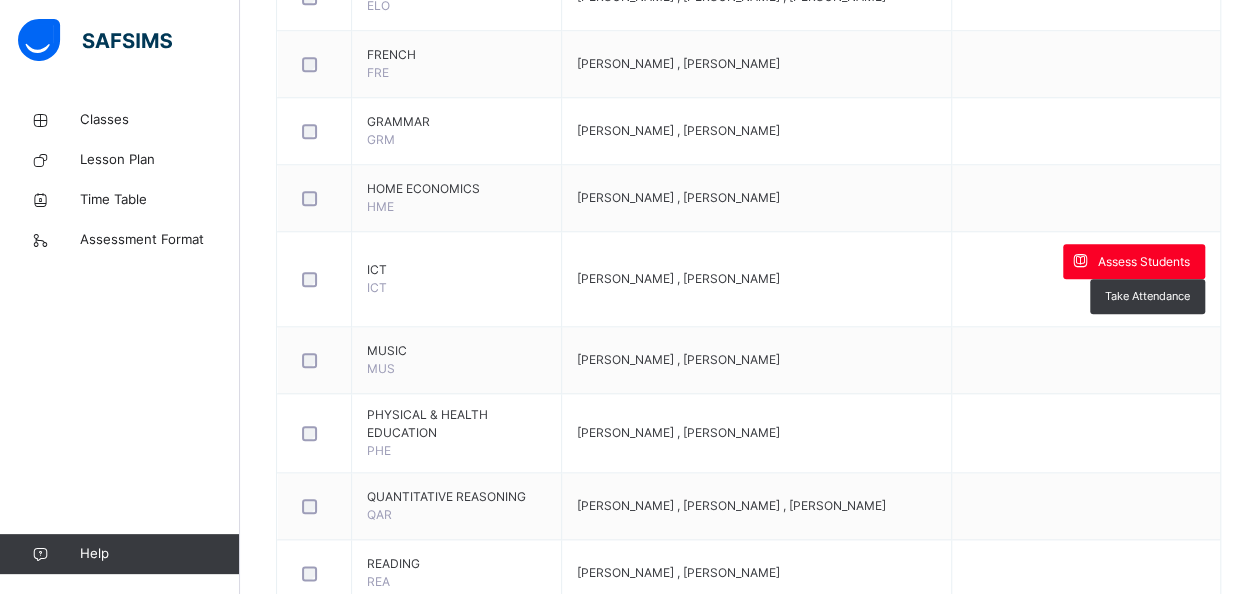 scroll, scrollTop: 920, scrollLeft: 0, axis: vertical 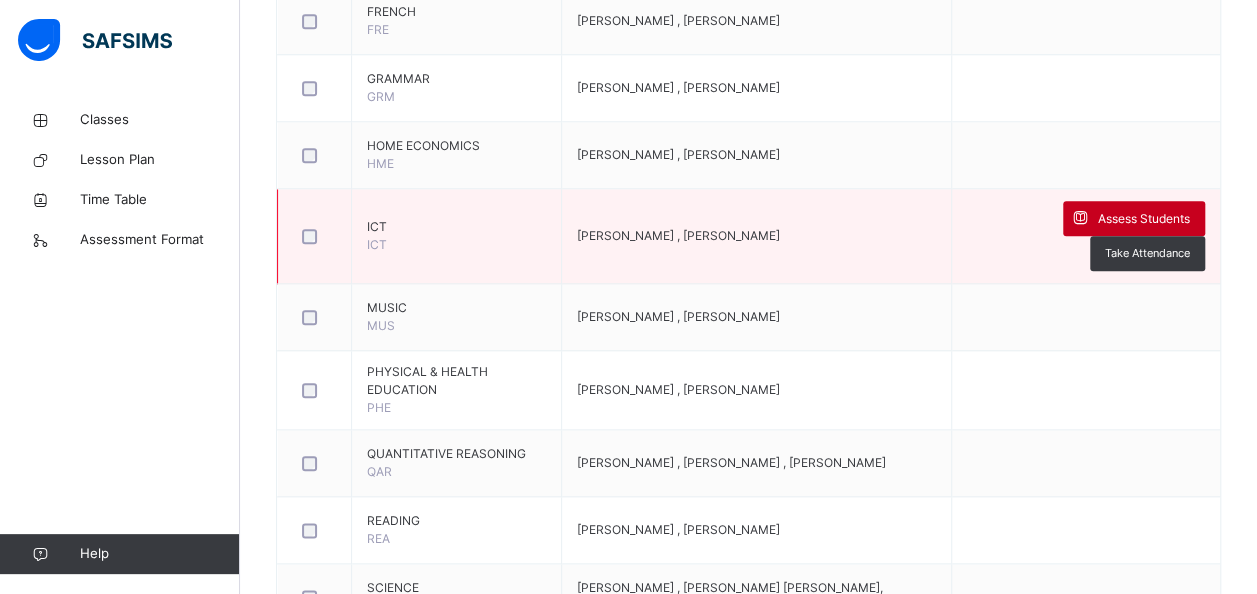 click on "Assess Students" at bounding box center [1144, 219] 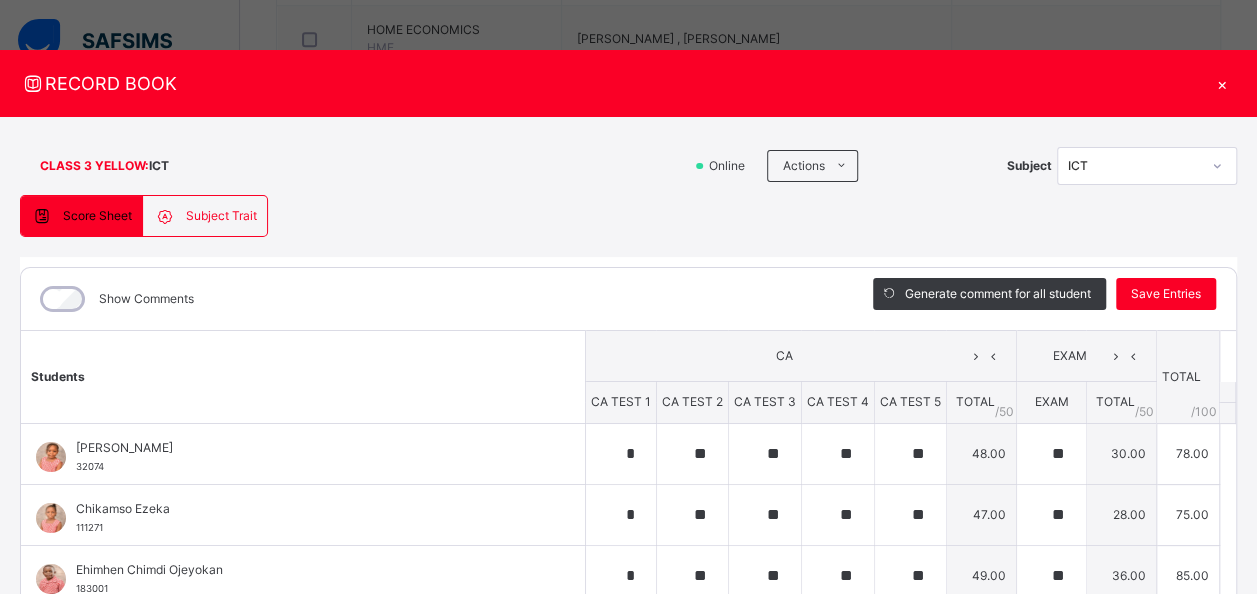 scroll, scrollTop: 1040, scrollLeft: 0, axis: vertical 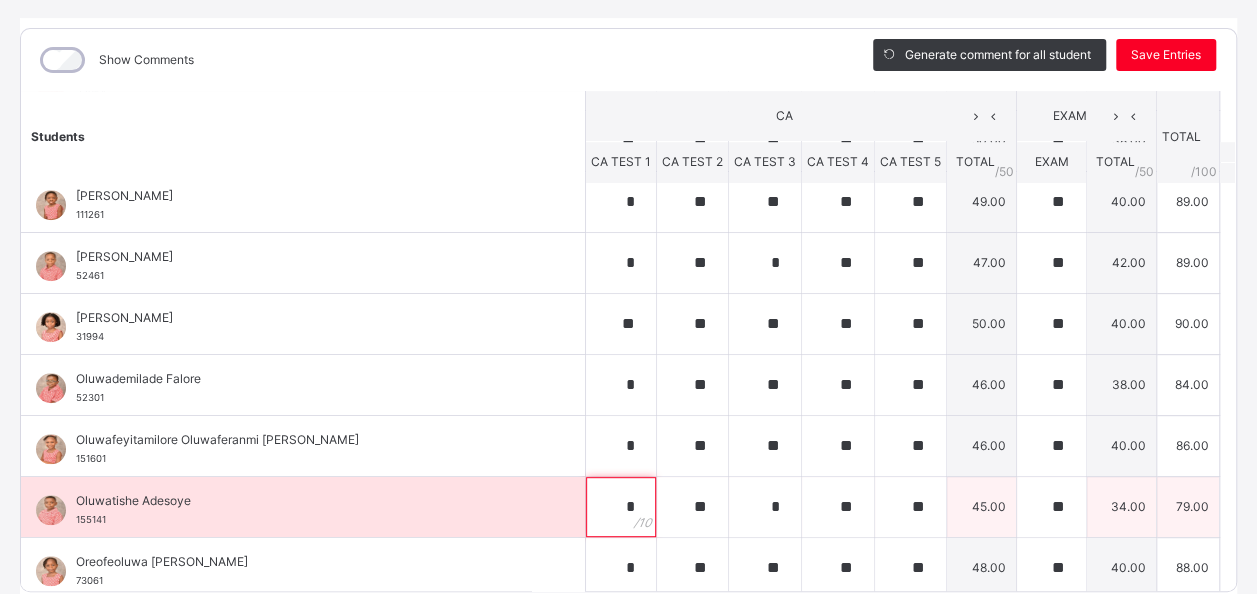 click on "*" at bounding box center (621, 507) 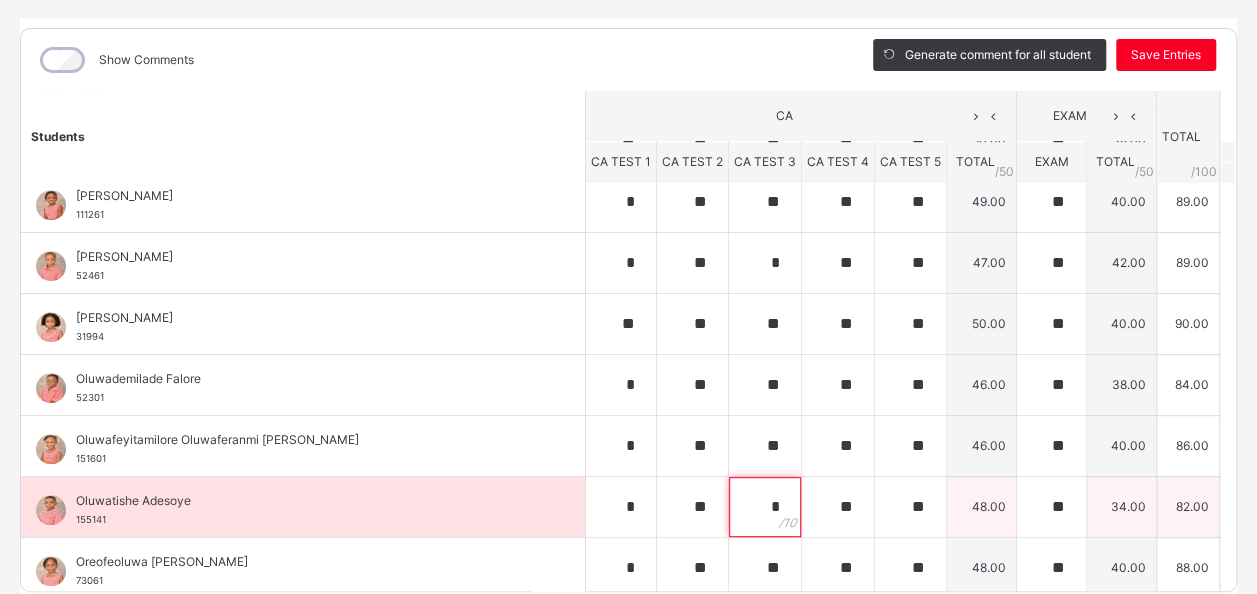 click on "*" at bounding box center [765, 507] 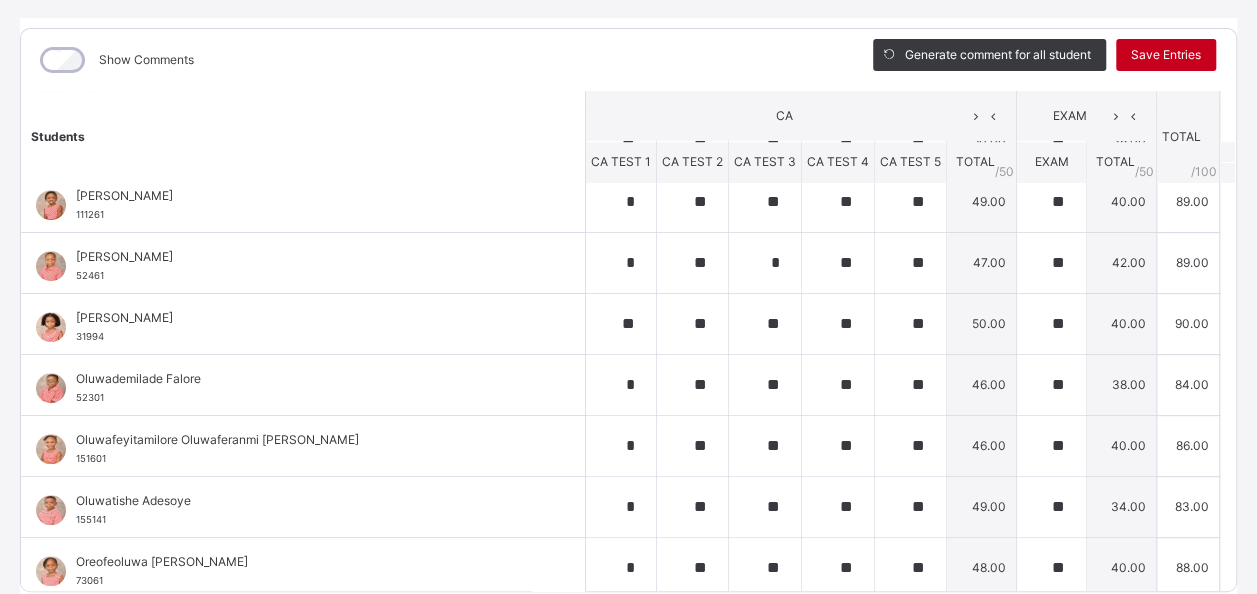 click on "Save Entries" at bounding box center (1166, 55) 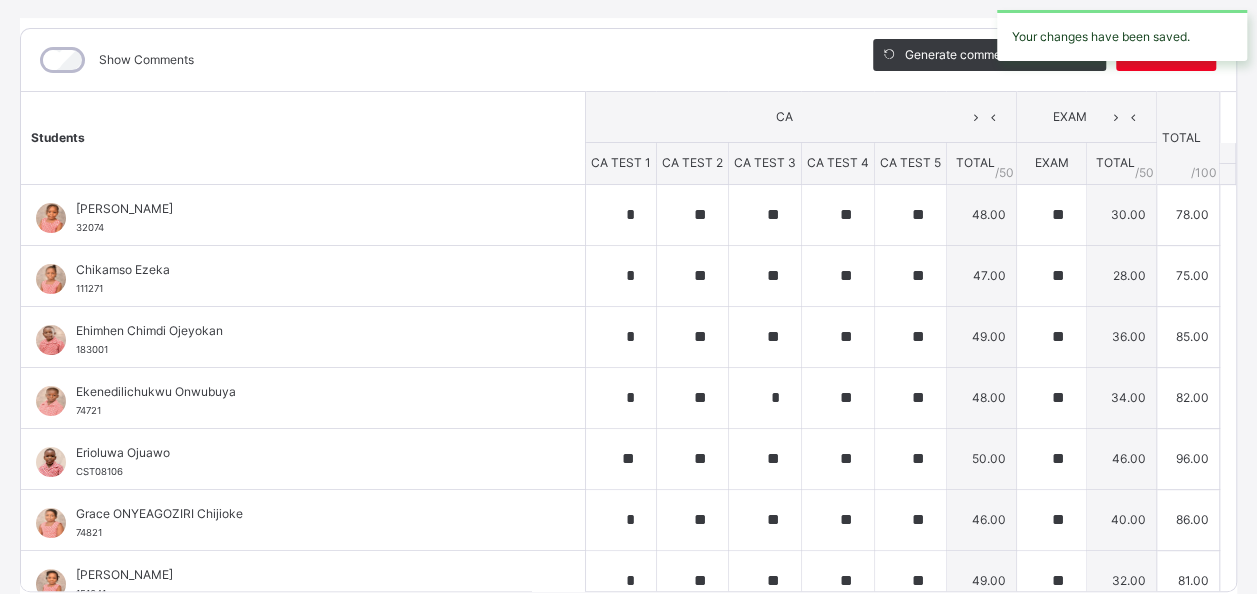 scroll, scrollTop: 684, scrollLeft: 0, axis: vertical 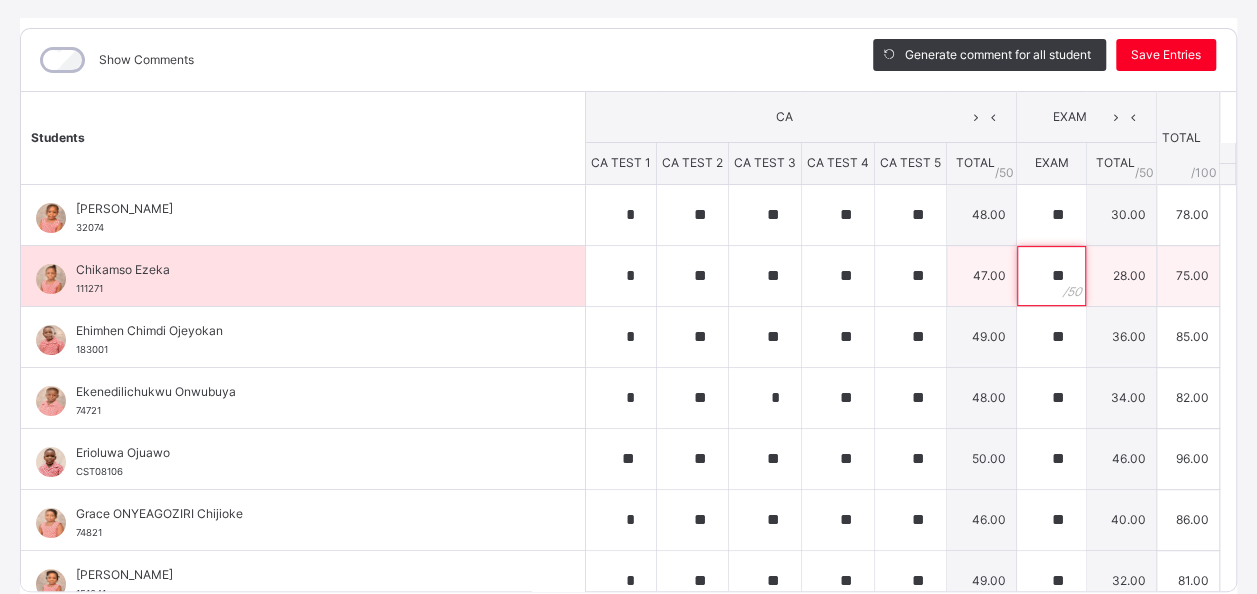 click on "**" at bounding box center (1051, 276) 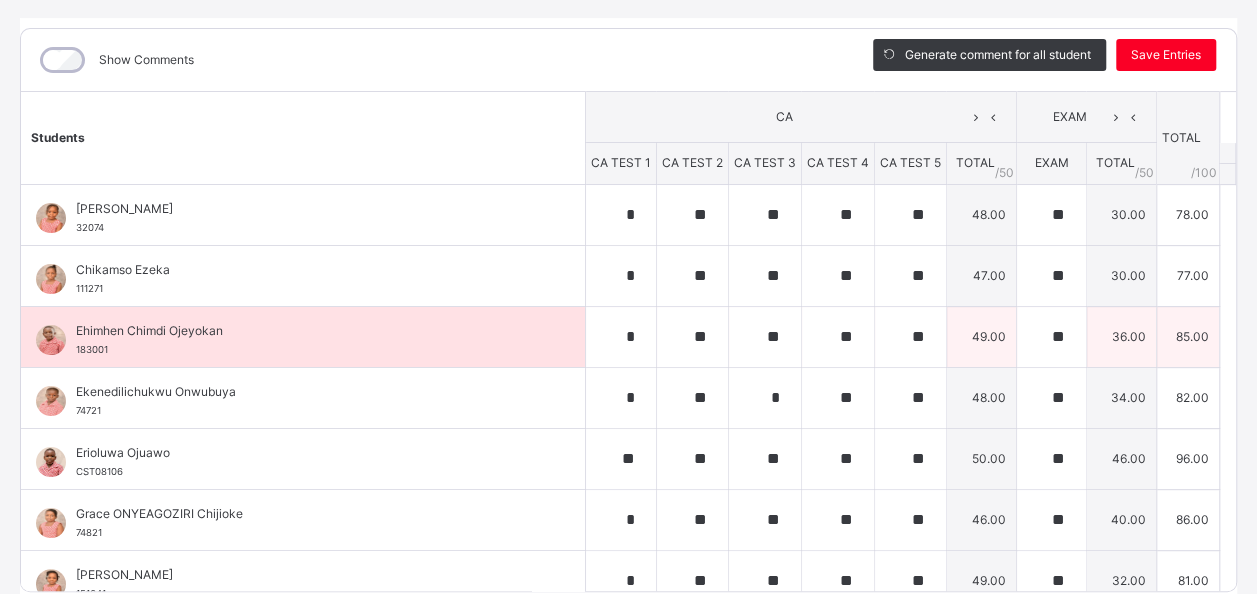 click on "36.00" at bounding box center [1121, 336] 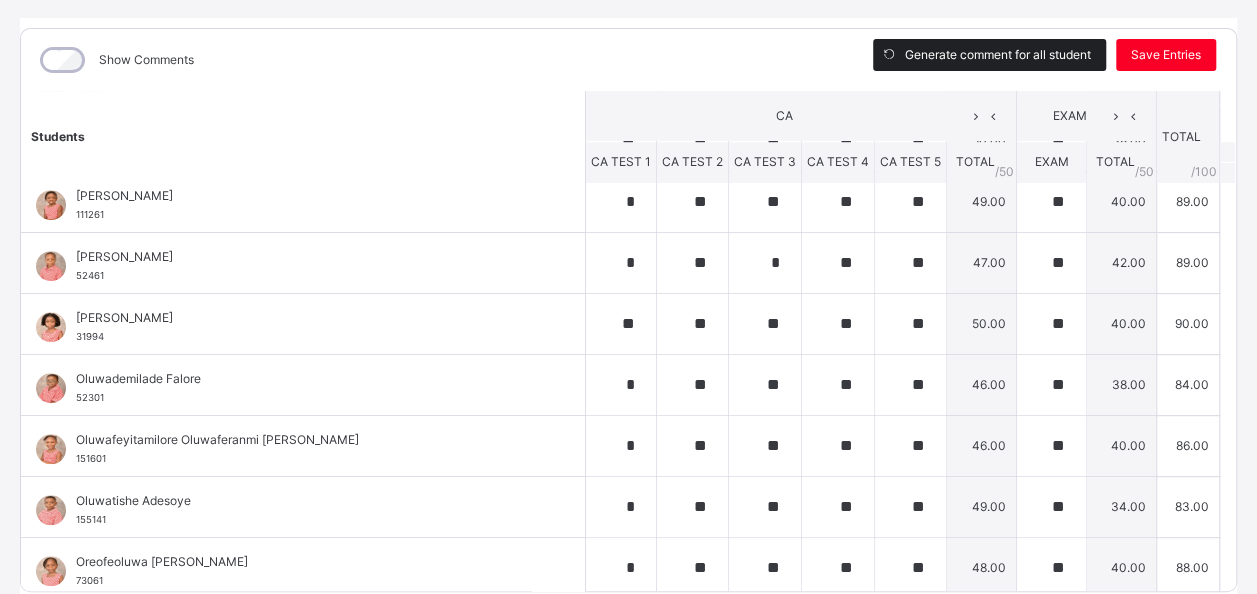 scroll, scrollTop: 170, scrollLeft: 0, axis: vertical 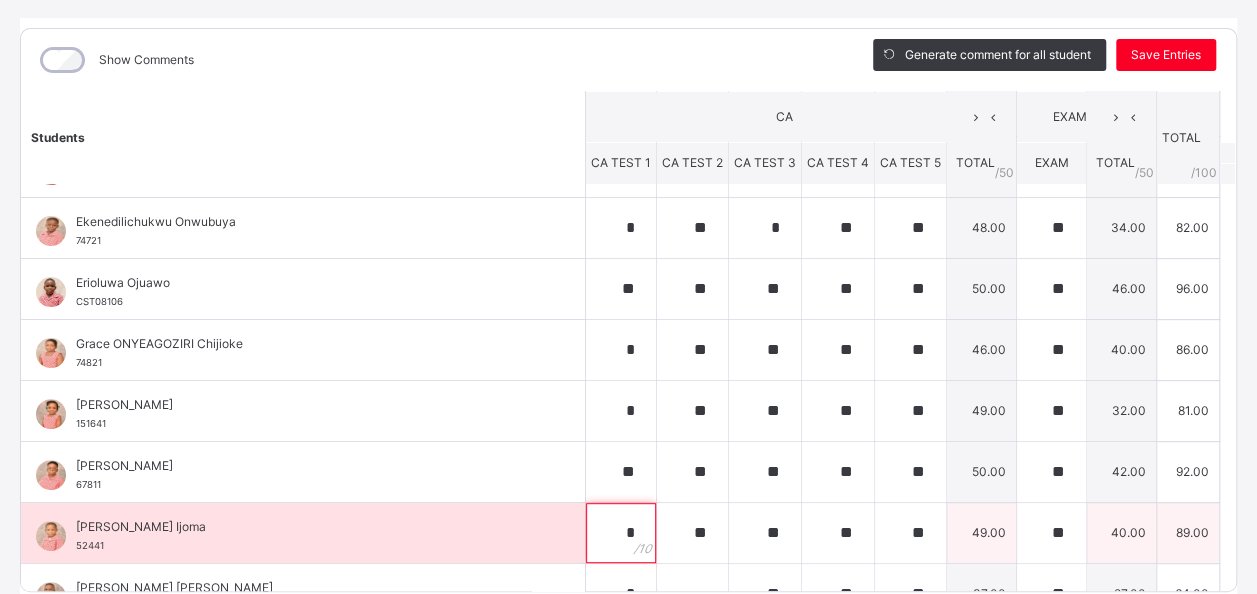 click on "*" at bounding box center (621, 533) 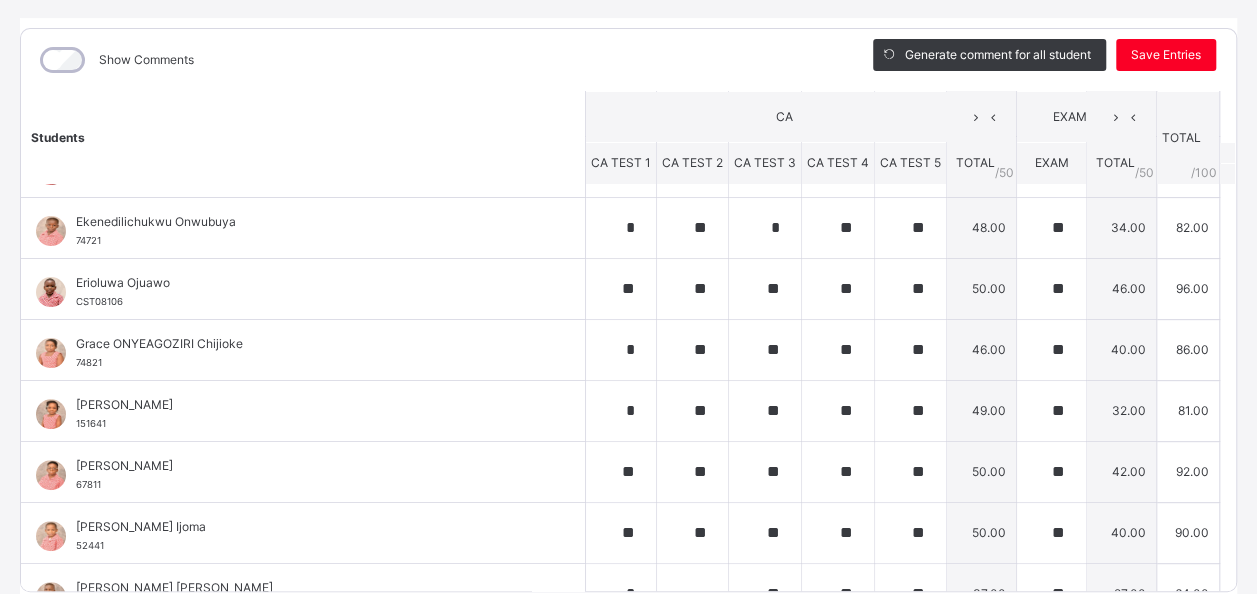 scroll, scrollTop: 9, scrollLeft: 0, axis: vertical 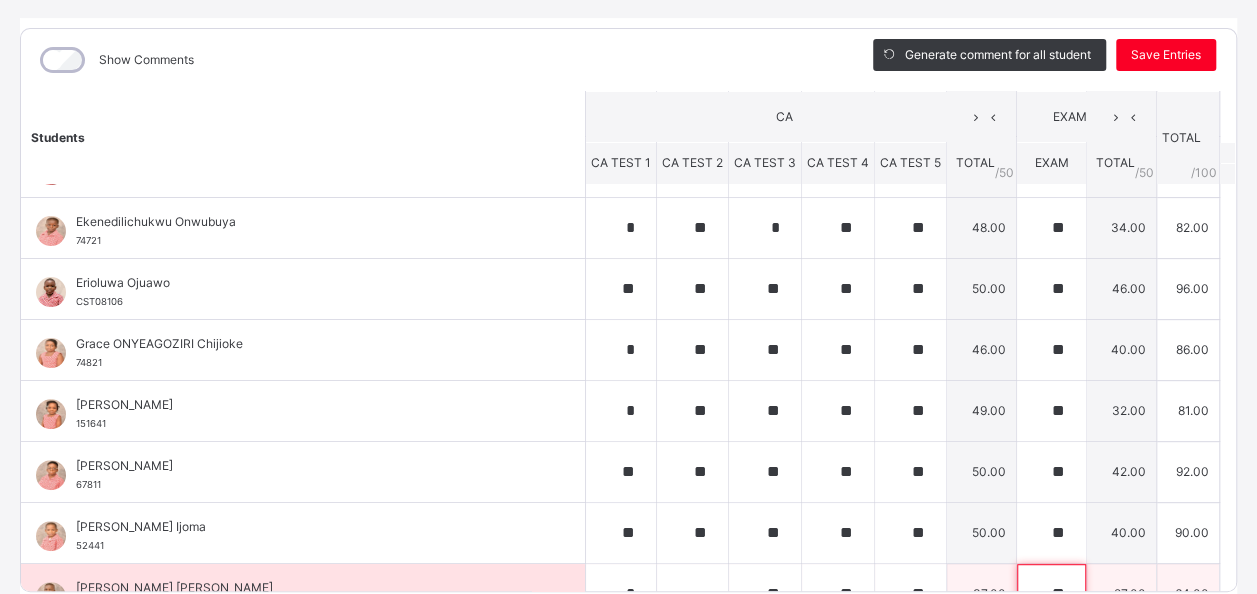 click on "**" at bounding box center [1051, 594] 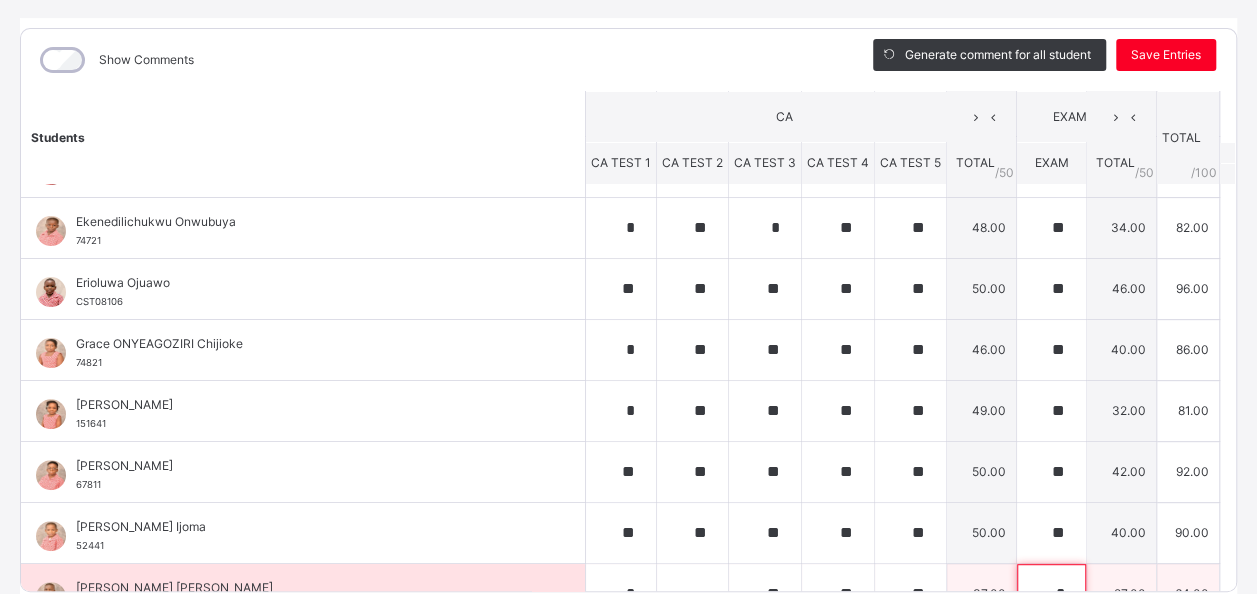 scroll, scrollTop: 178, scrollLeft: 0, axis: vertical 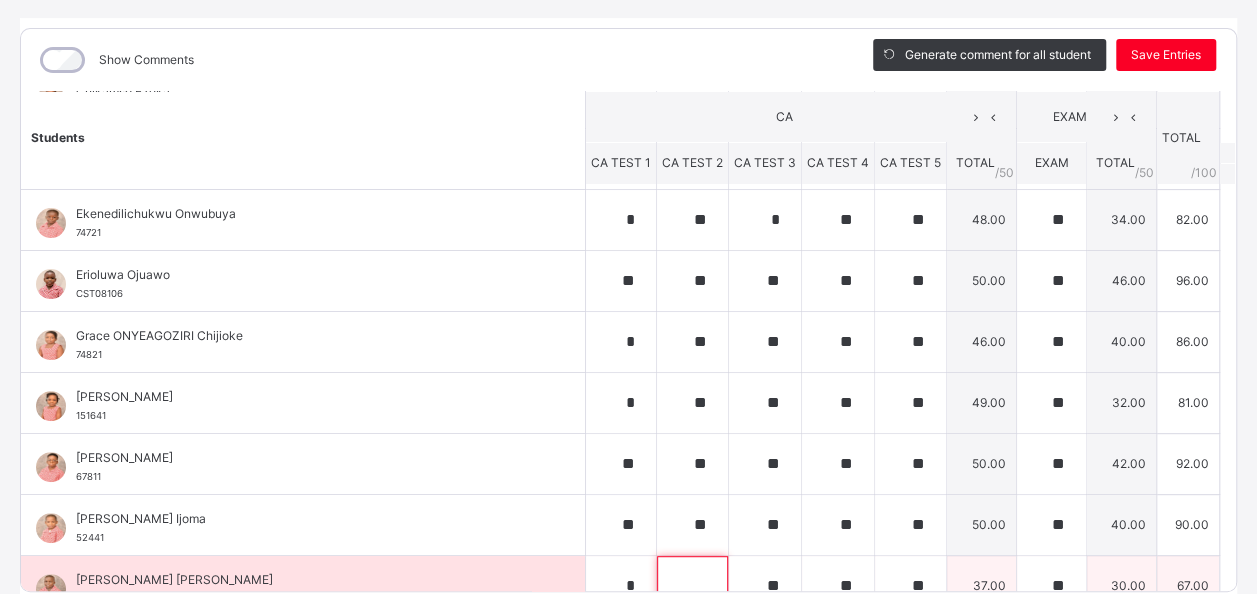 click at bounding box center [692, 586] 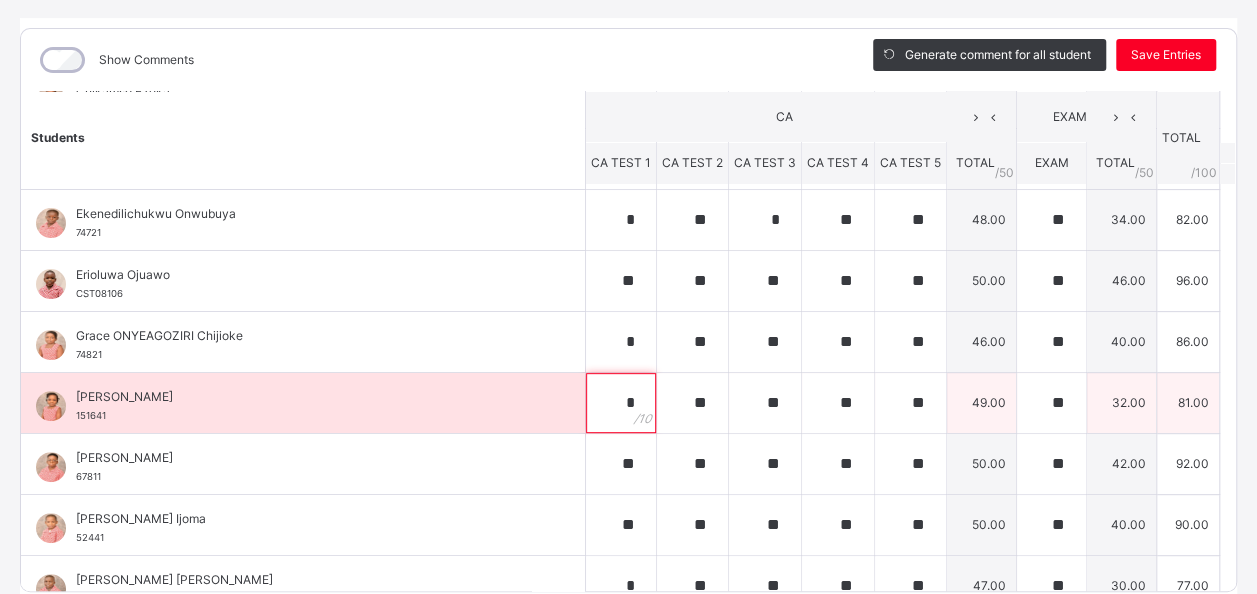 click on "*" at bounding box center (621, 403) 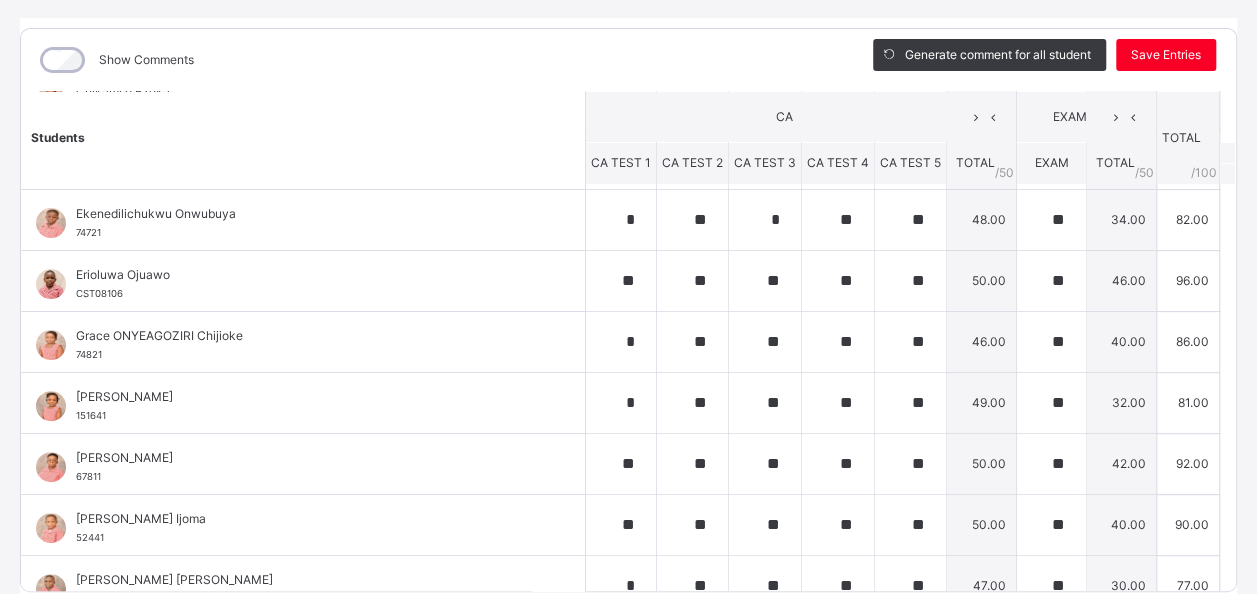 scroll, scrollTop: 0, scrollLeft: 0, axis: both 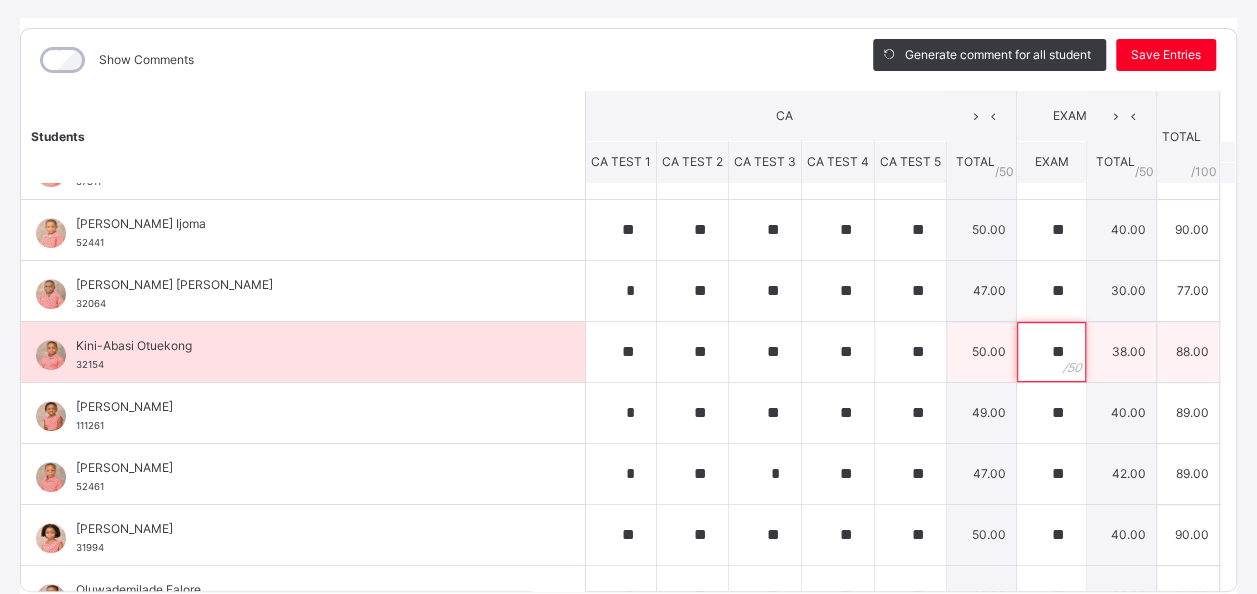 click on "**" at bounding box center (1051, 352) 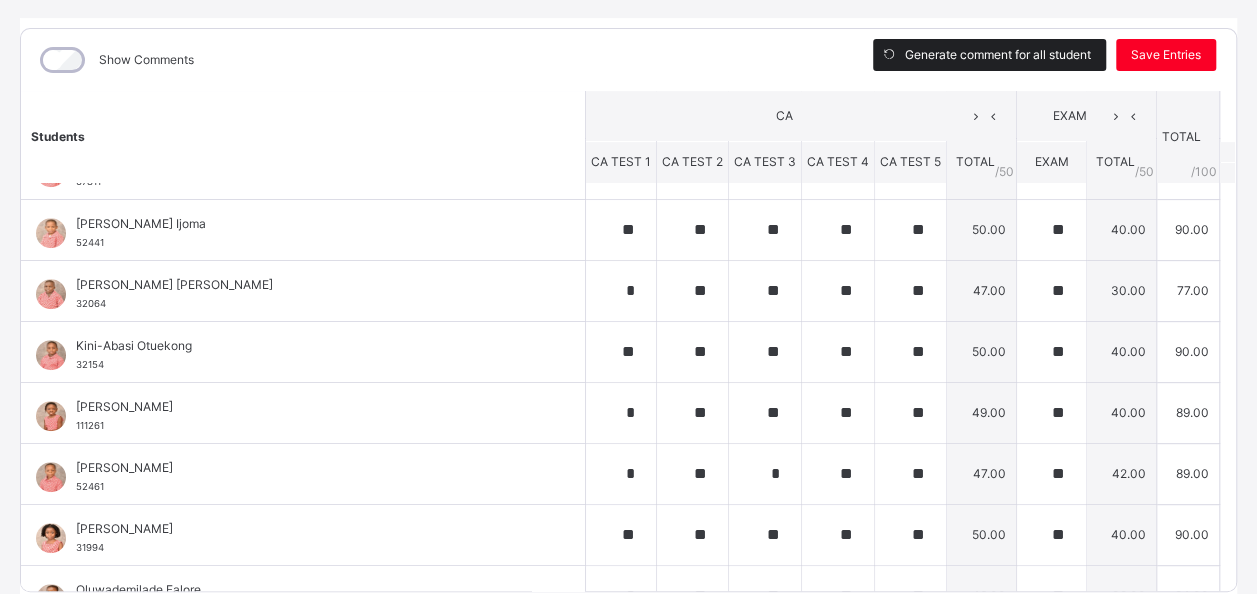 scroll, scrollTop: 774, scrollLeft: 0, axis: vertical 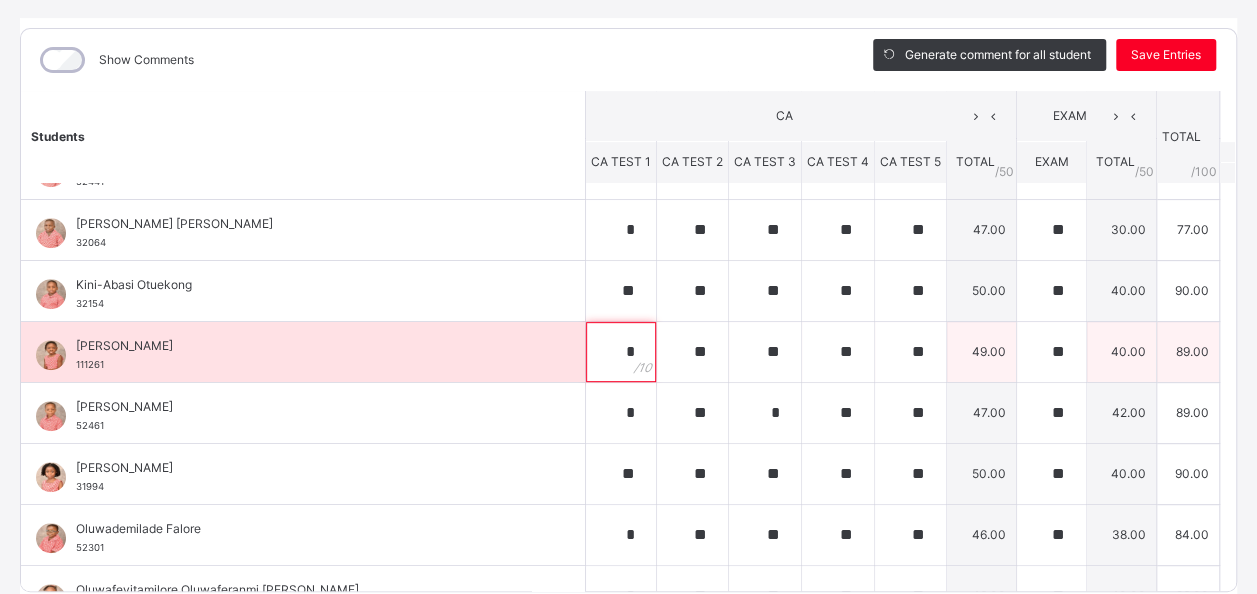 click on "*" at bounding box center [621, 352] 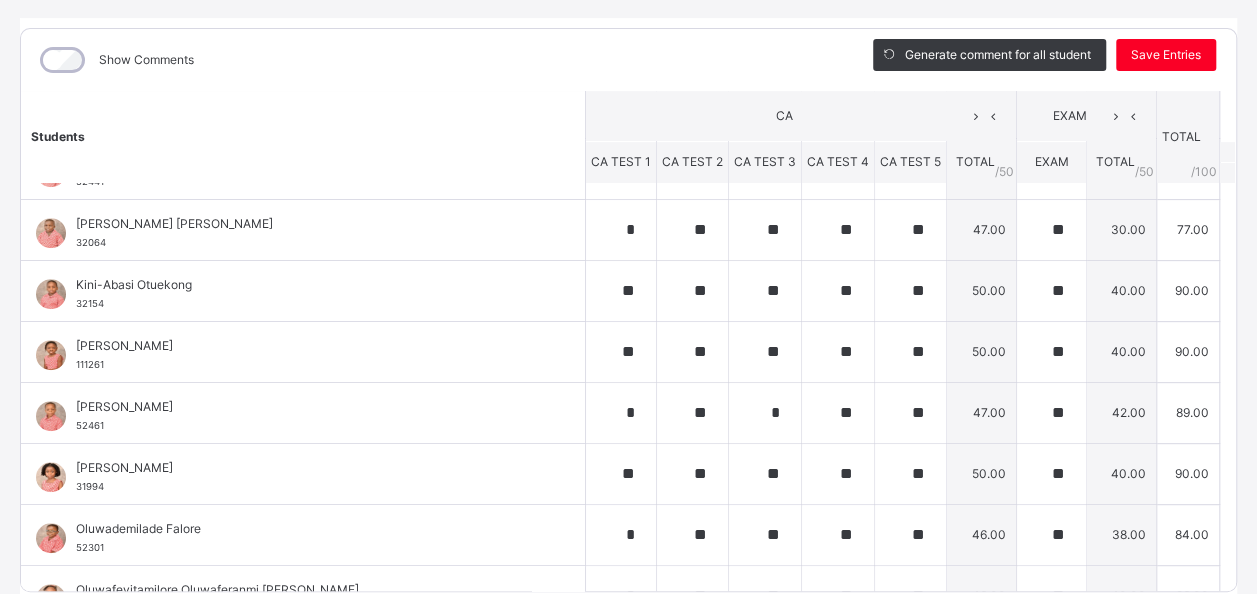 scroll, scrollTop: 170, scrollLeft: 0, axis: vertical 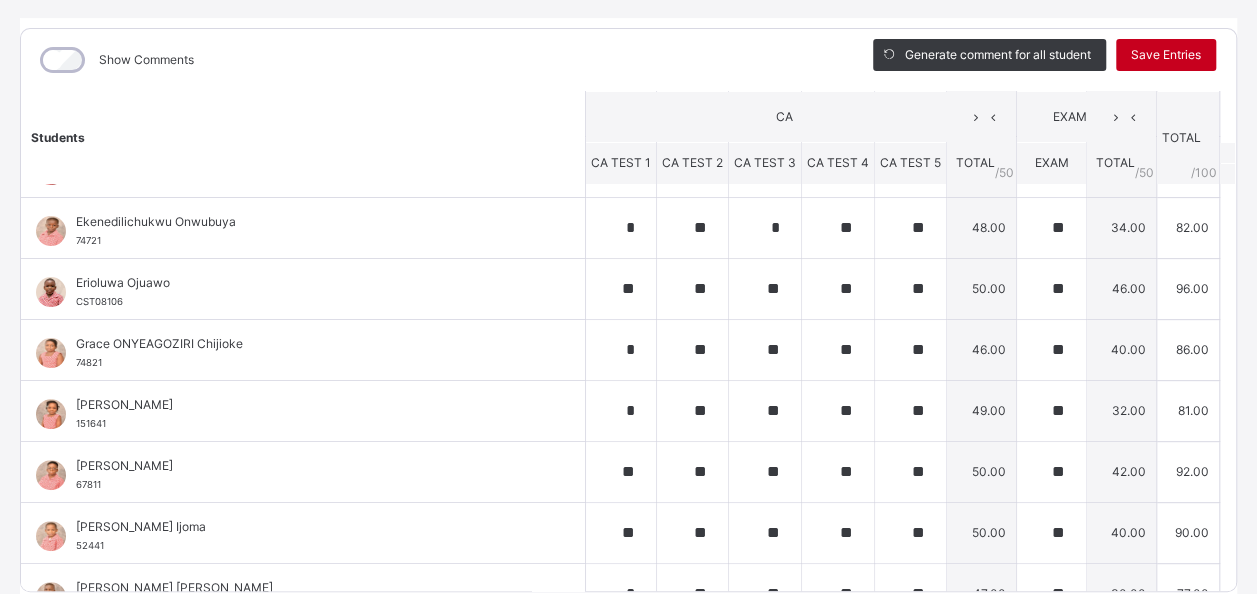 click on "Save Entries" at bounding box center (1166, 55) 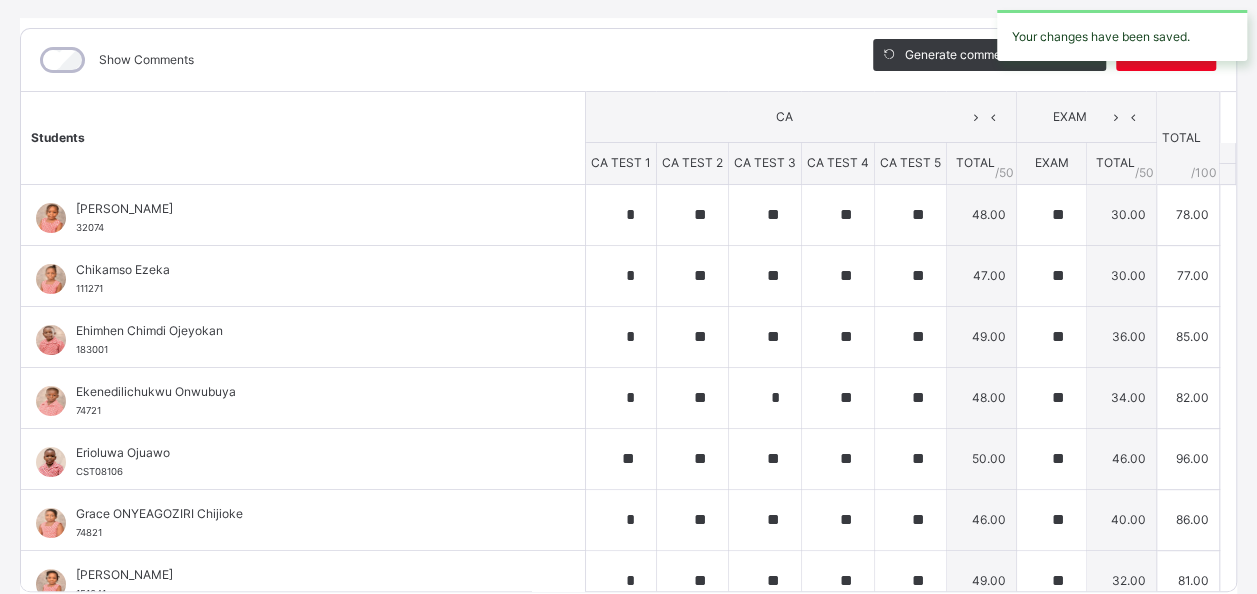 click on "Your changes have been saved." at bounding box center [1122, 35] 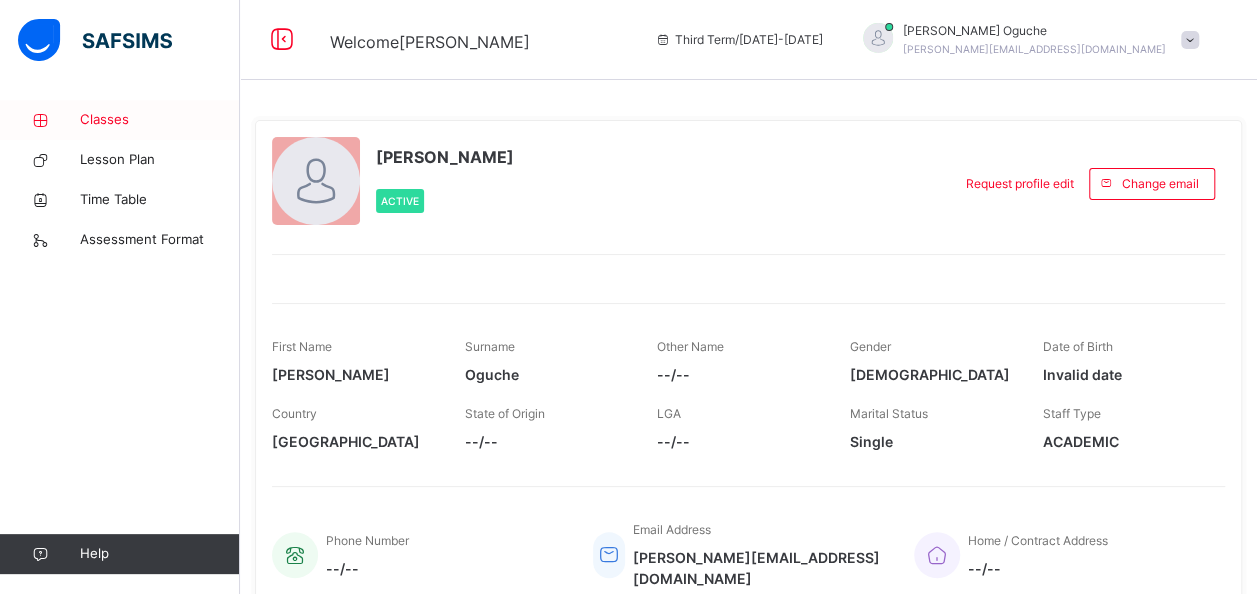 click on "Classes" at bounding box center [160, 120] 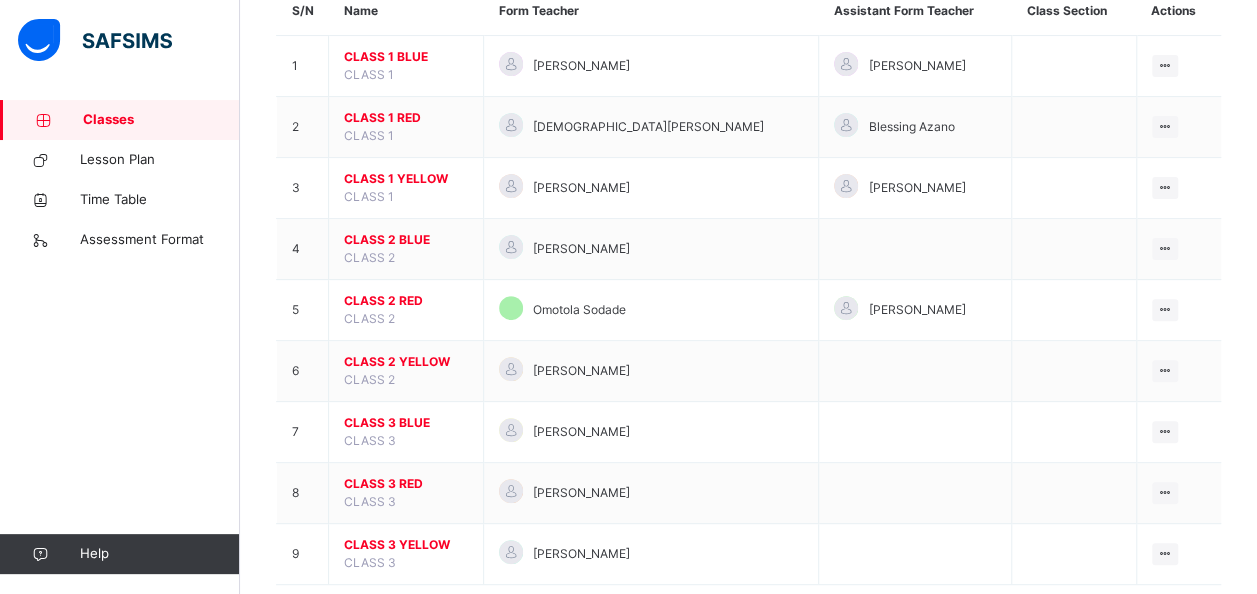 scroll, scrollTop: 239, scrollLeft: 0, axis: vertical 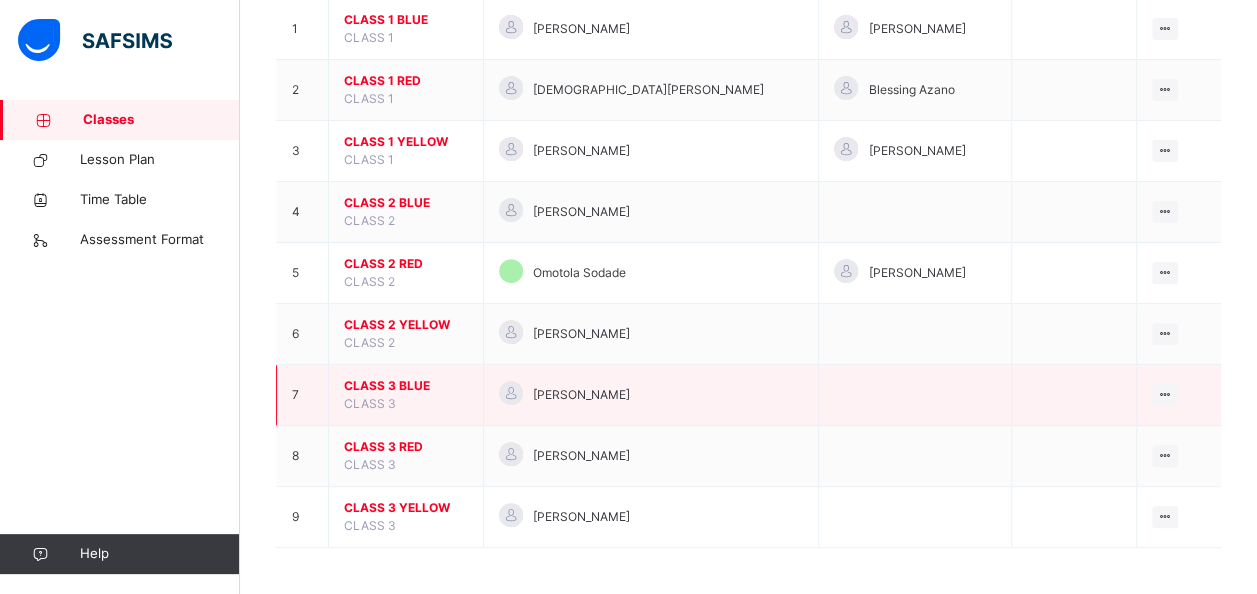 click on "CLASS 3   BLUE" at bounding box center [406, 386] 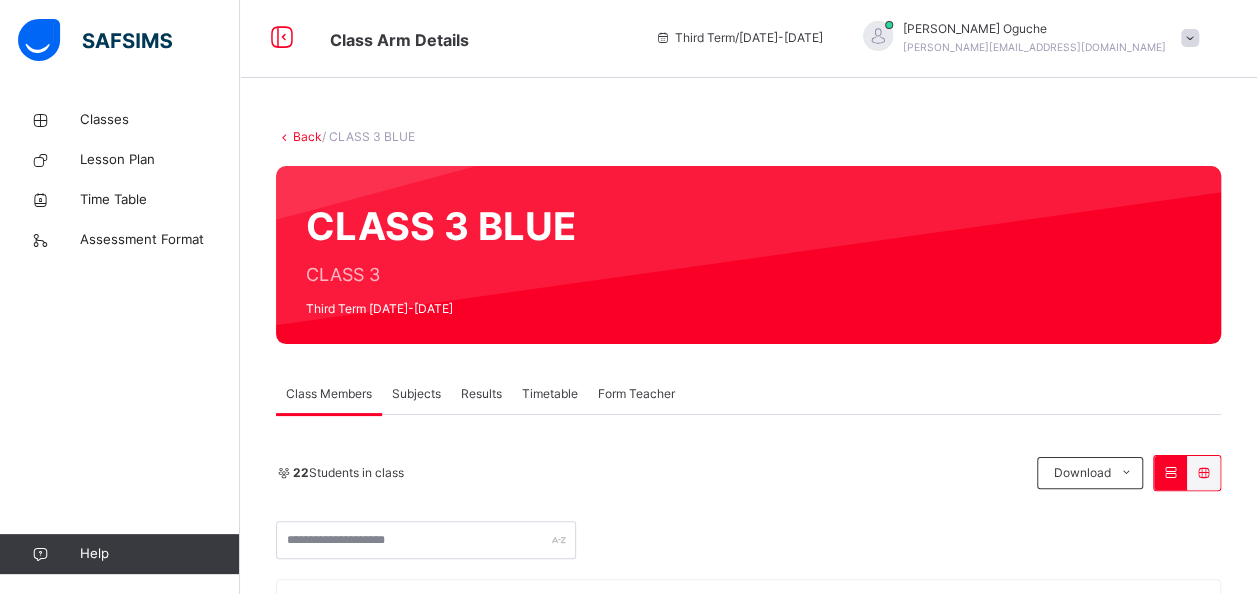 scroll, scrollTop: 0, scrollLeft: 0, axis: both 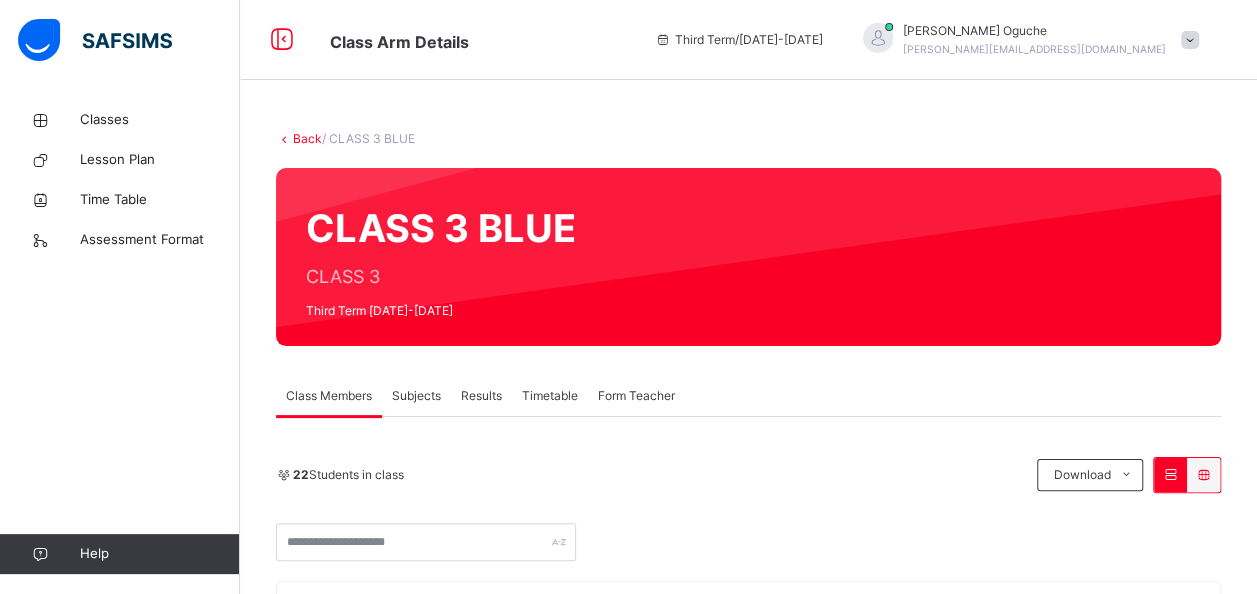 click on "Subjects" at bounding box center (416, 396) 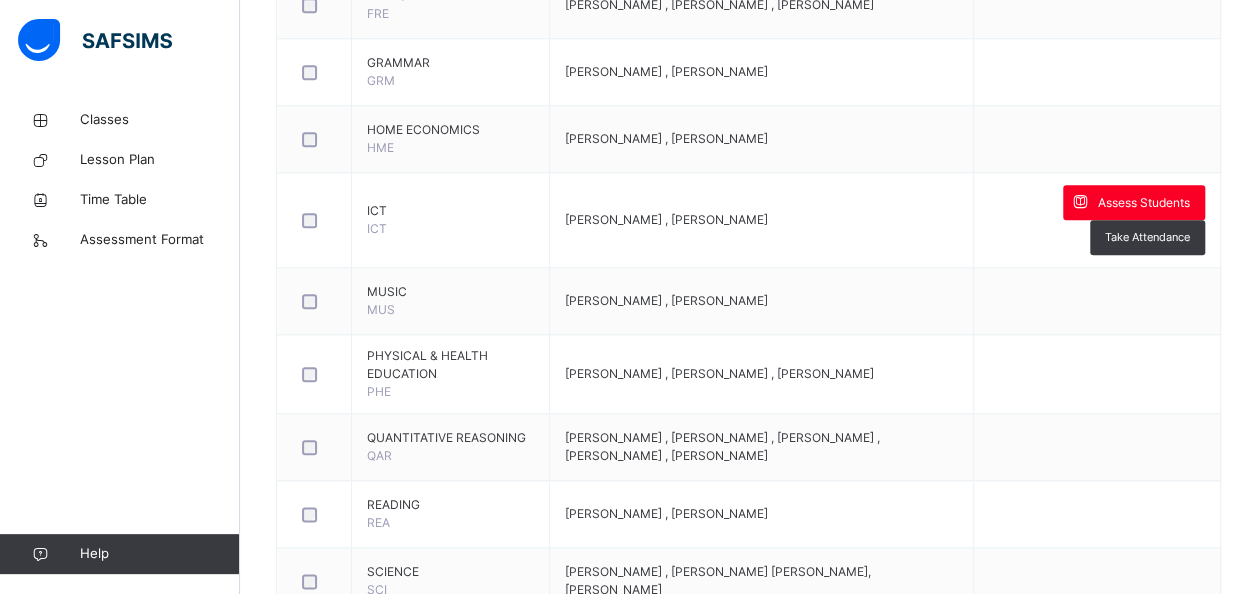 scroll, scrollTop: 1000, scrollLeft: 0, axis: vertical 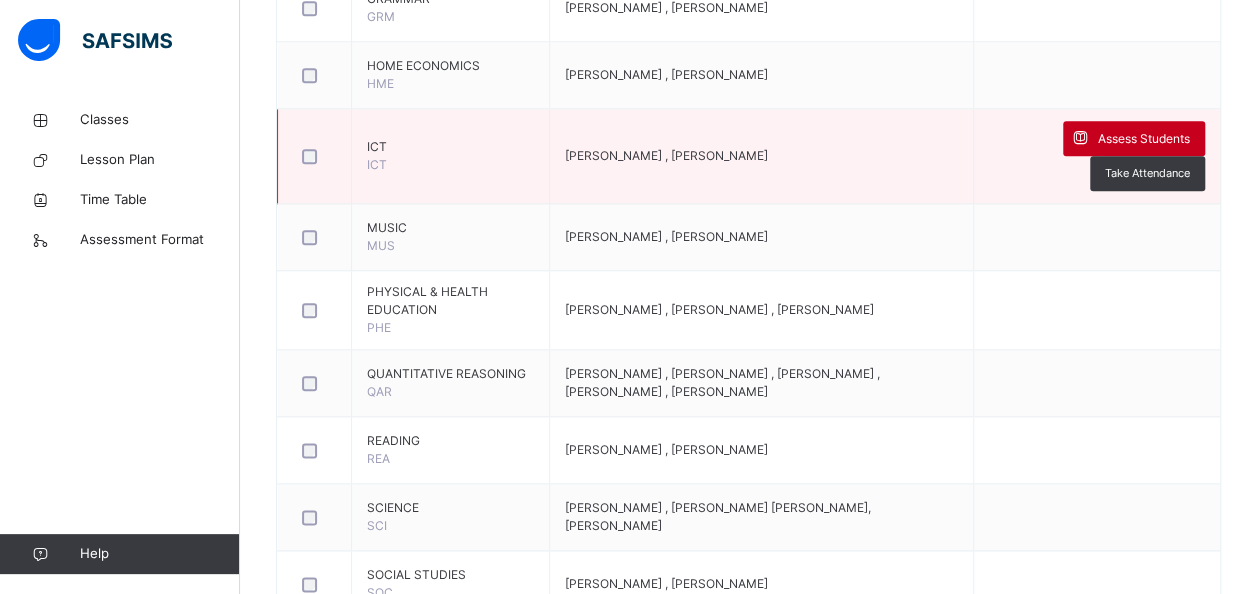 click on "Assess Students" at bounding box center [1144, 139] 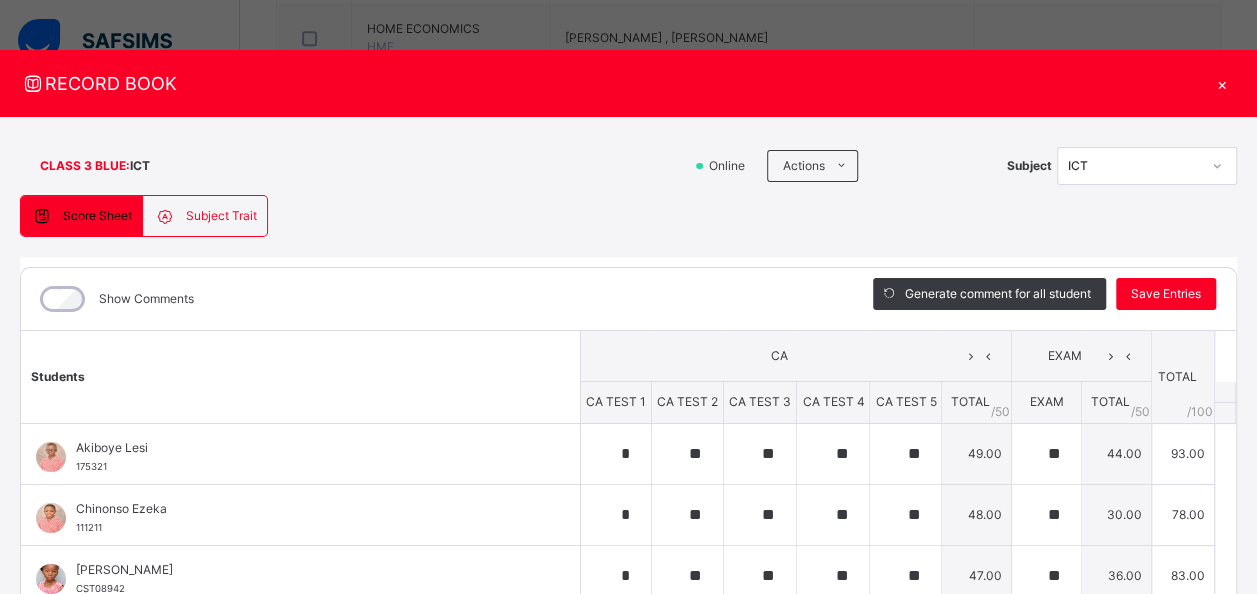 scroll, scrollTop: 1040, scrollLeft: 0, axis: vertical 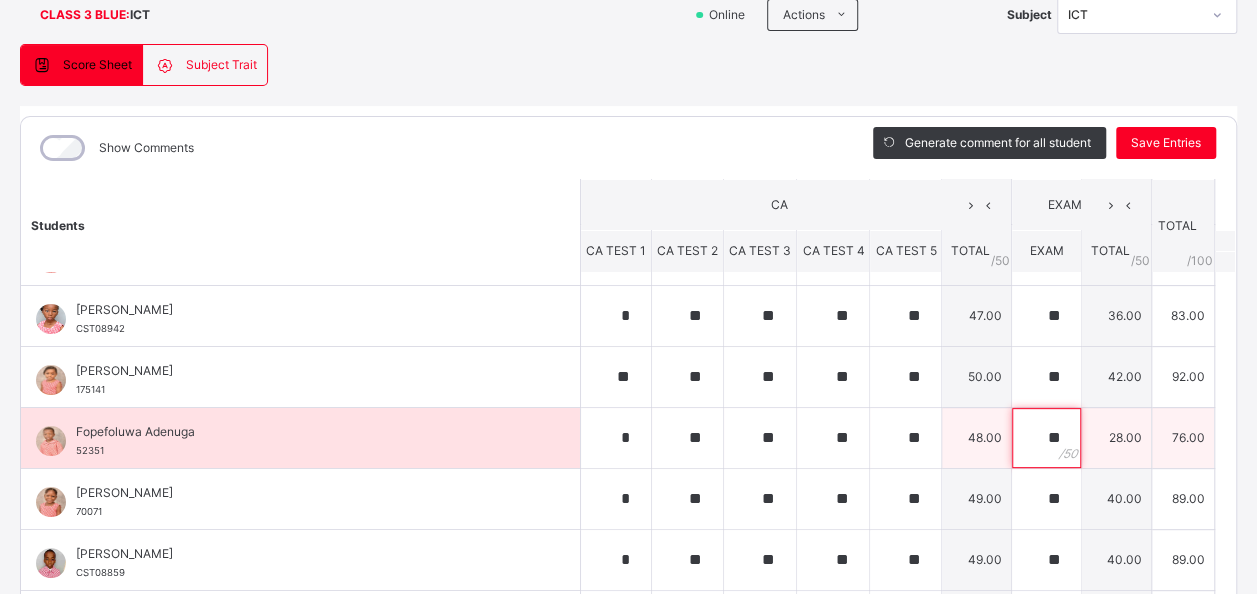 click on "**" at bounding box center [1046, 438] 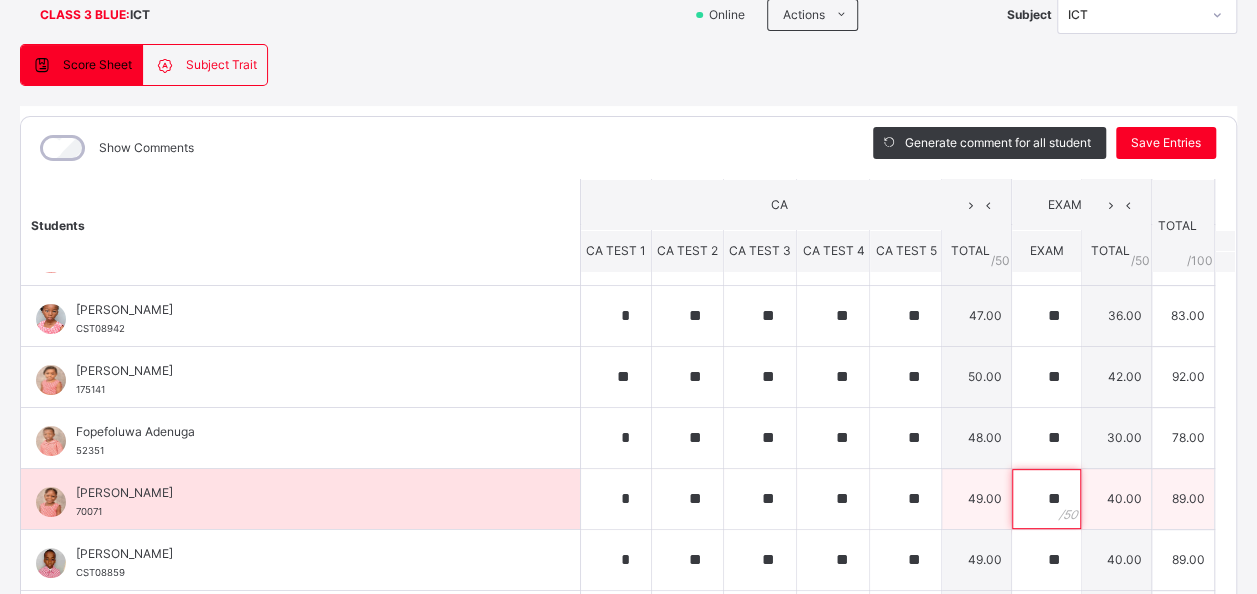 click on "**" at bounding box center (1046, 499) 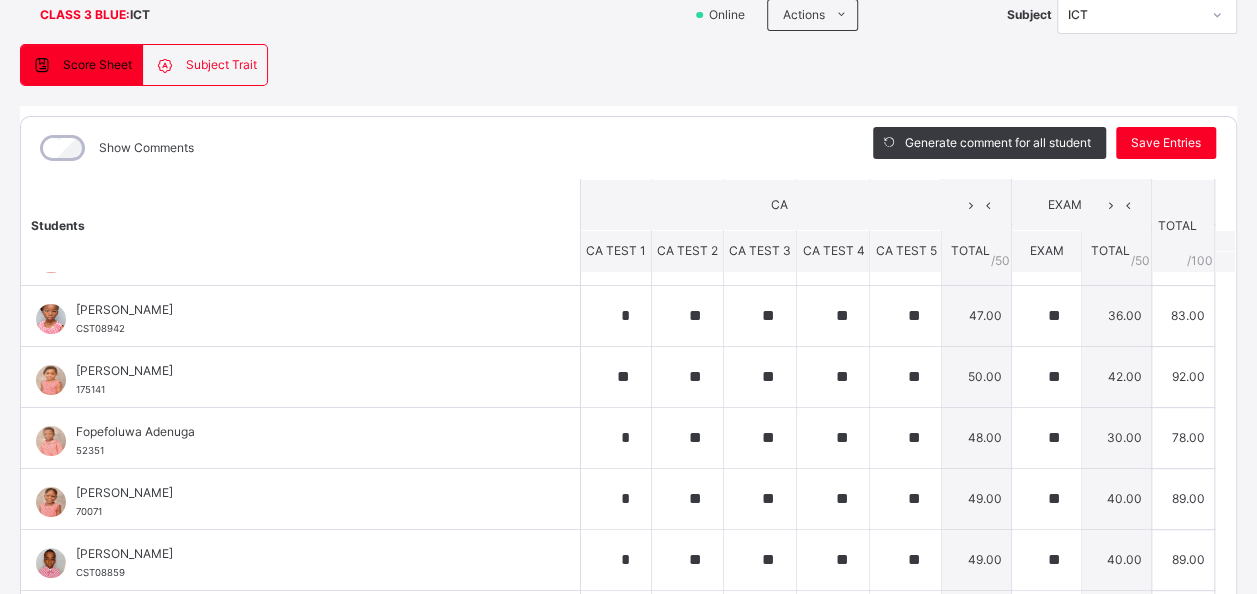 scroll, scrollTop: 1214, scrollLeft: 0, axis: vertical 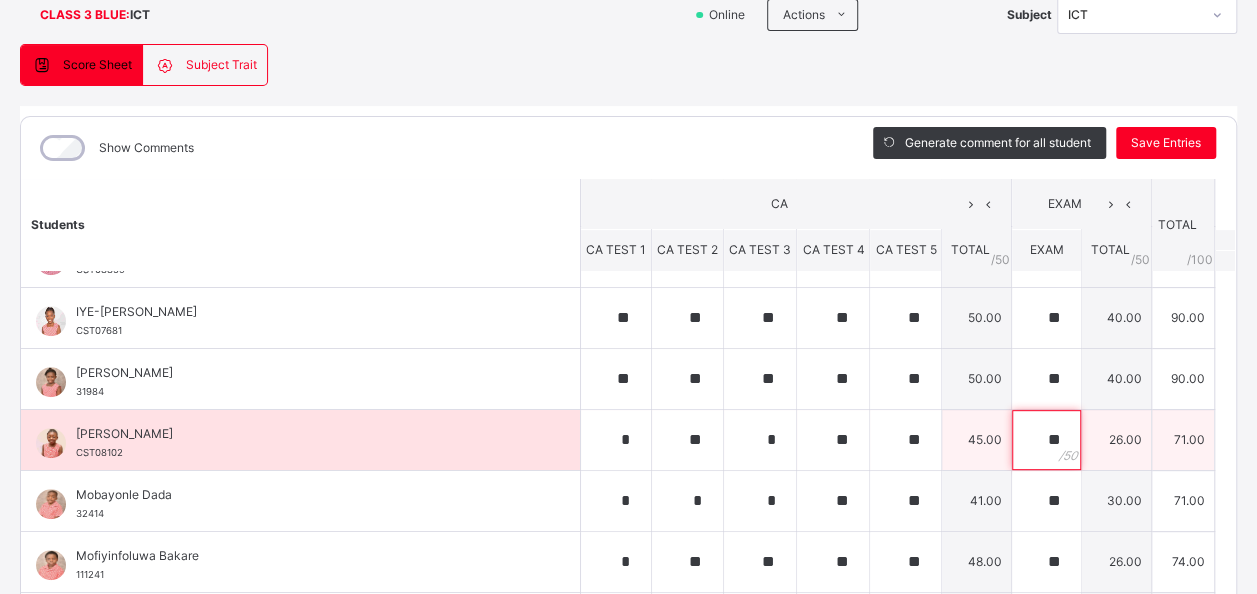 click on "**" at bounding box center (1046, 440) 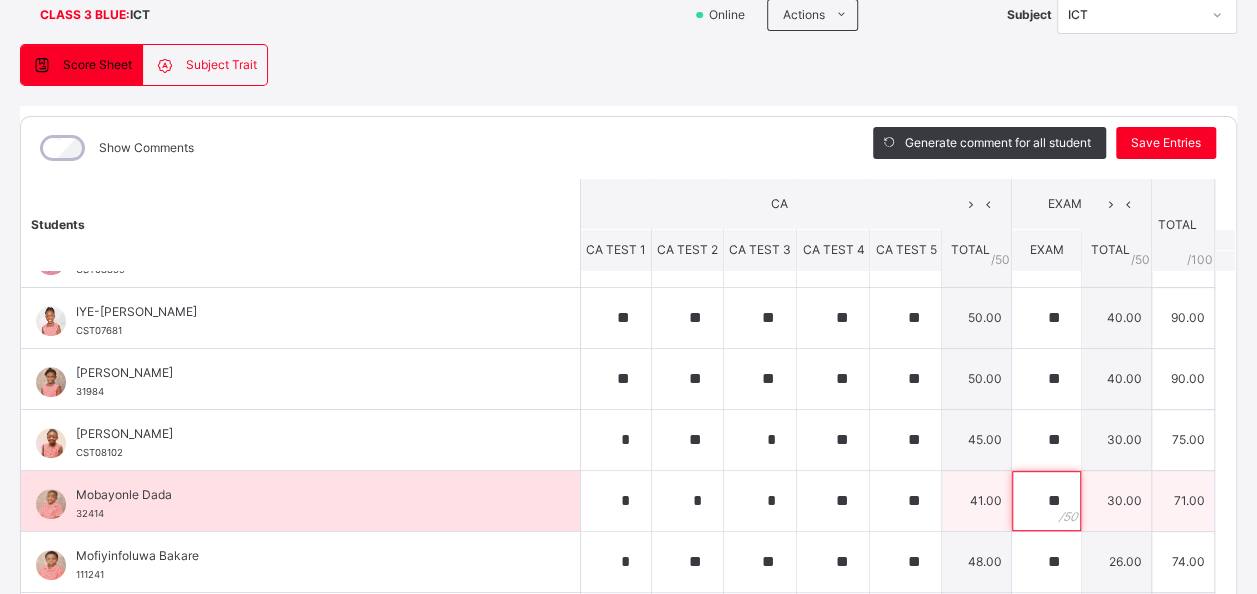 click on "**" at bounding box center (1046, 501) 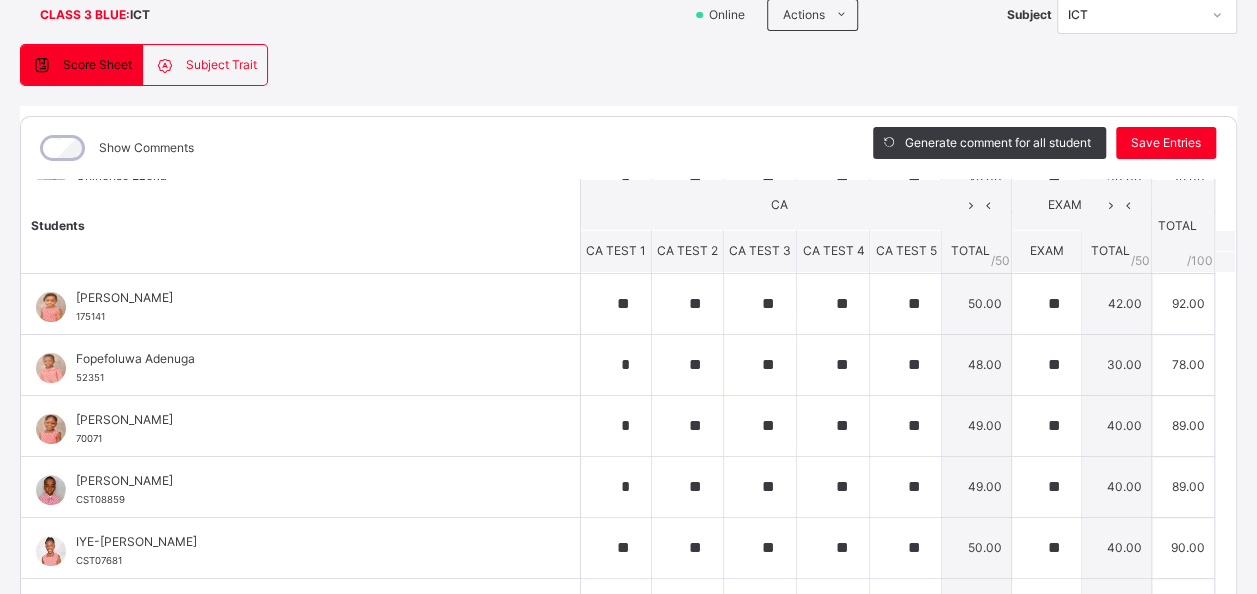 scroll, scrollTop: 205, scrollLeft: 0, axis: vertical 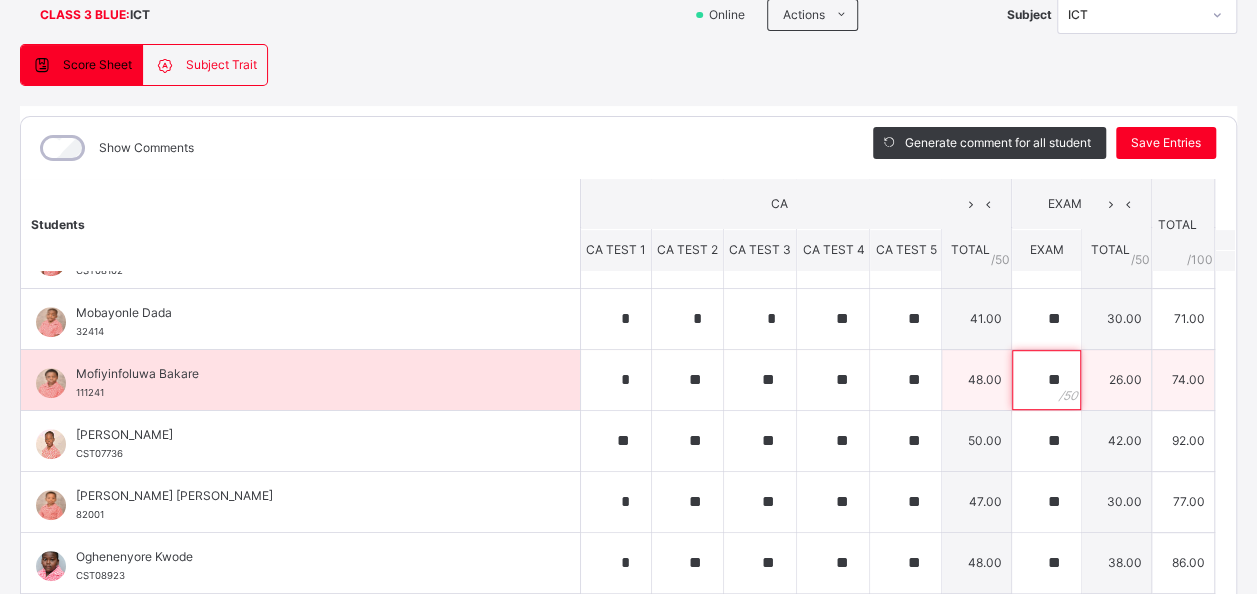click on "**" at bounding box center (1046, 380) 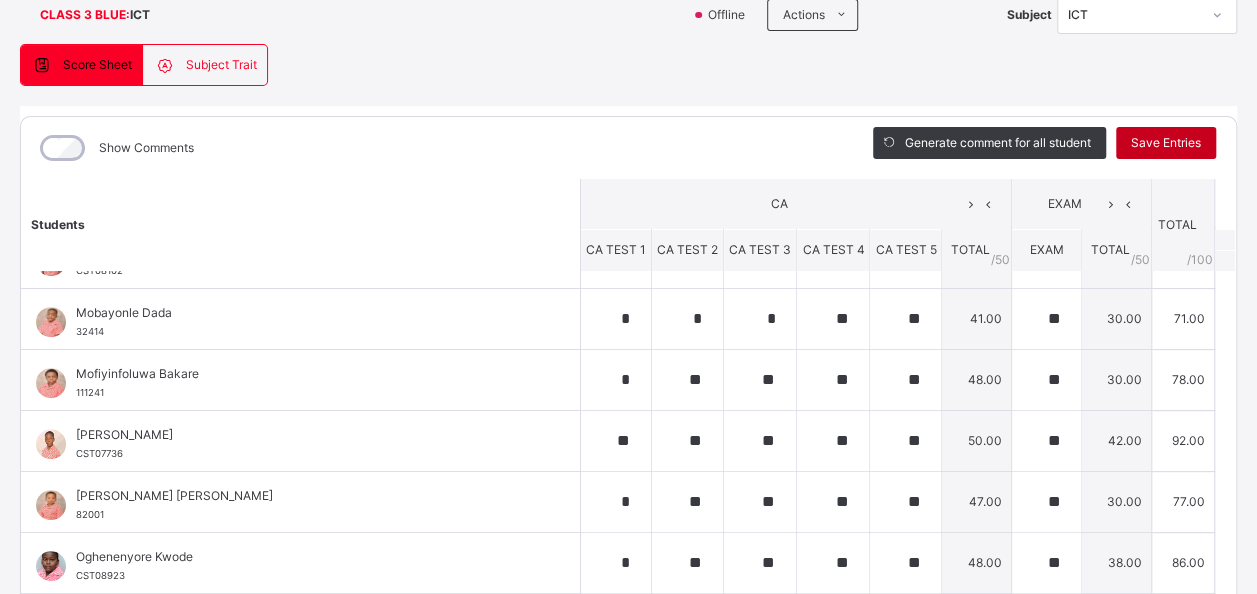 click on "Save Entries" at bounding box center (1166, 143) 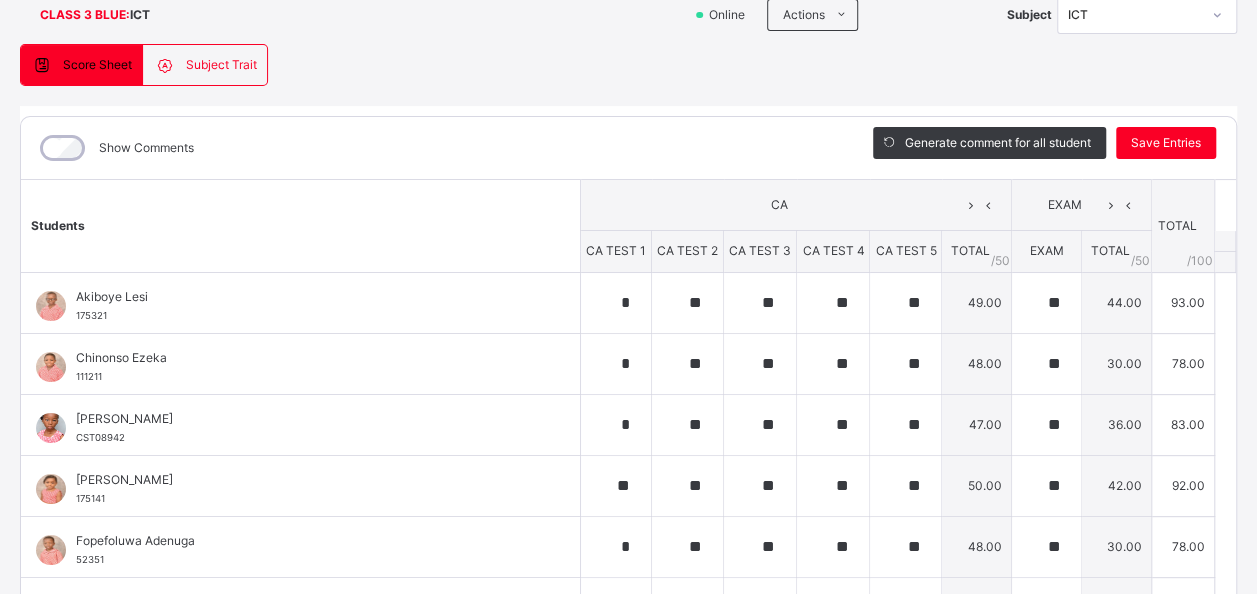 scroll, scrollTop: 412, scrollLeft: 0, axis: vertical 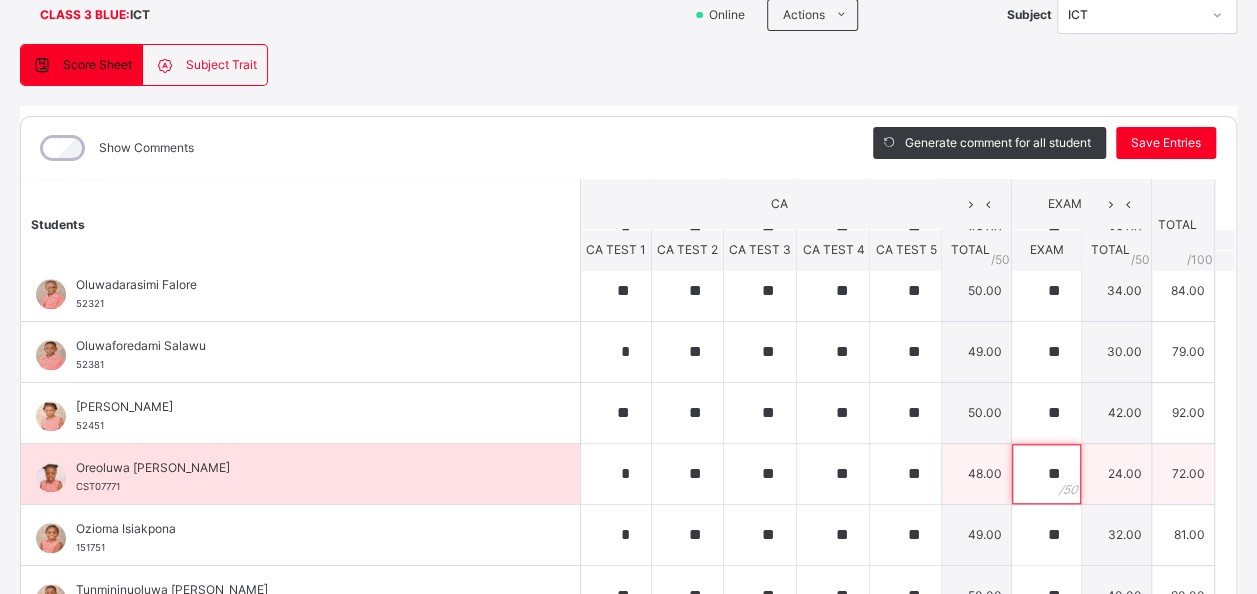 click on "**" at bounding box center (1046, 474) 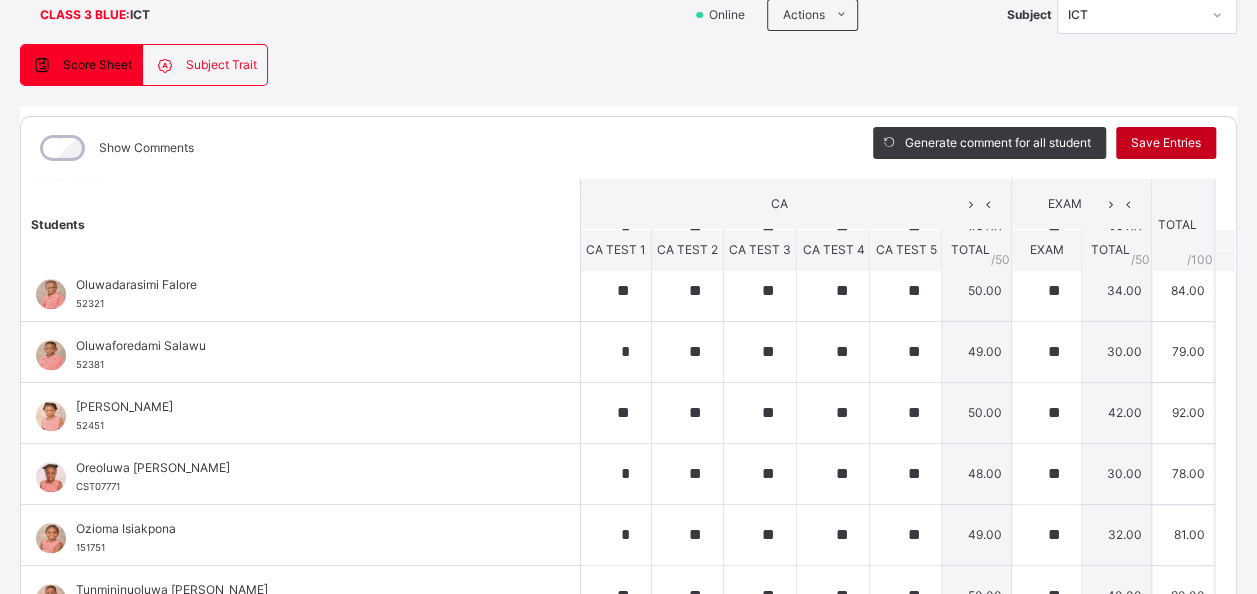 click on "Save Entries" at bounding box center (1166, 143) 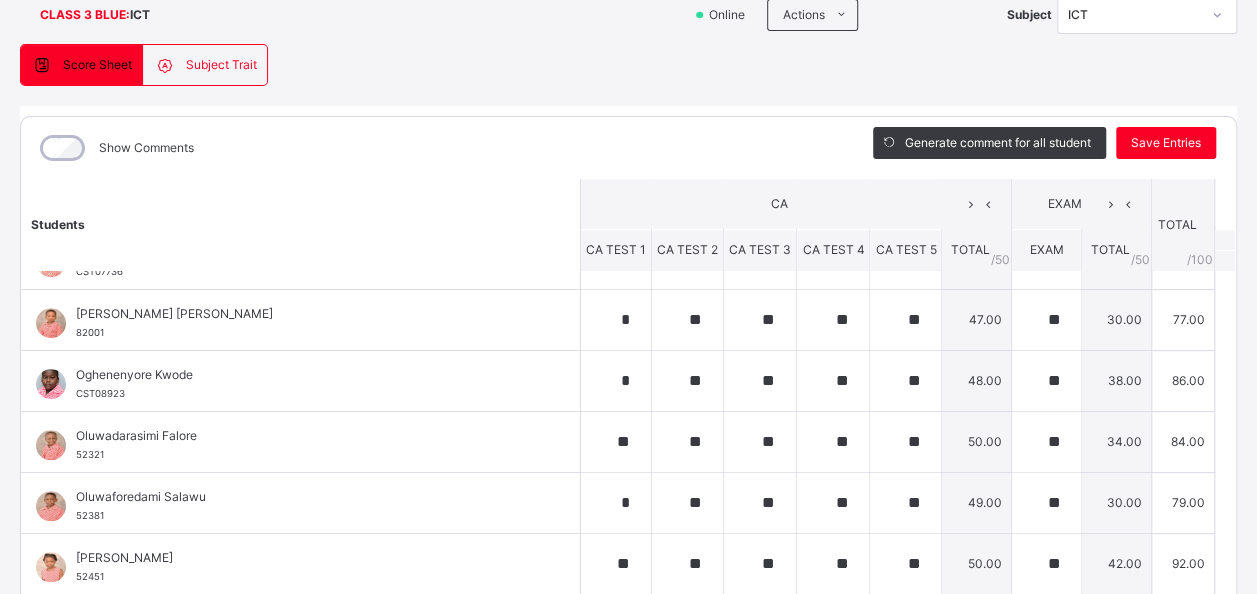 scroll, scrollTop: 291, scrollLeft: 0, axis: vertical 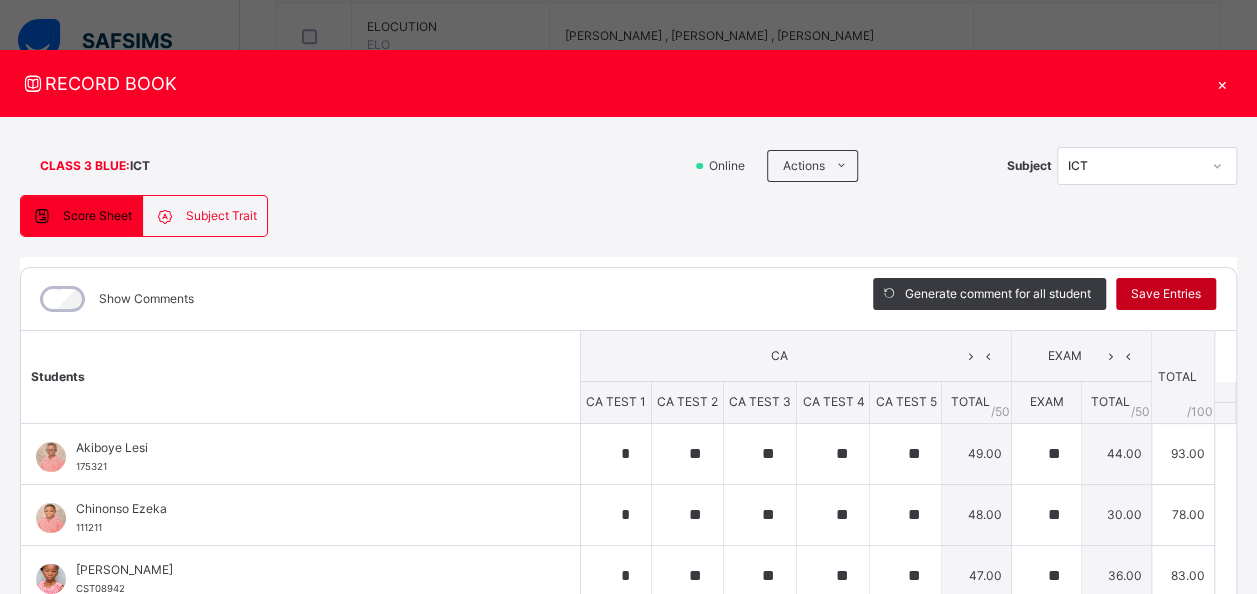 click on "Save Entries" at bounding box center (1166, 294) 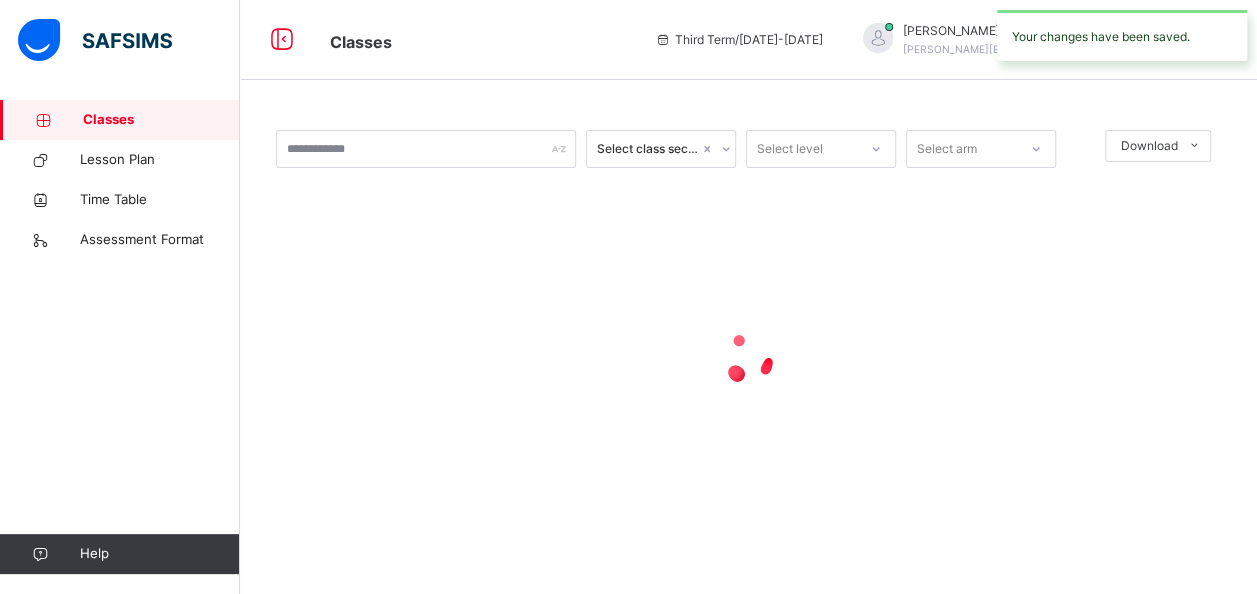 scroll, scrollTop: 0, scrollLeft: 0, axis: both 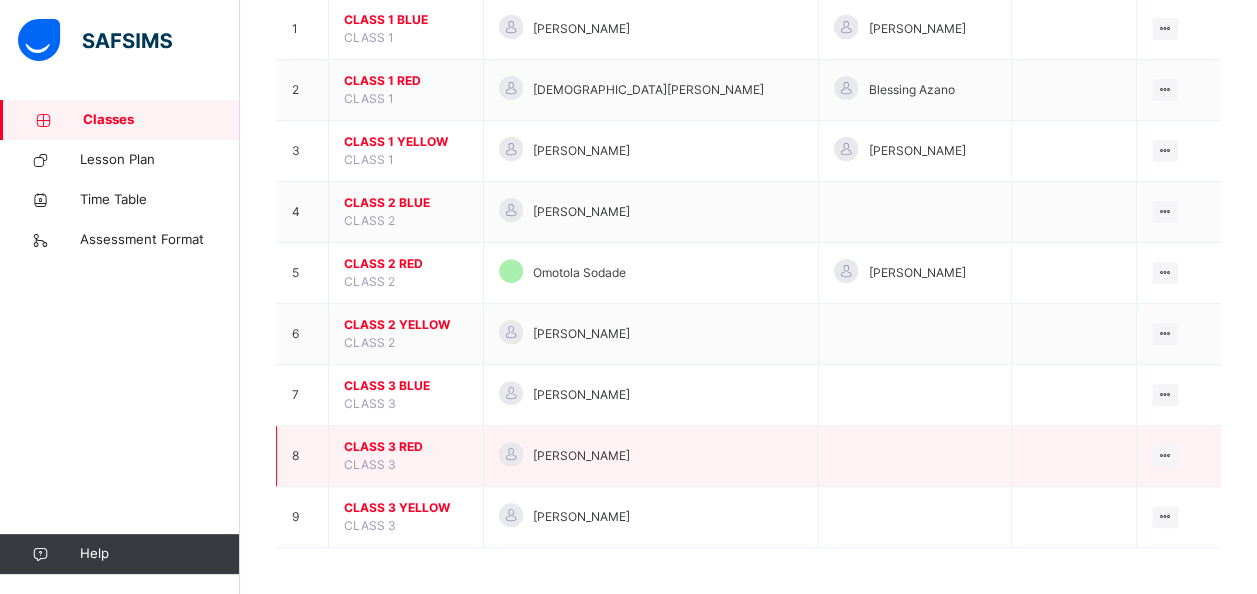 click on "CLASS 3   RED" at bounding box center [406, 447] 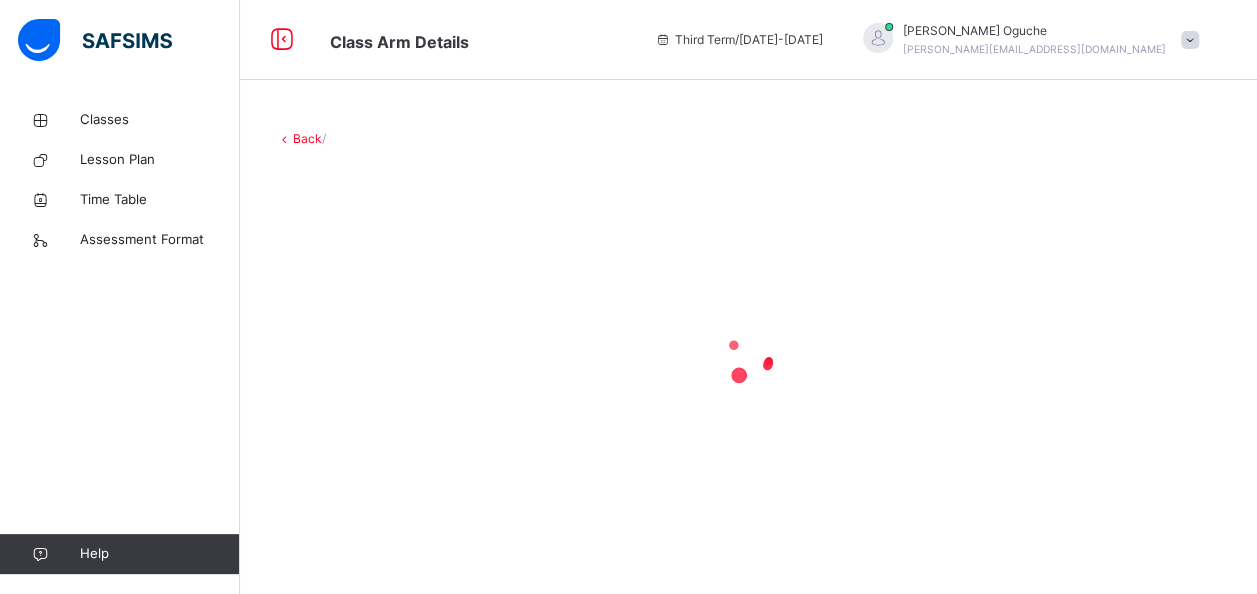 scroll, scrollTop: 0, scrollLeft: 0, axis: both 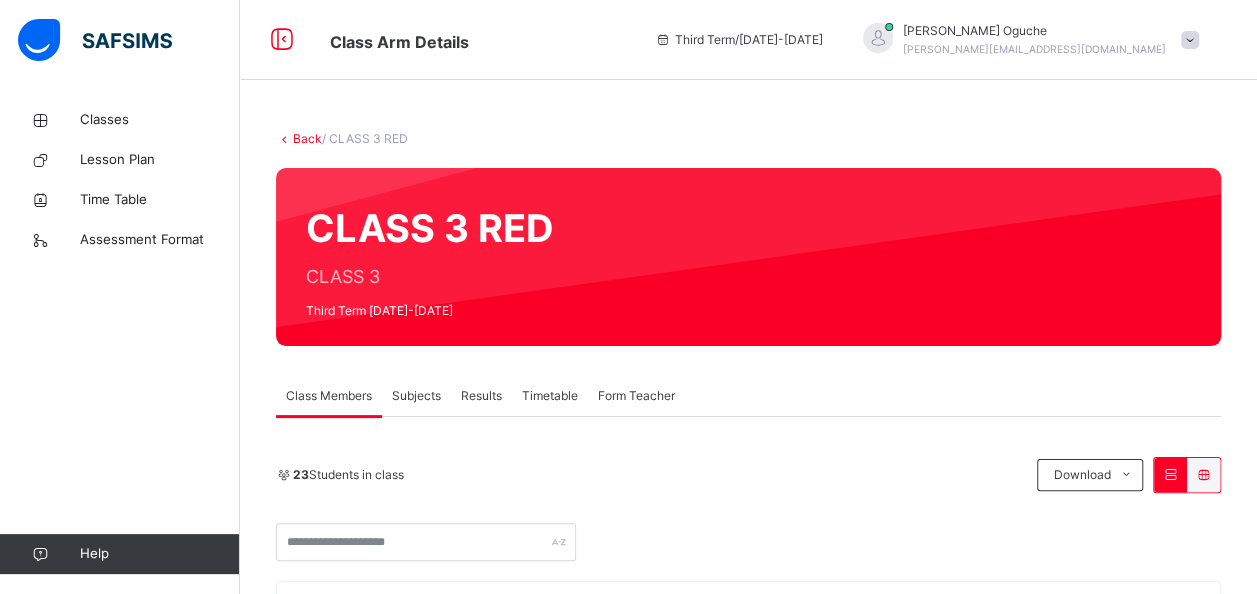 click on "Subjects" at bounding box center (416, 396) 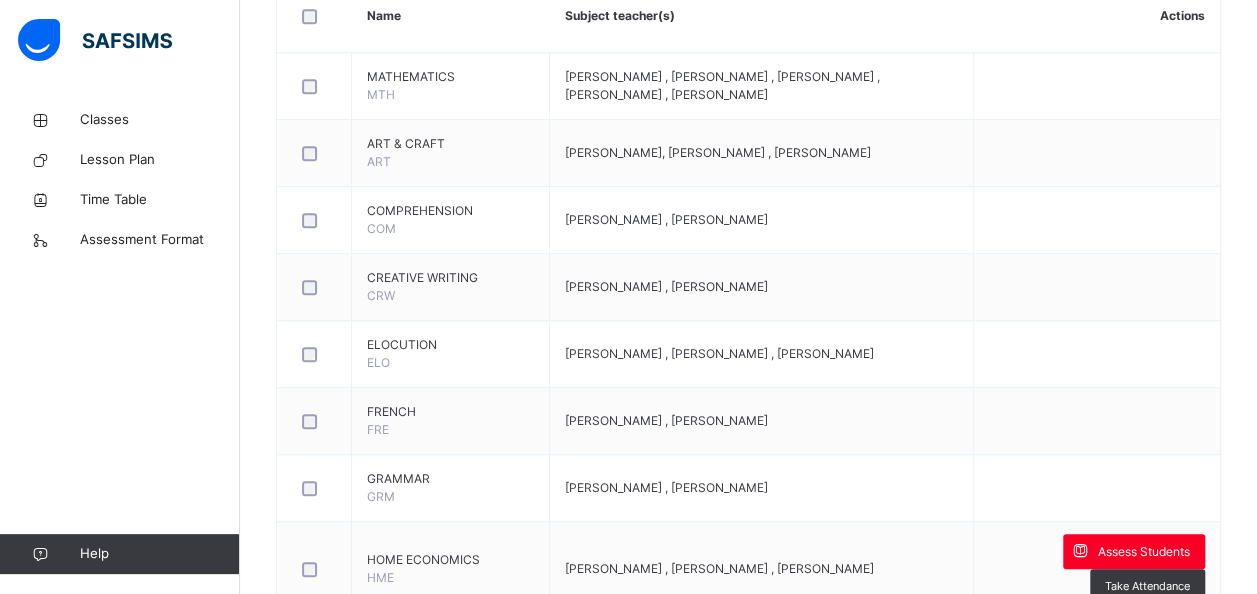 scroll, scrollTop: 600, scrollLeft: 0, axis: vertical 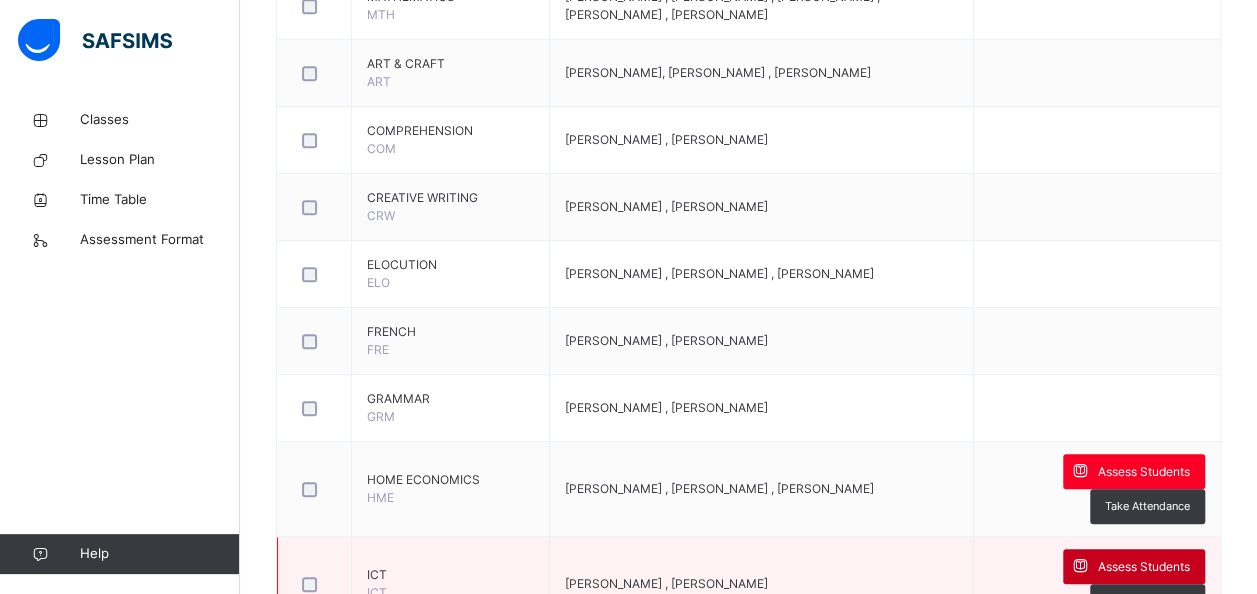 click on "Assess Students" at bounding box center [1134, 566] 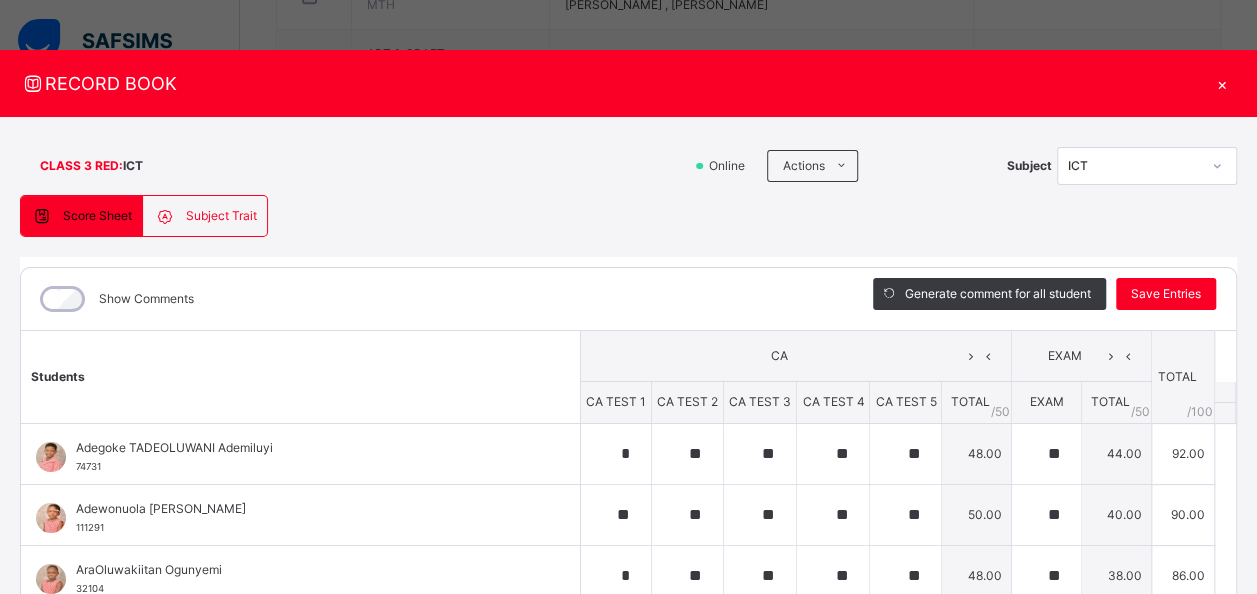 scroll, scrollTop: 1036, scrollLeft: 0, axis: vertical 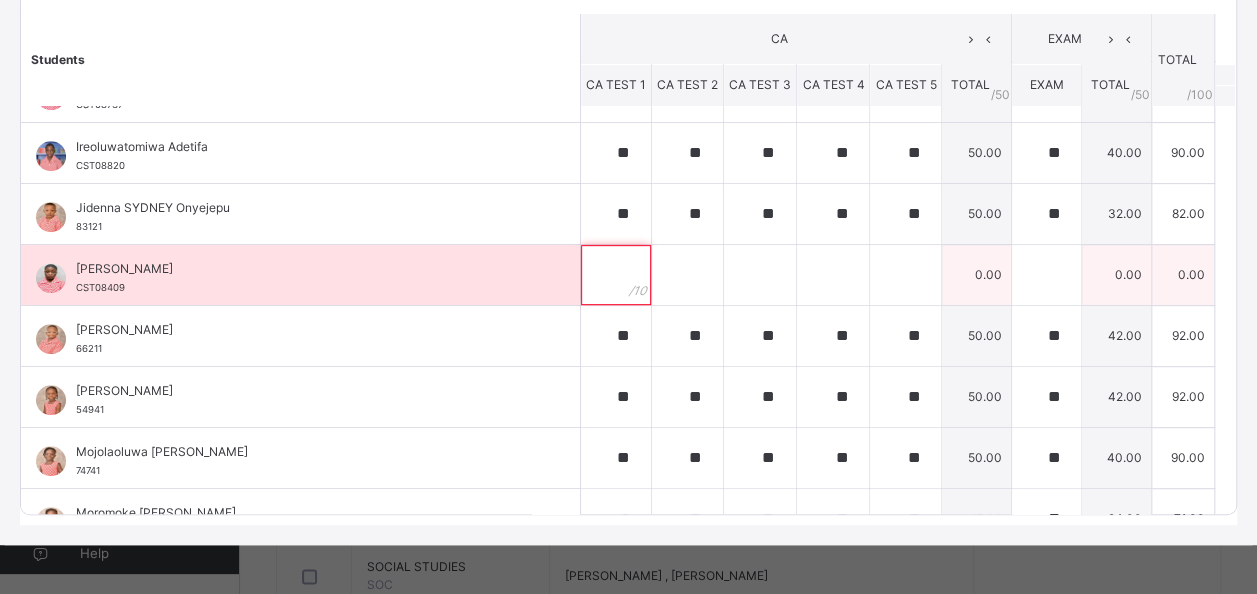 click at bounding box center (616, 275) 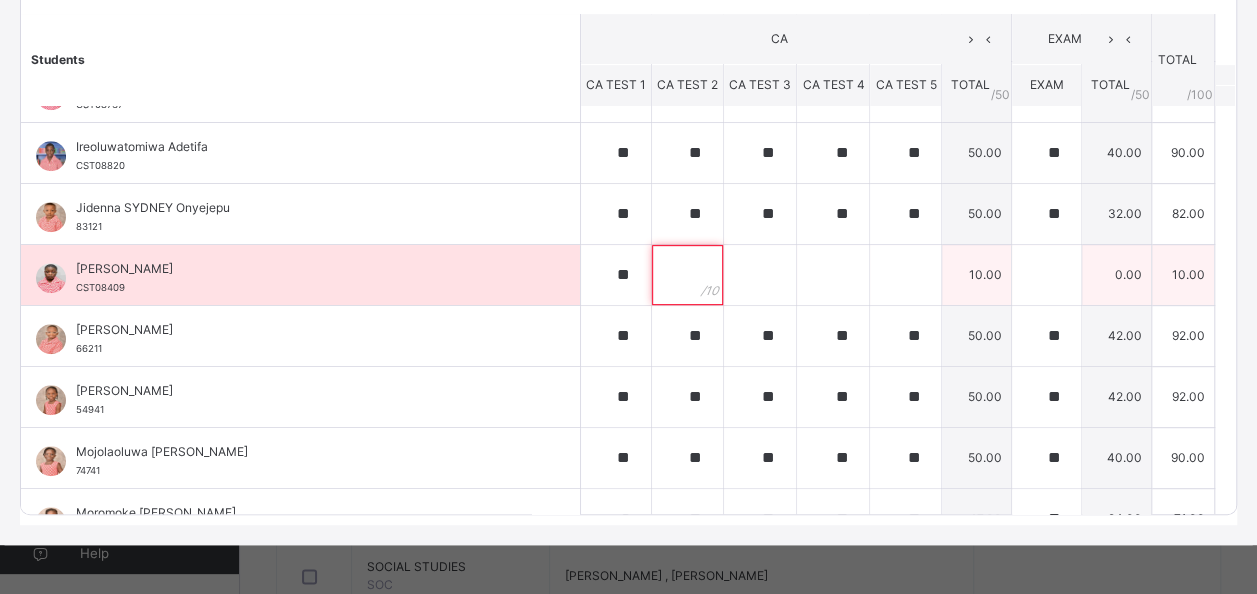 paste on "**" 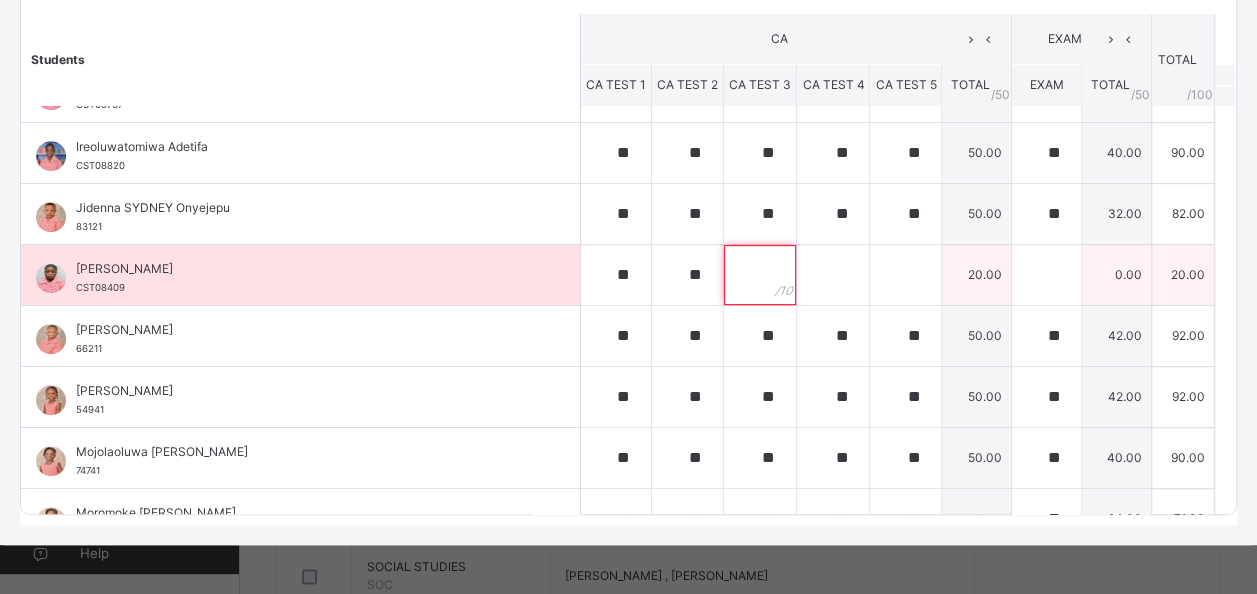 paste on "**" 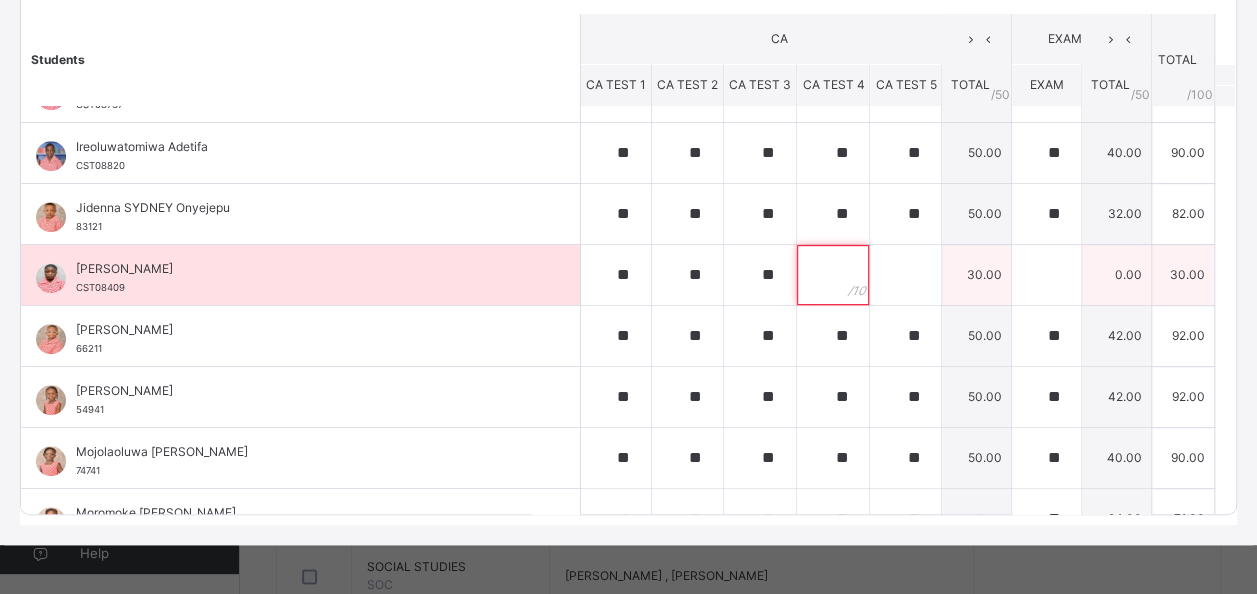 paste on "**" 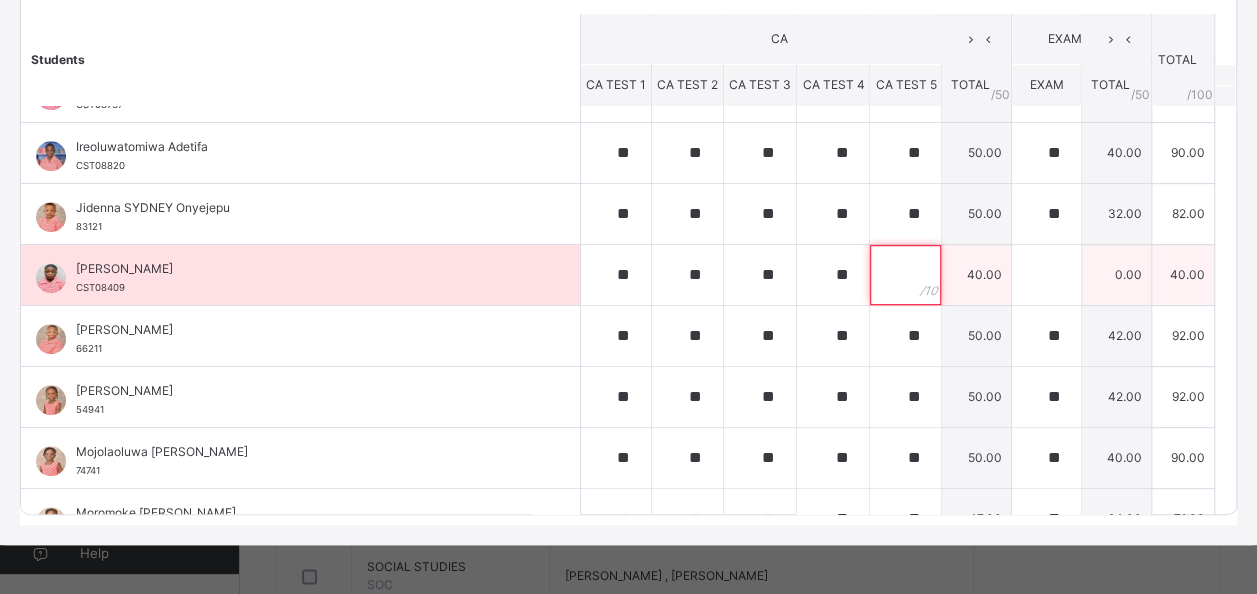paste on "**" 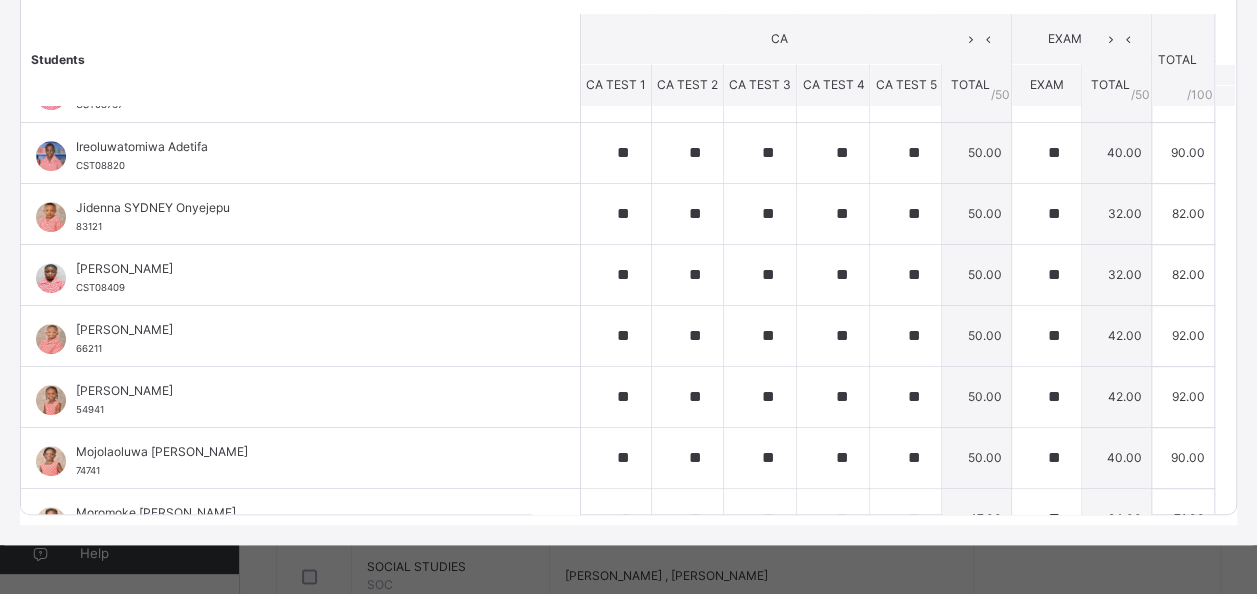 scroll, scrollTop: 299, scrollLeft: 0, axis: vertical 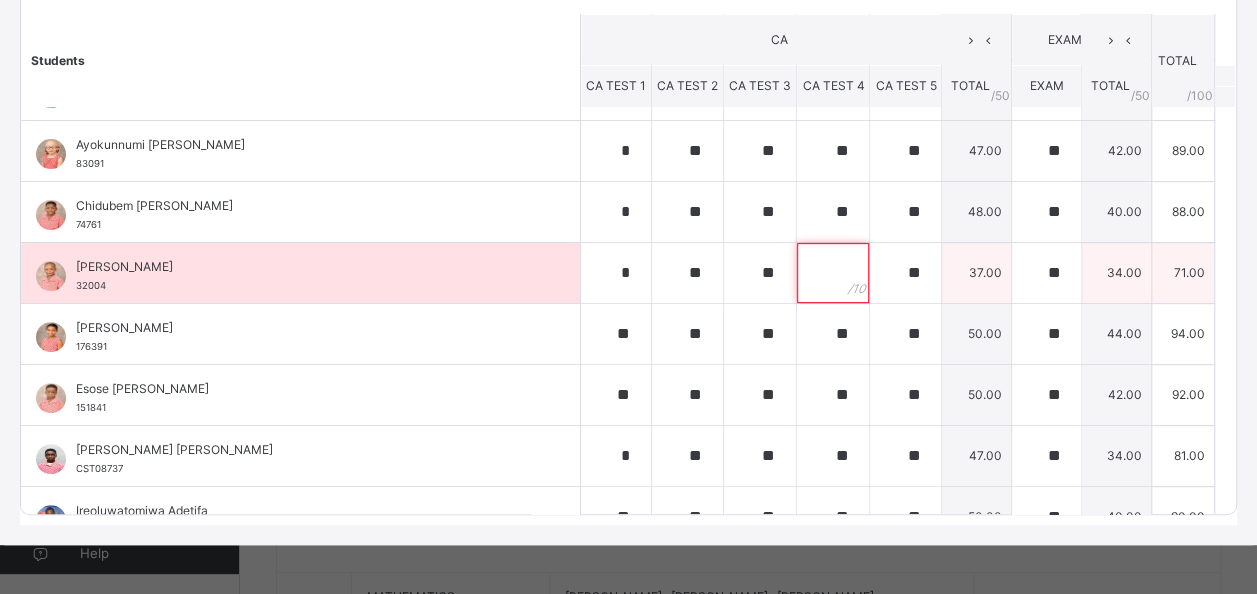 click at bounding box center [833, 273] 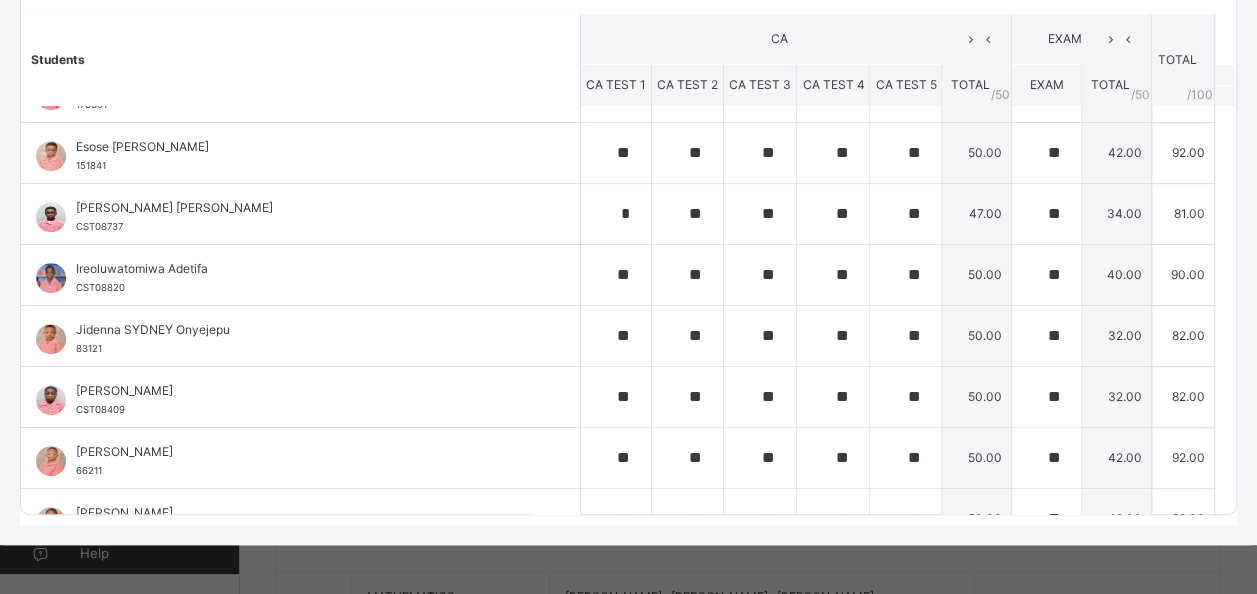 scroll, scrollTop: 898, scrollLeft: 0, axis: vertical 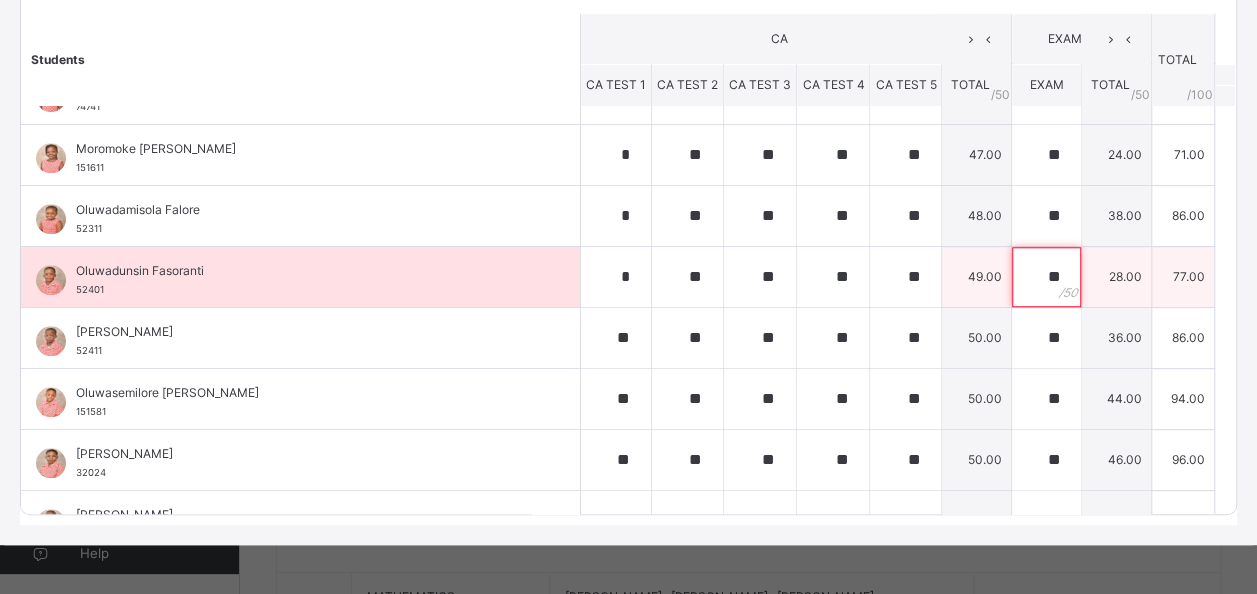 click on "**" at bounding box center (1046, 277) 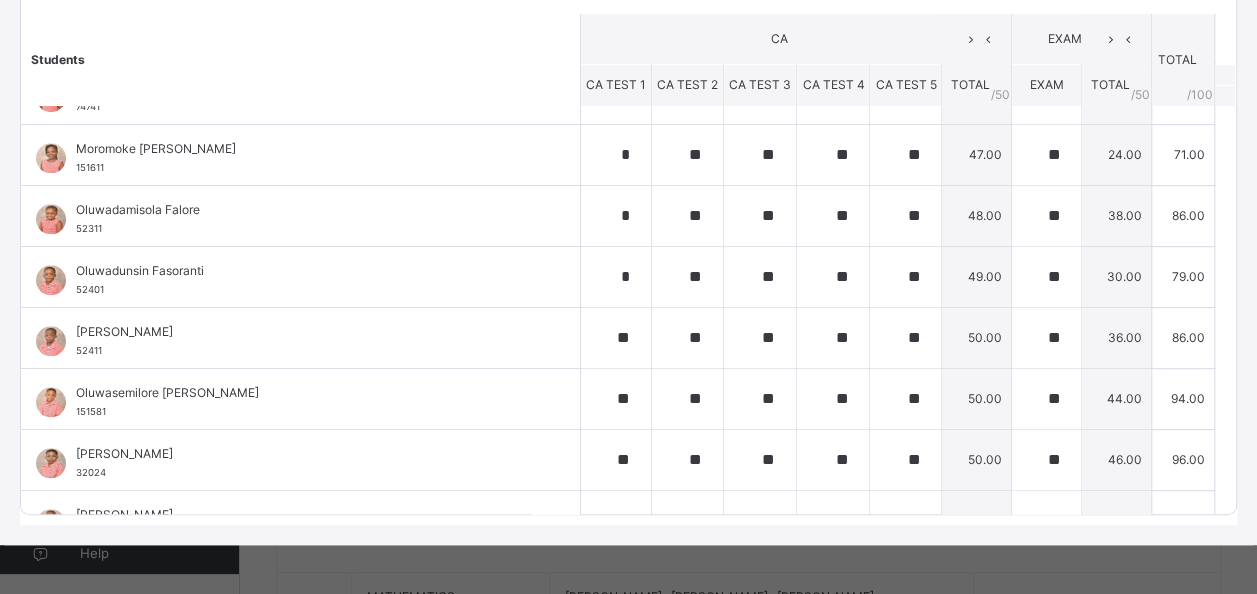 scroll, scrollTop: 1242, scrollLeft: 0, axis: vertical 